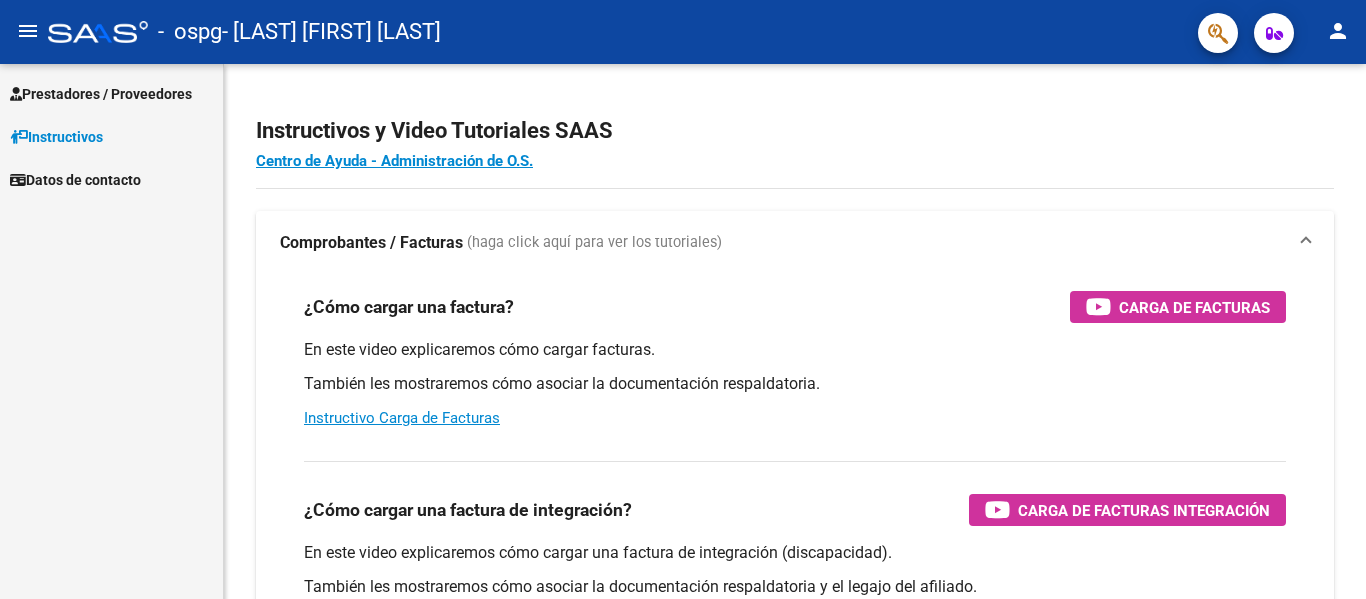scroll, scrollTop: 0, scrollLeft: 0, axis: both 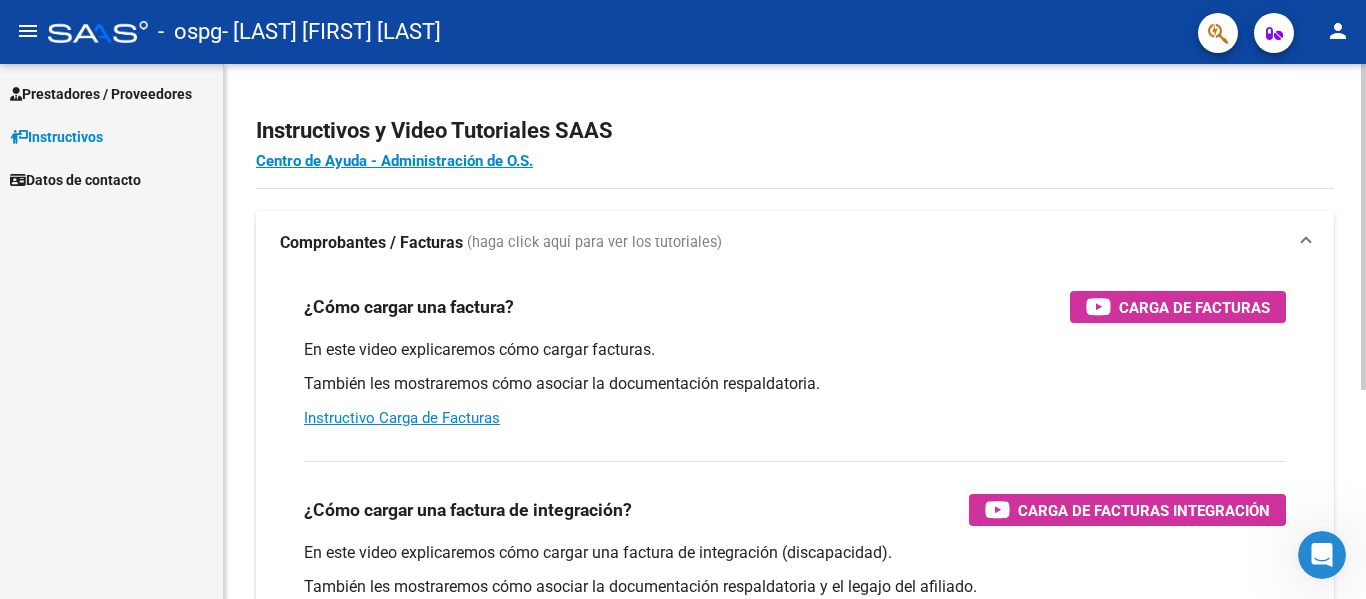 drag, startPoint x: 944, startPoint y: 1, endPoint x: 847, endPoint y: 97, distance: 136.47343 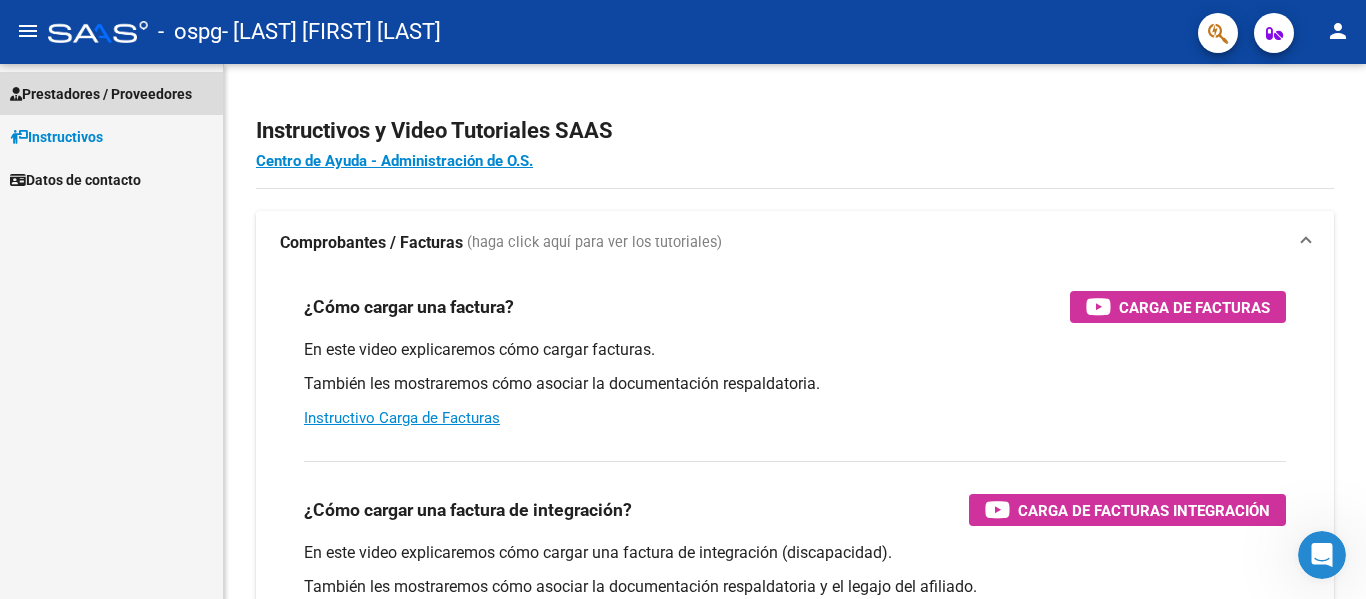 drag, startPoint x: 1339, startPoint y: 1, endPoint x: 71, endPoint y: 90, distance: 1271.1196 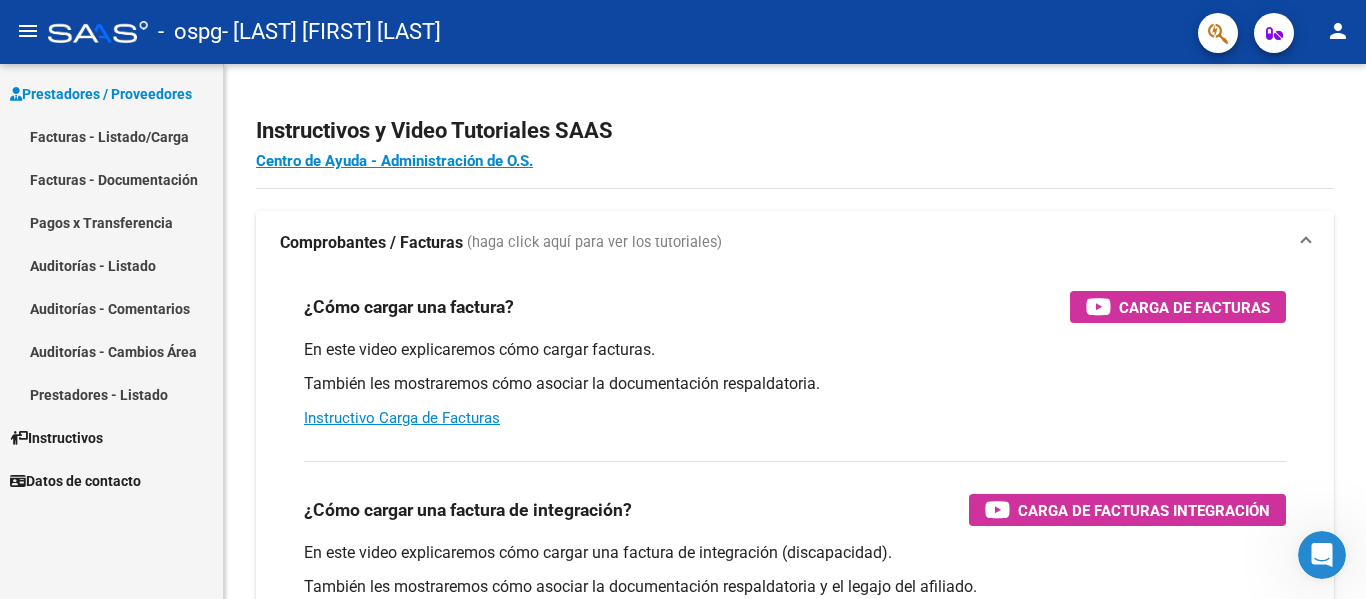 click on "Facturas - Listado/Carga" at bounding box center (111, 136) 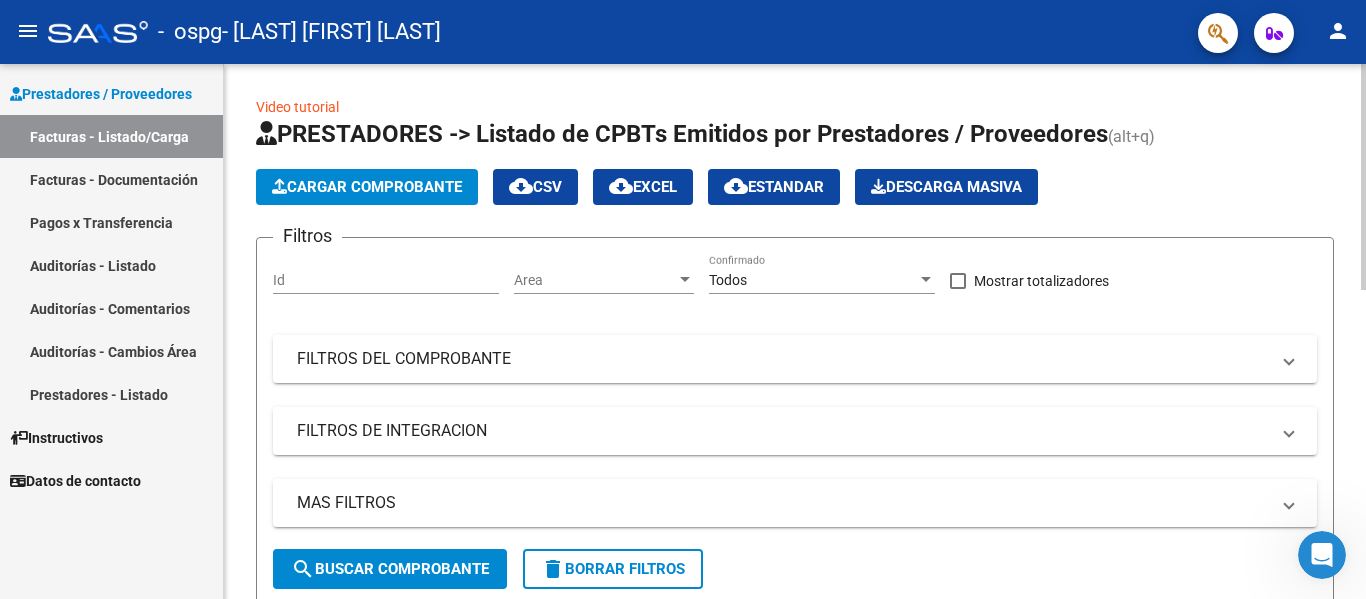 click on "Cargar Comprobante" 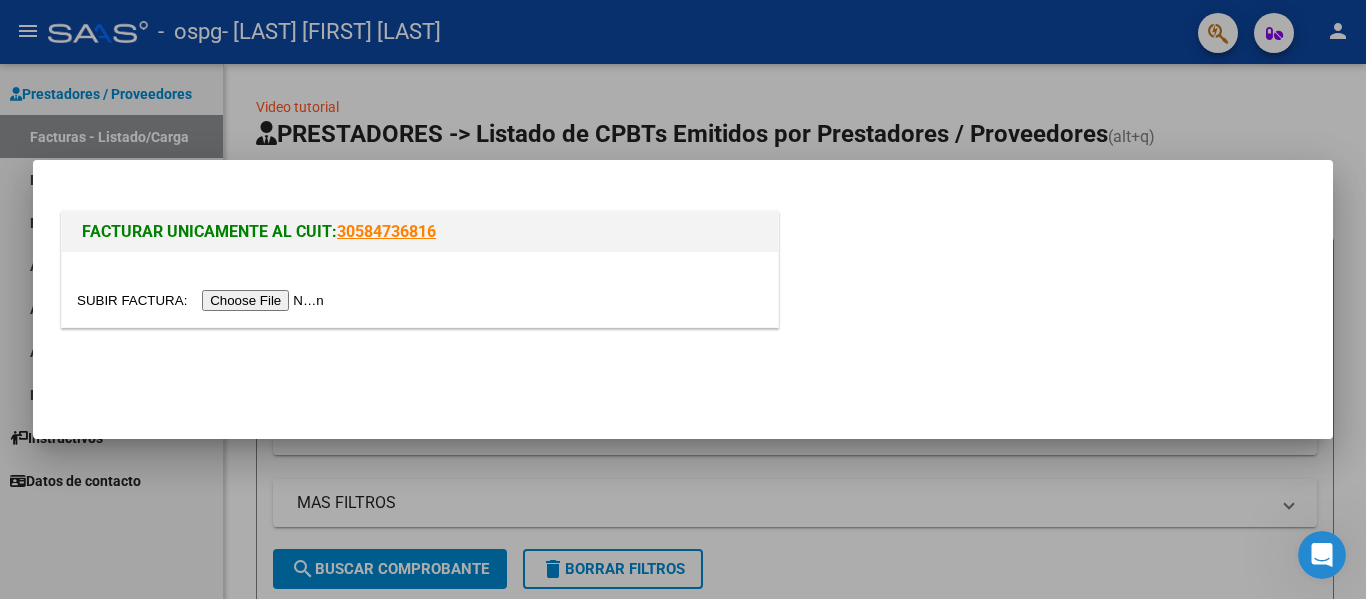 click at bounding box center [203, 300] 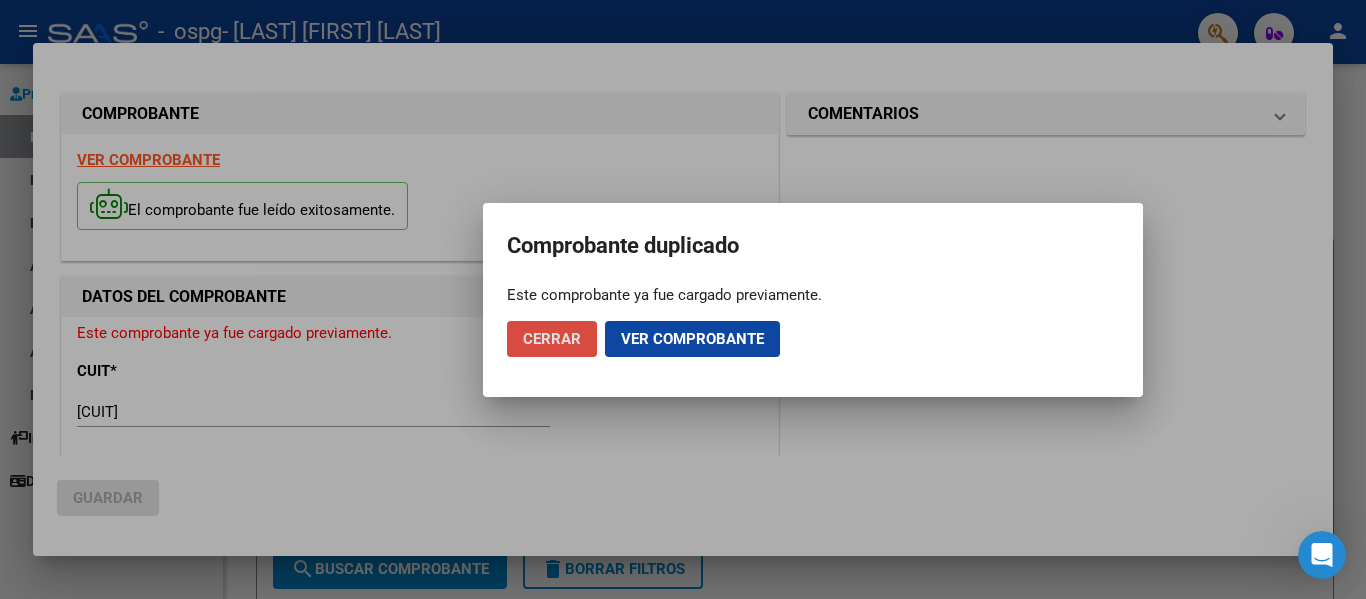 click on "Cerrar" 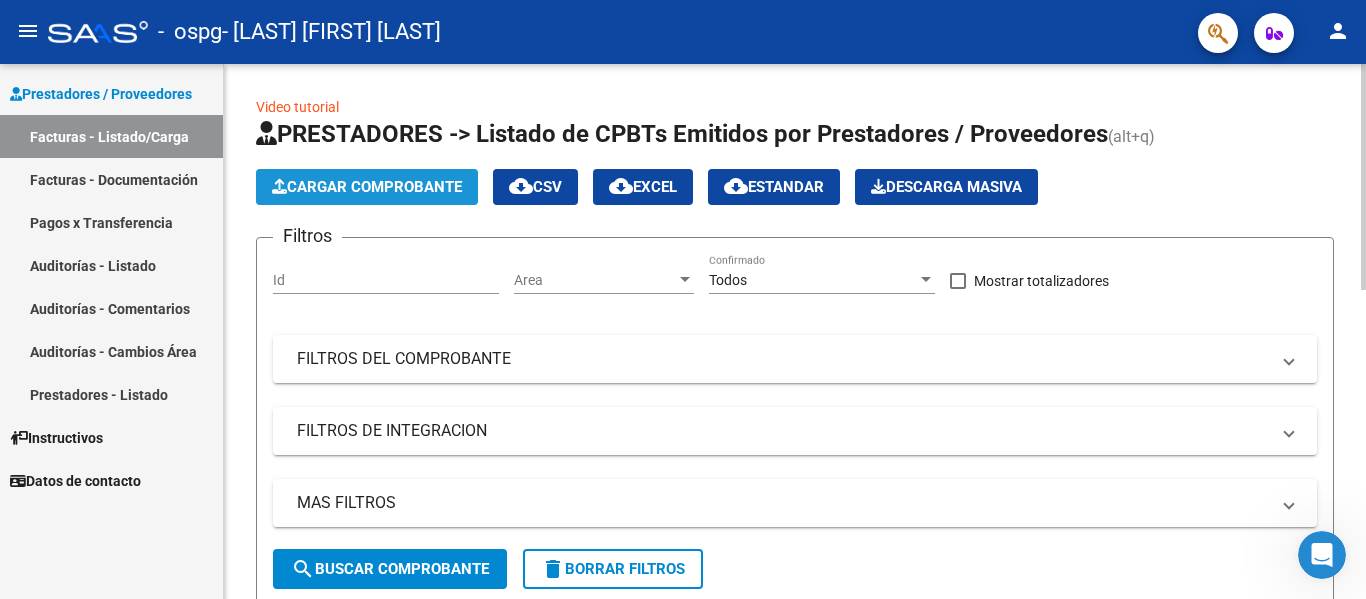 click on "Cargar Comprobante" 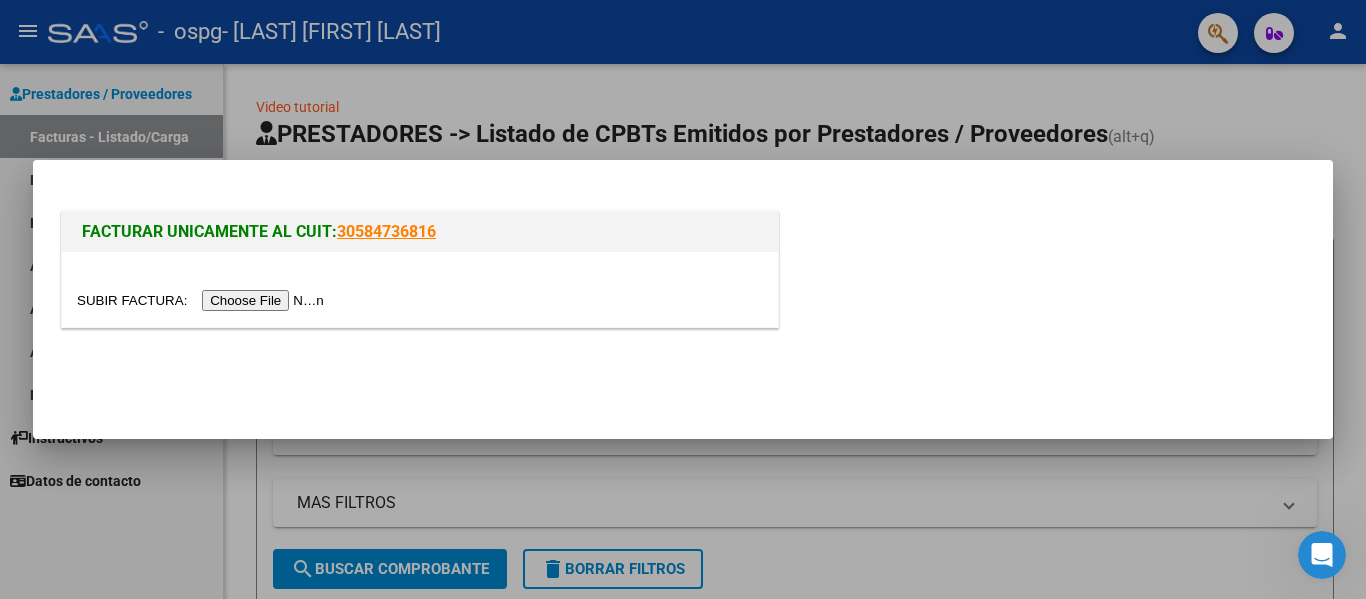 click at bounding box center [203, 300] 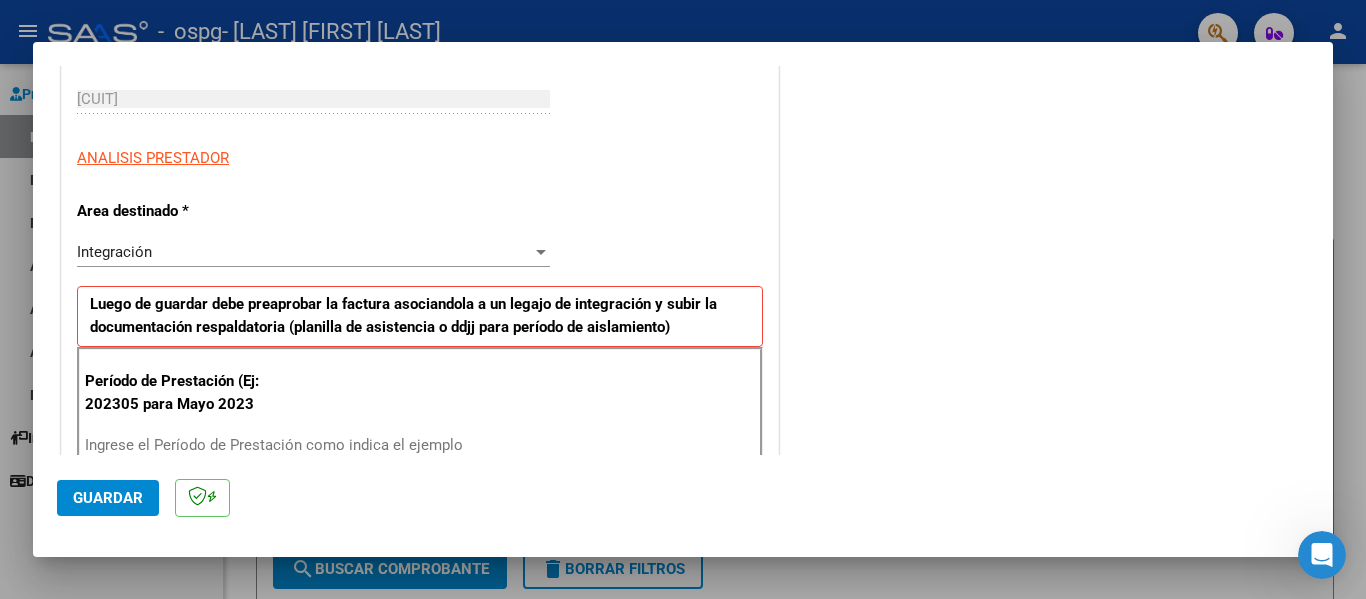 scroll, scrollTop: 400, scrollLeft: 0, axis: vertical 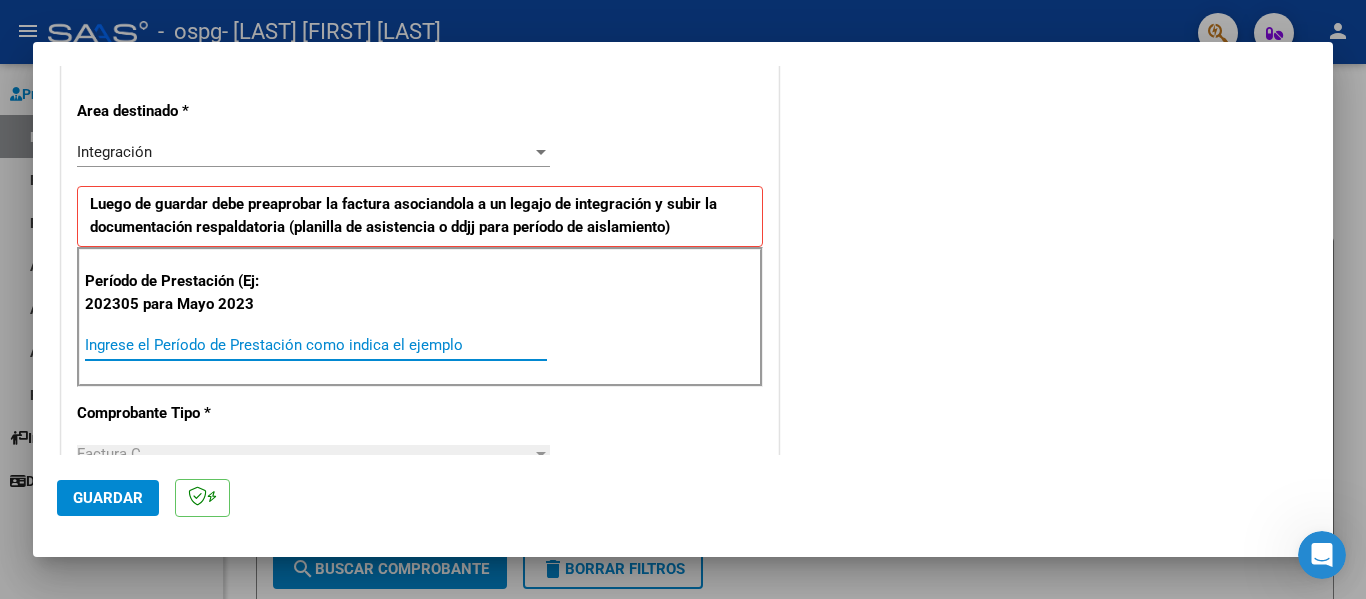 click on "Ingrese el Período de Prestación como indica el ejemplo" at bounding box center [316, 345] 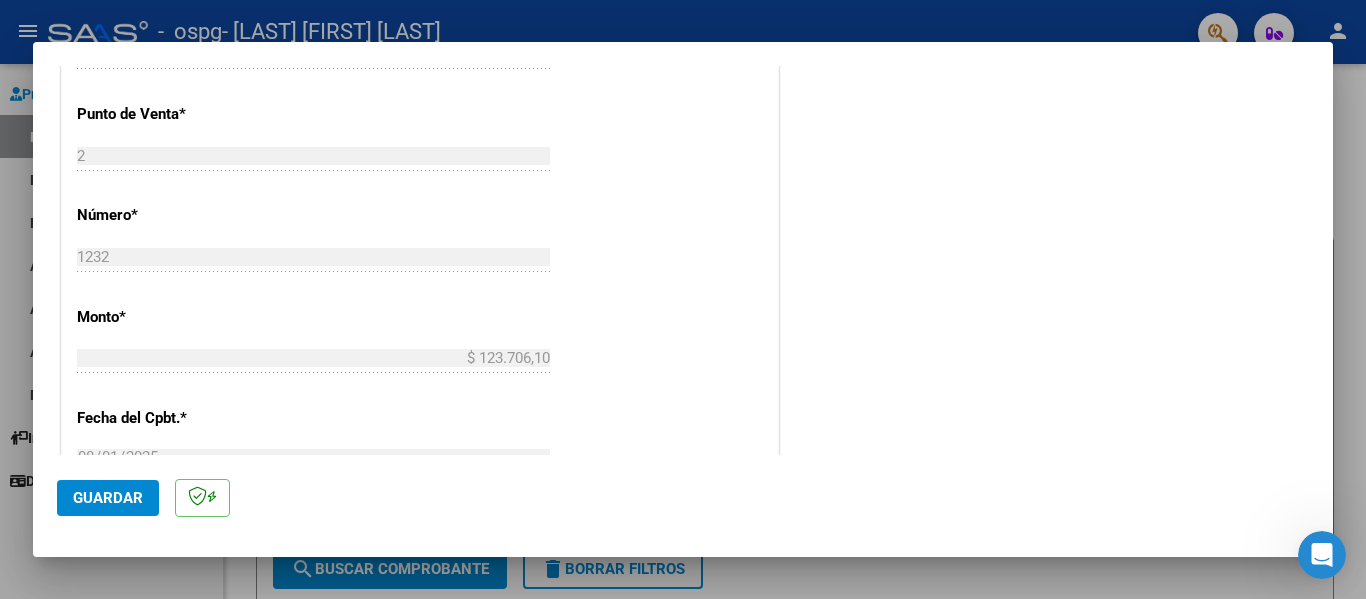 scroll, scrollTop: 700, scrollLeft: 0, axis: vertical 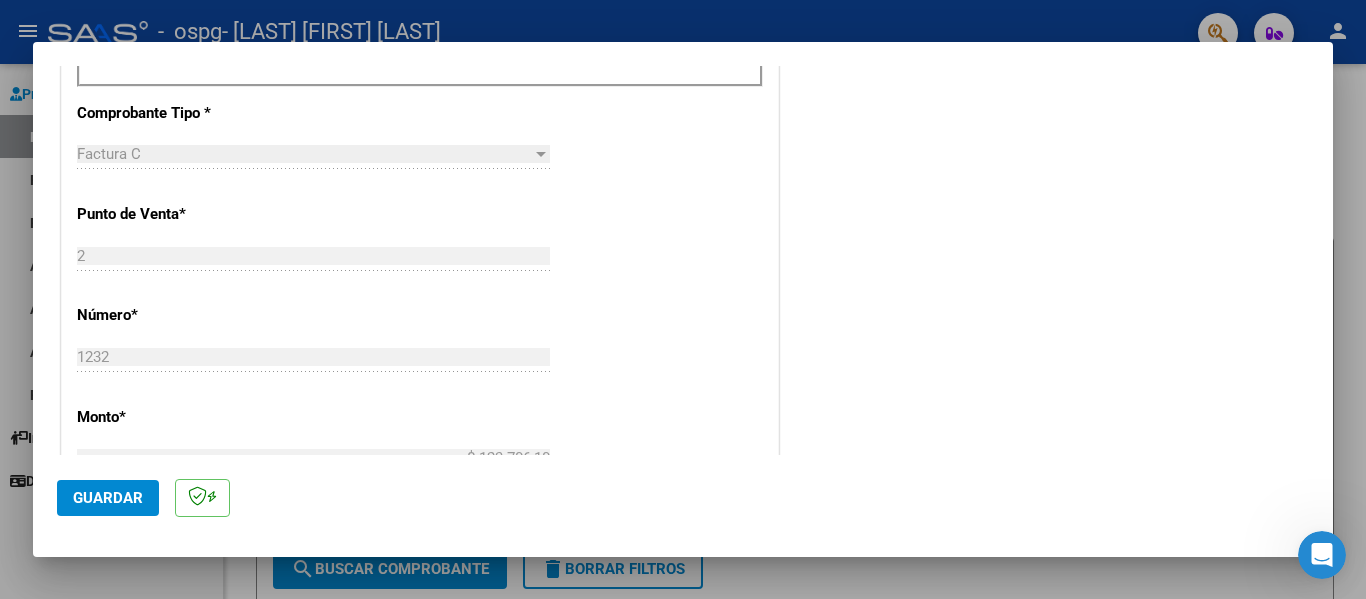 type on "202508" 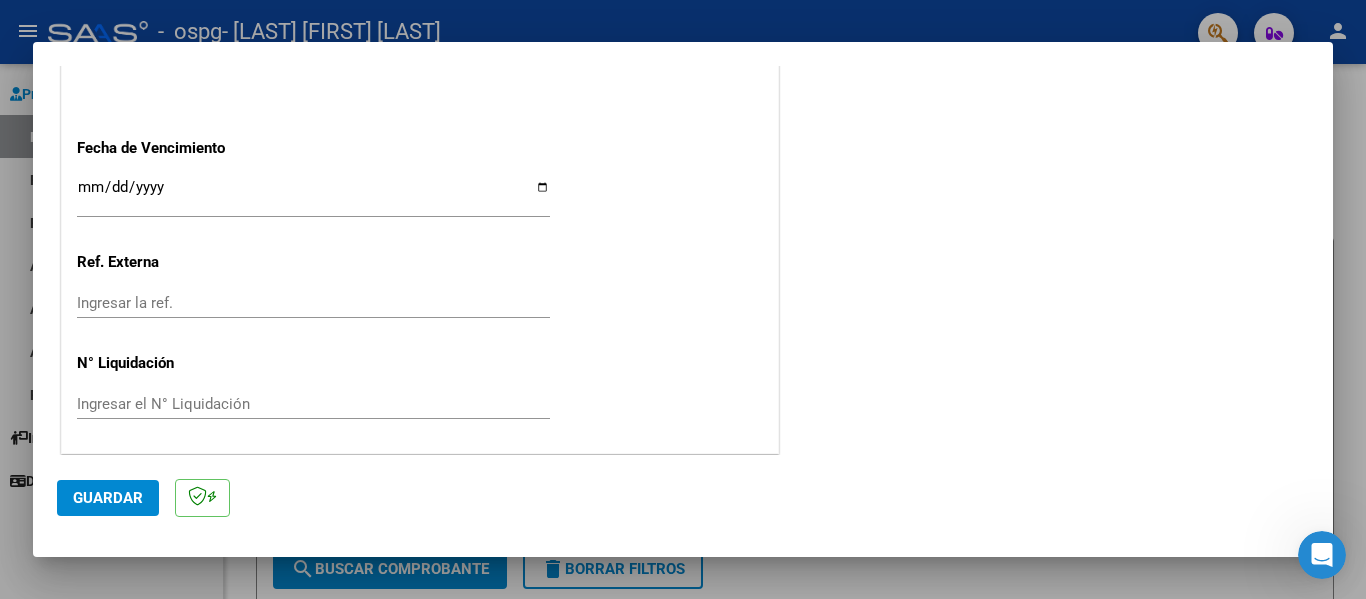 scroll, scrollTop: 1333, scrollLeft: 0, axis: vertical 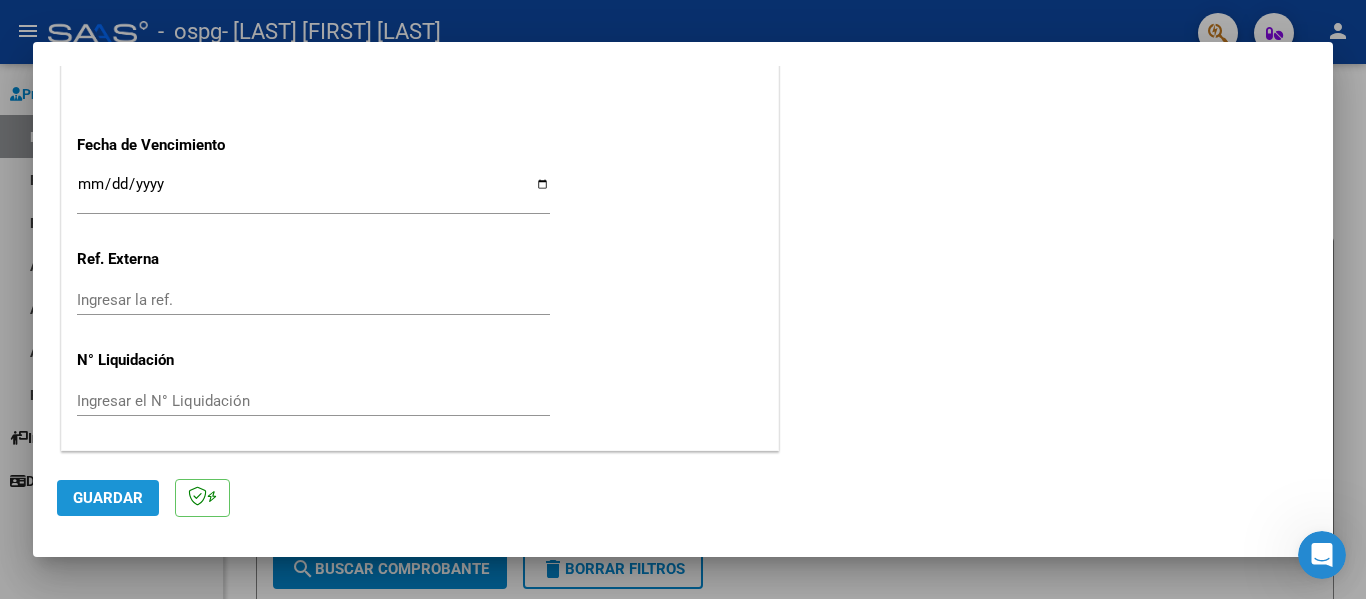 click on "Guardar" 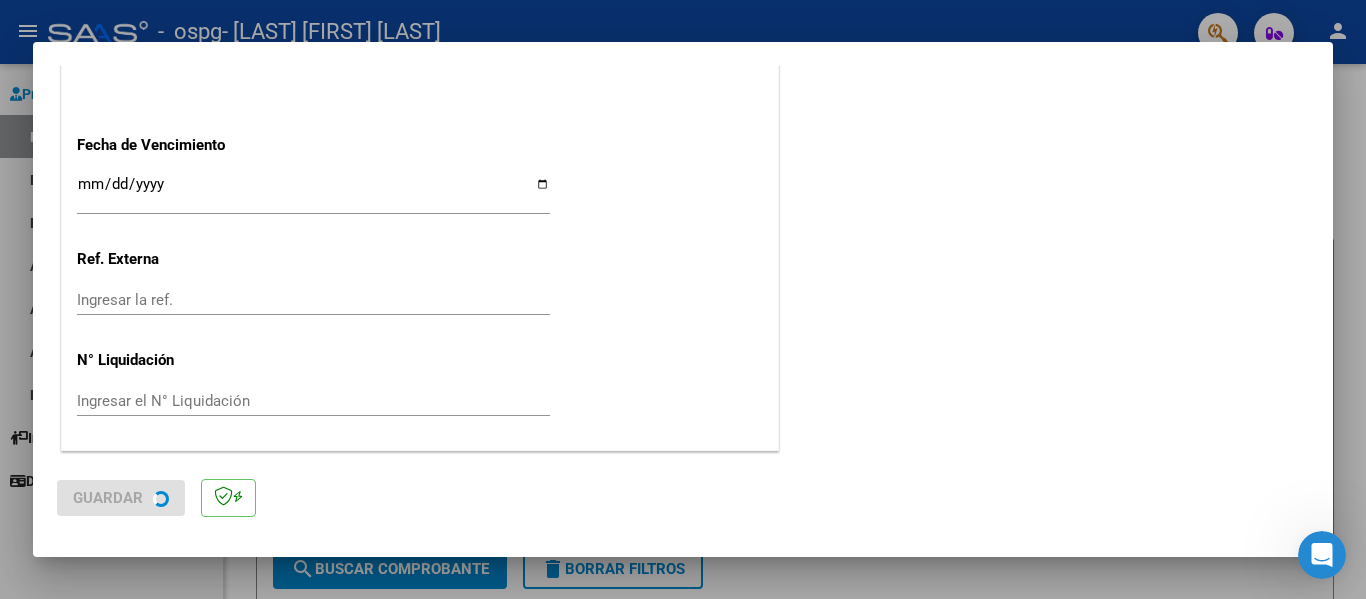 scroll, scrollTop: 0, scrollLeft: 0, axis: both 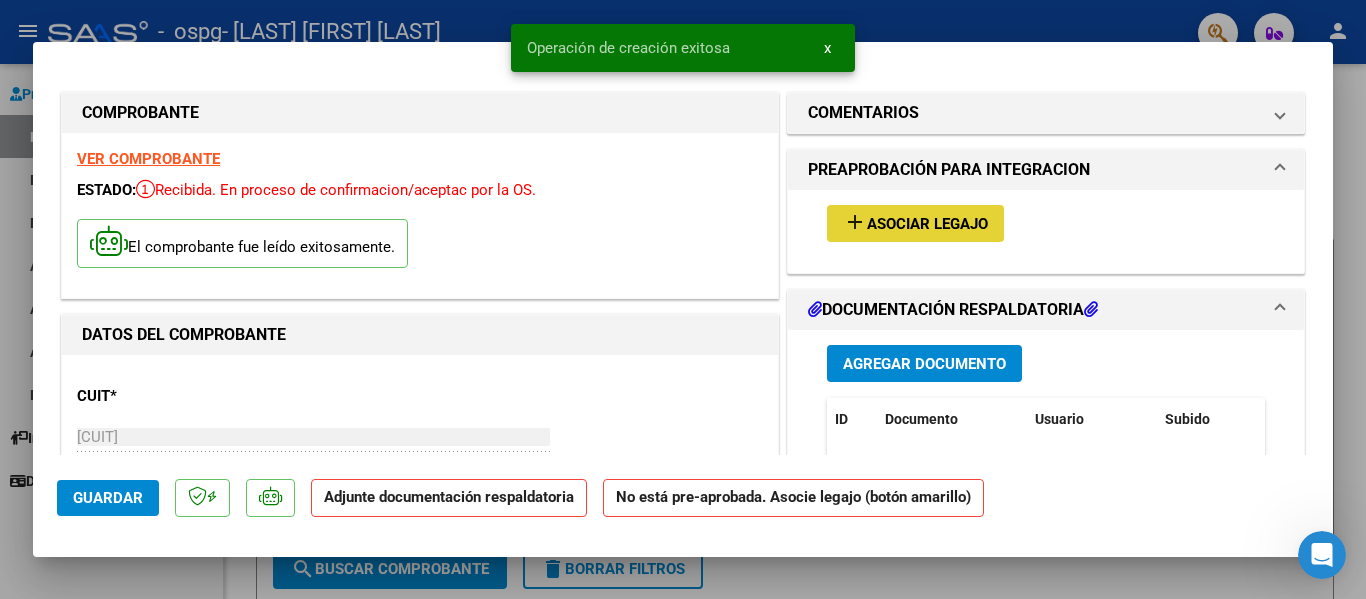 click on "add" at bounding box center [855, 222] 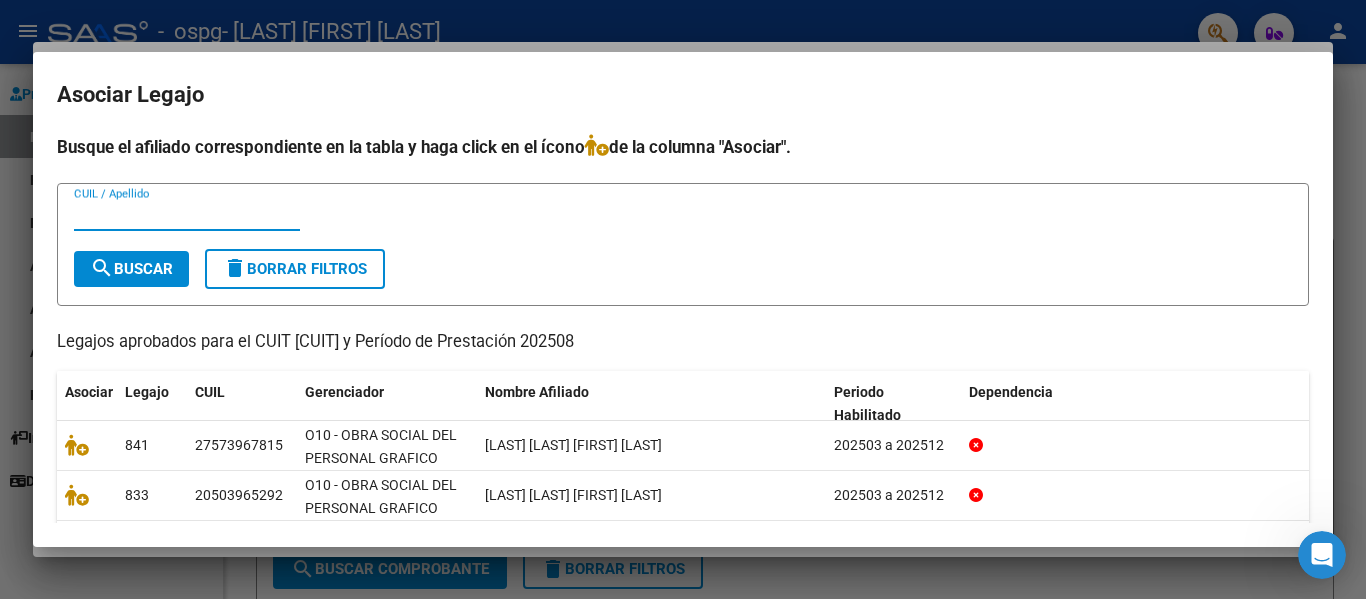 scroll, scrollTop: 100, scrollLeft: 0, axis: vertical 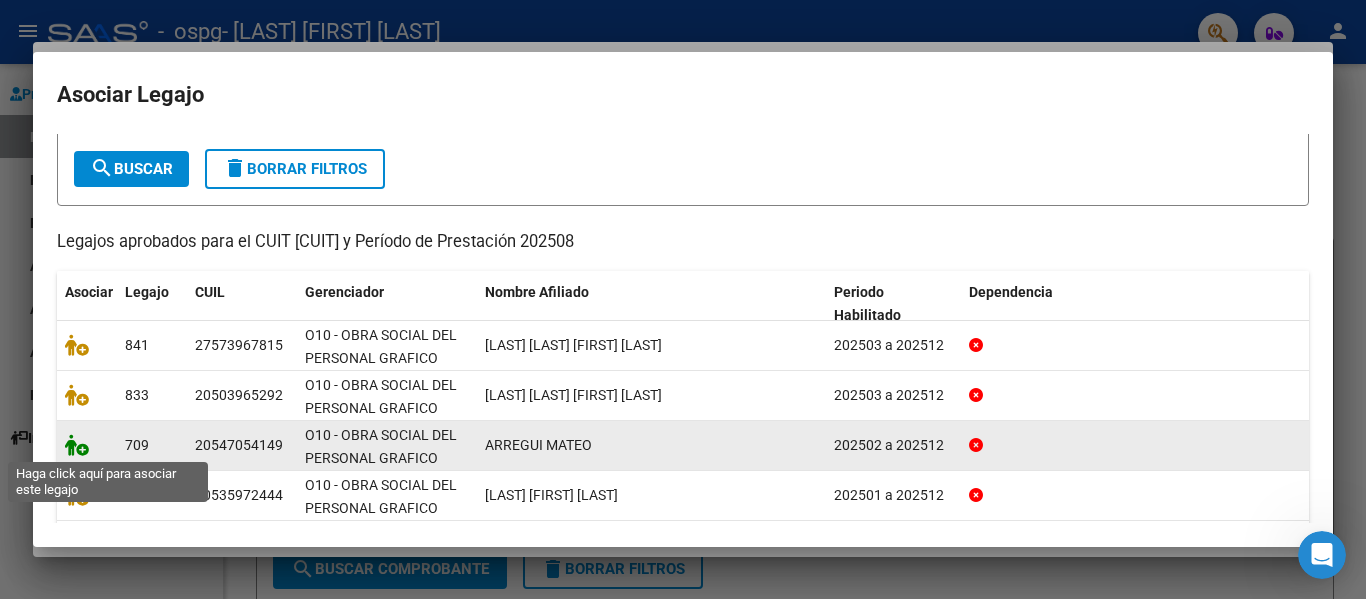 click 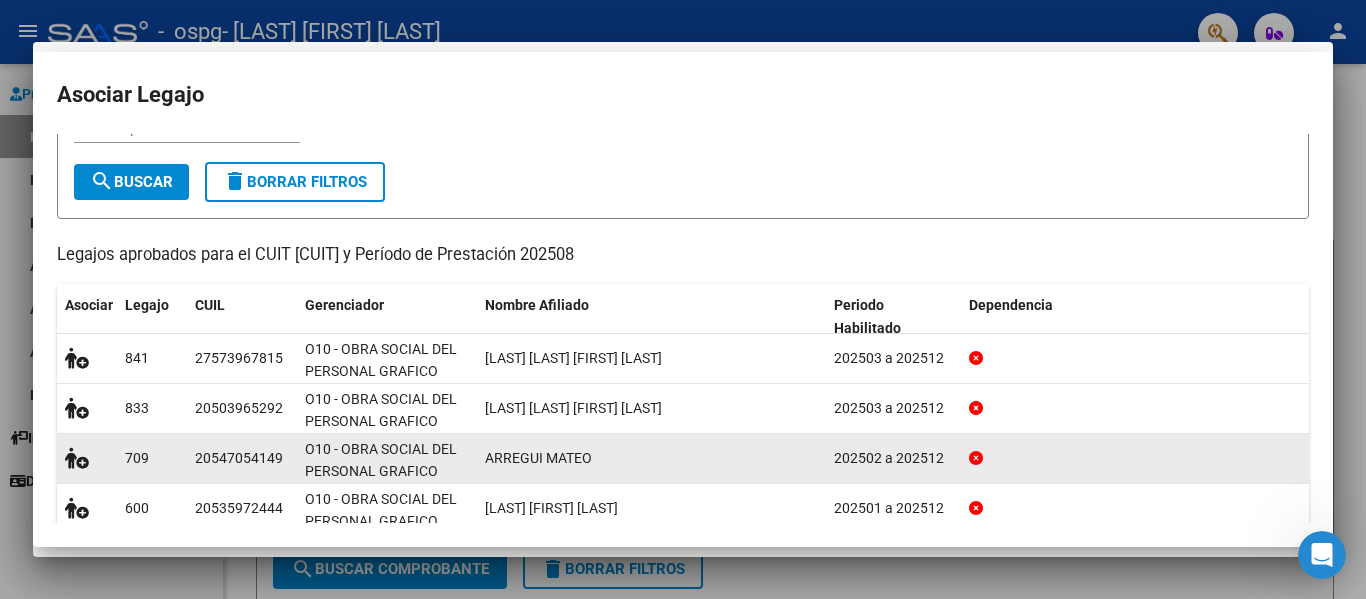 scroll, scrollTop: 0, scrollLeft: 0, axis: both 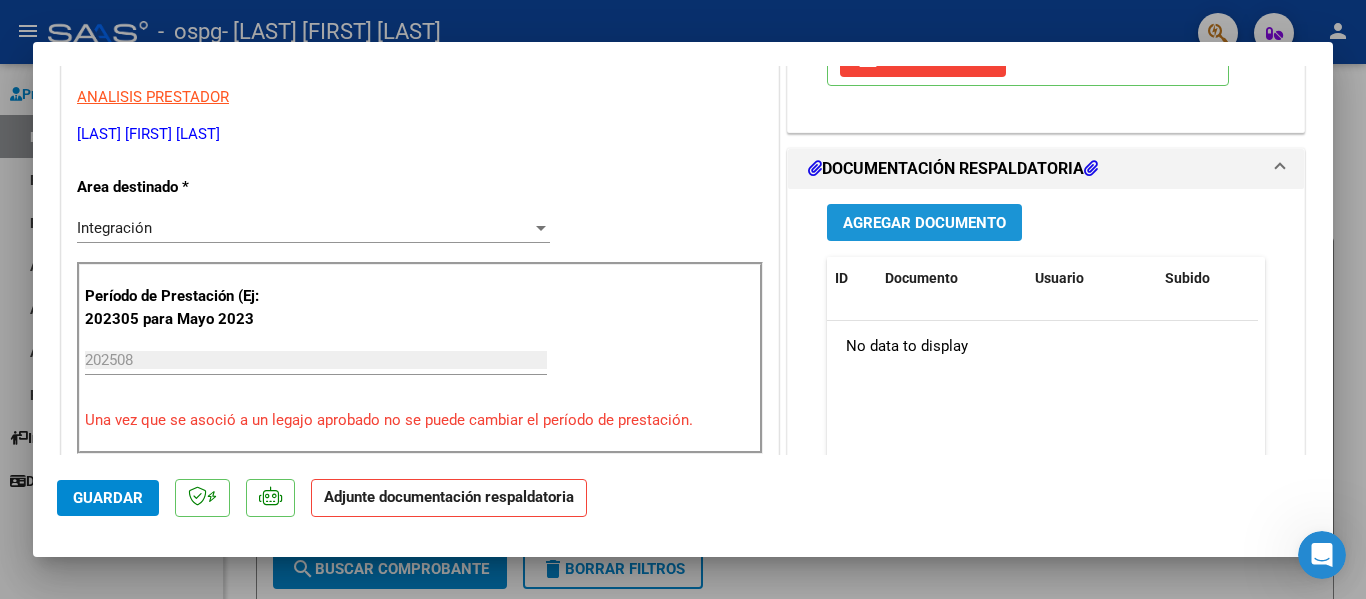 click on "Agregar Documento" at bounding box center (924, 223) 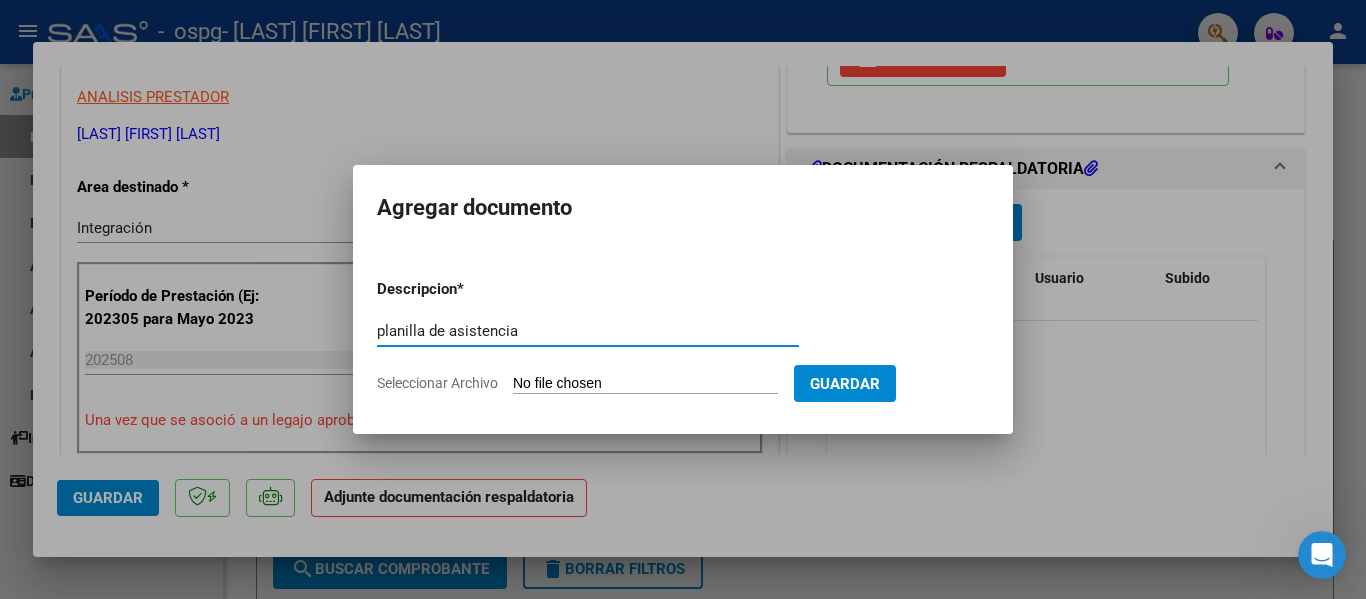 type on "planilla de asistencia" 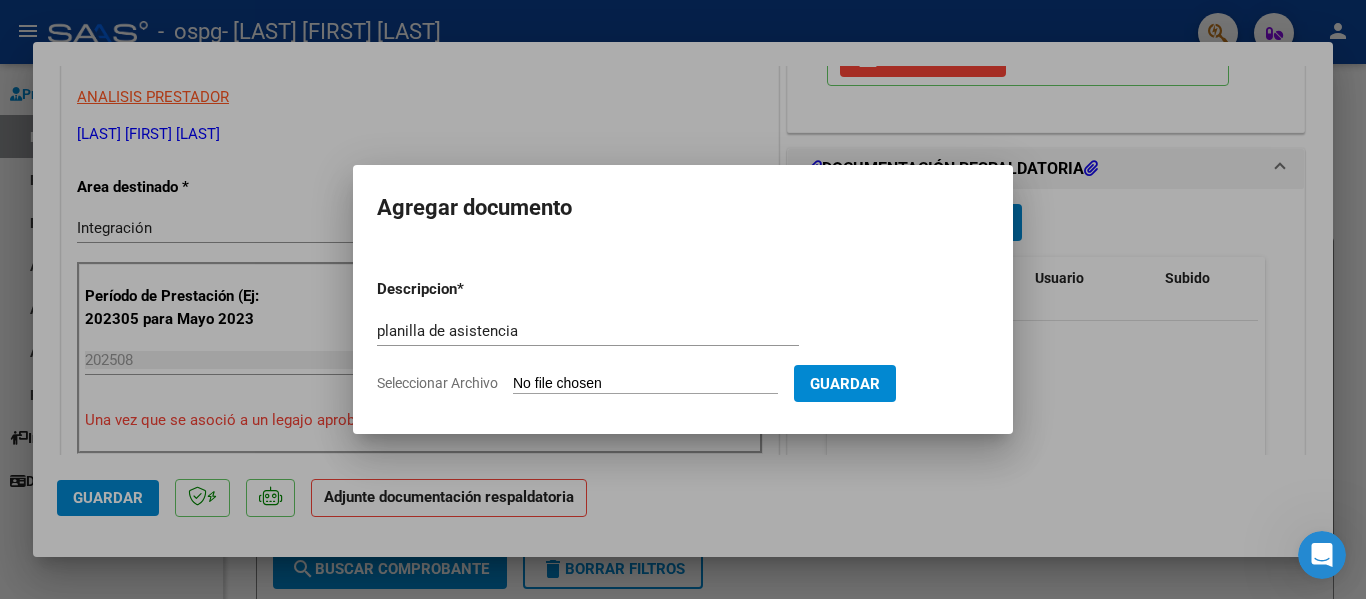 click on "Seleccionar Archivo" 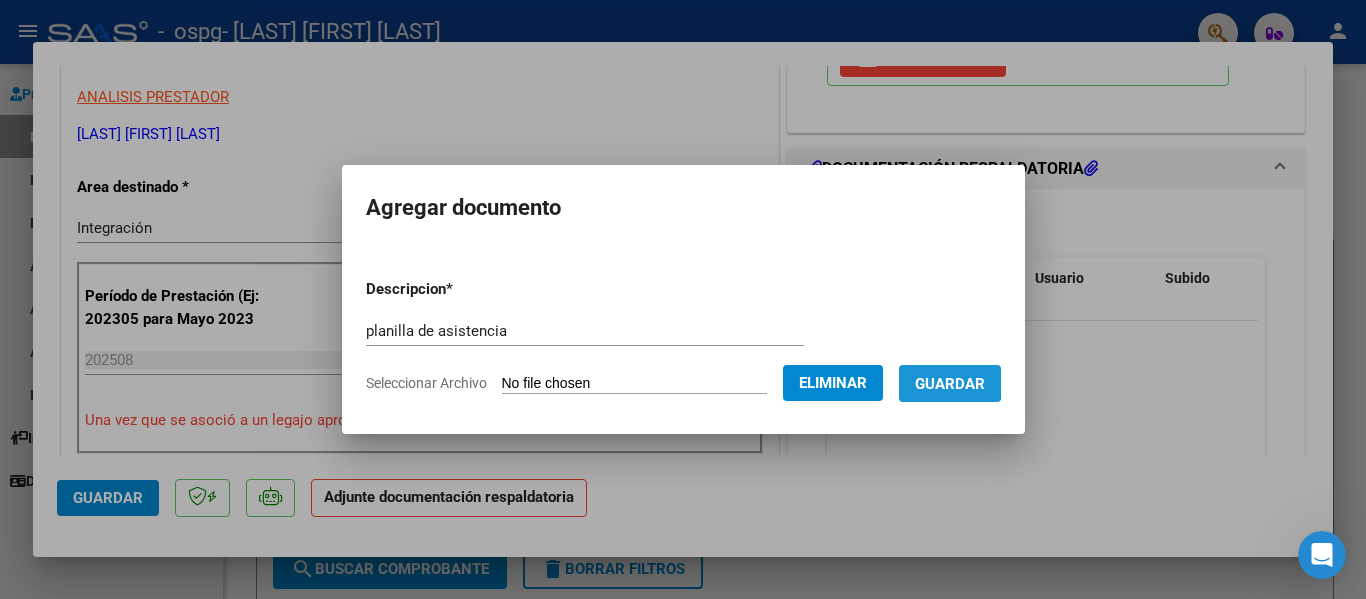 click on "Guardar" at bounding box center [950, 384] 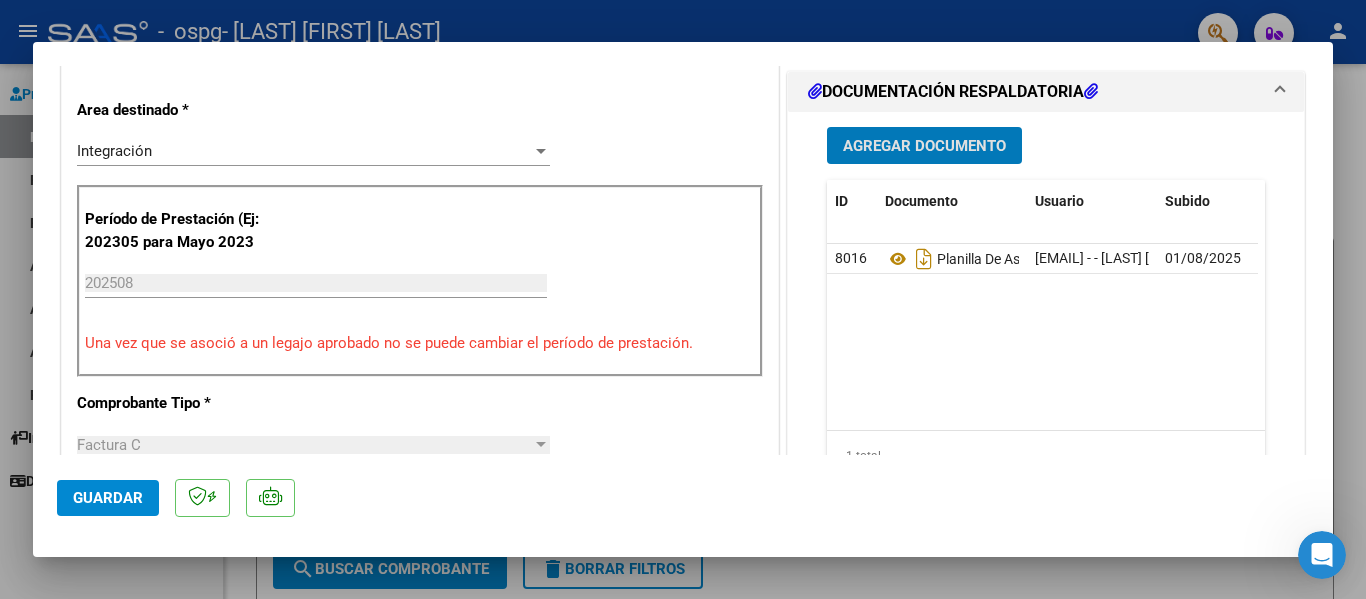 scroll, scrollTop: 500, scrollLeft: 0, axis: vertical 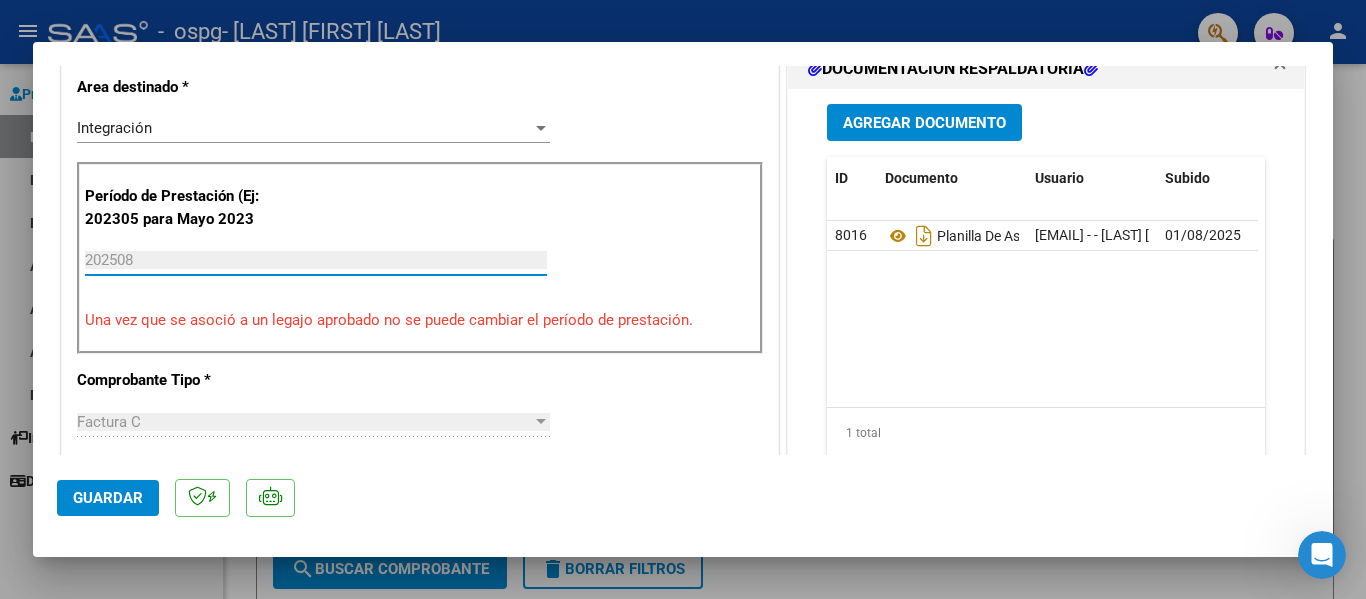 click on "202508" at bounding box center [316, 260] 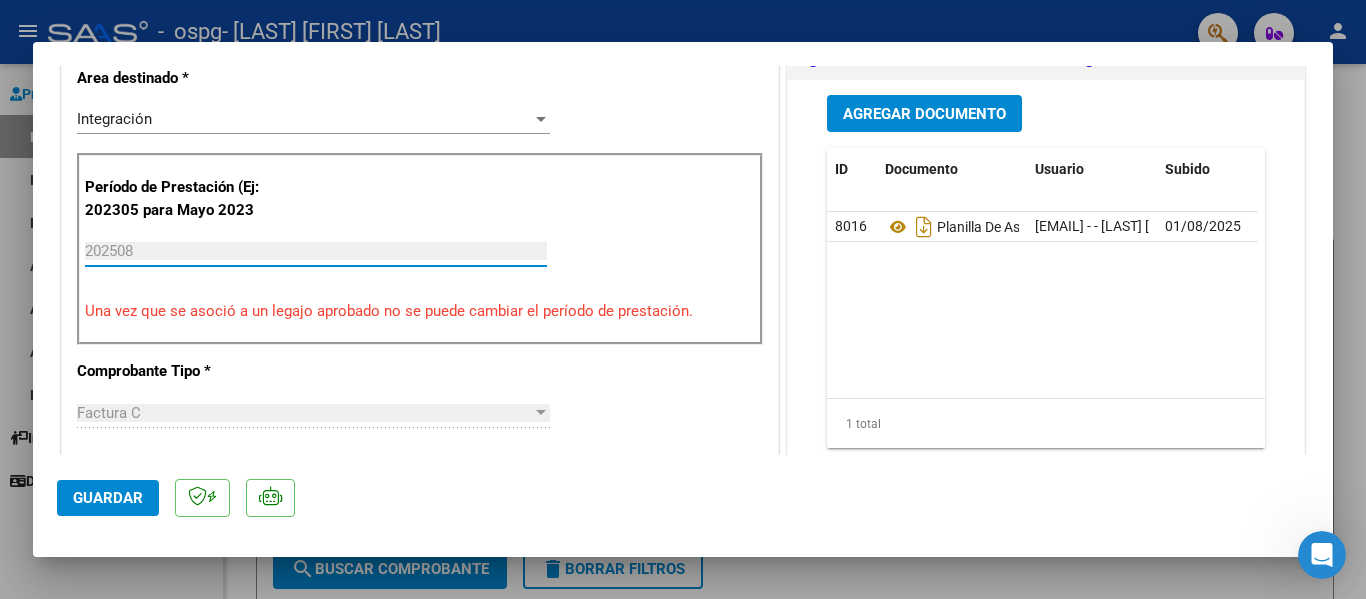 scroll, scrollTop: 500, scrollLeft: 0, axis: vertical 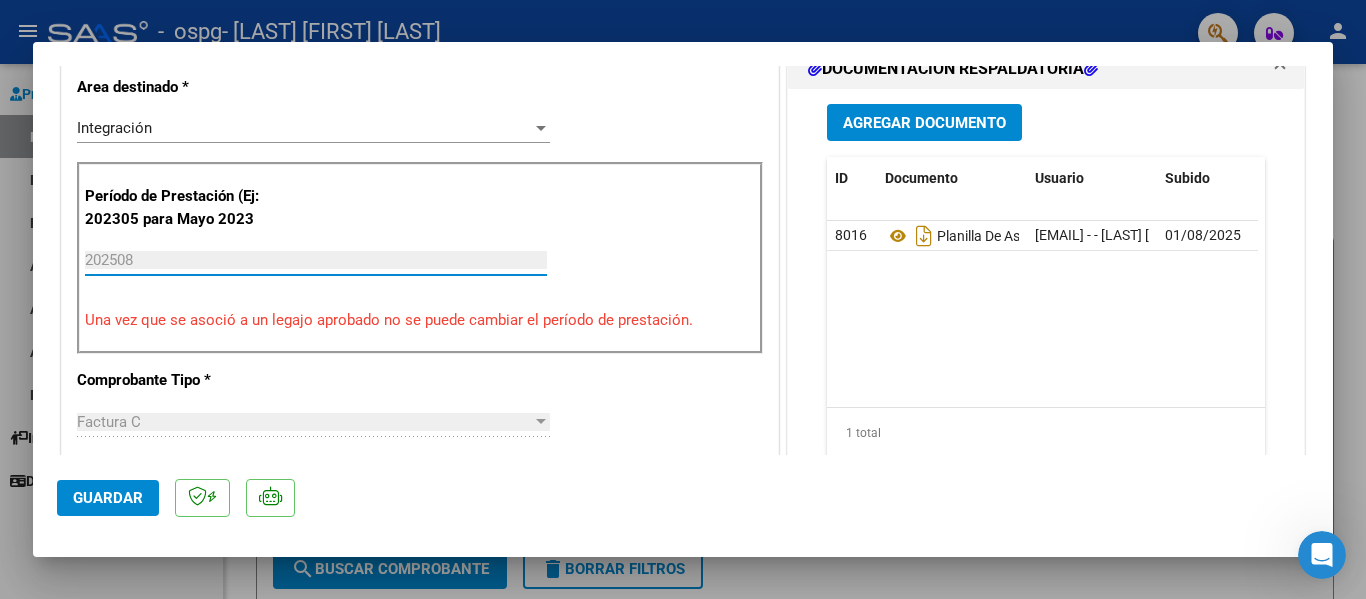 click on "202508" at bounding box center [316, 260] 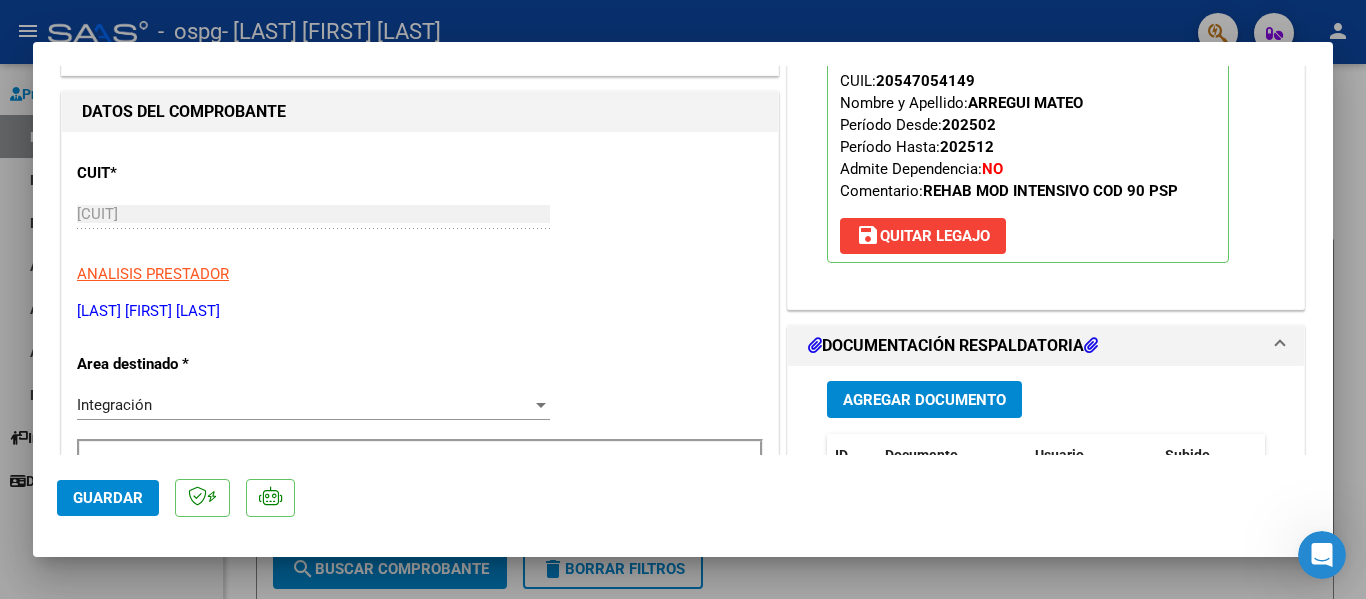 scroll, scrollTop: 200, scrollLeft: 0, axis: vertical 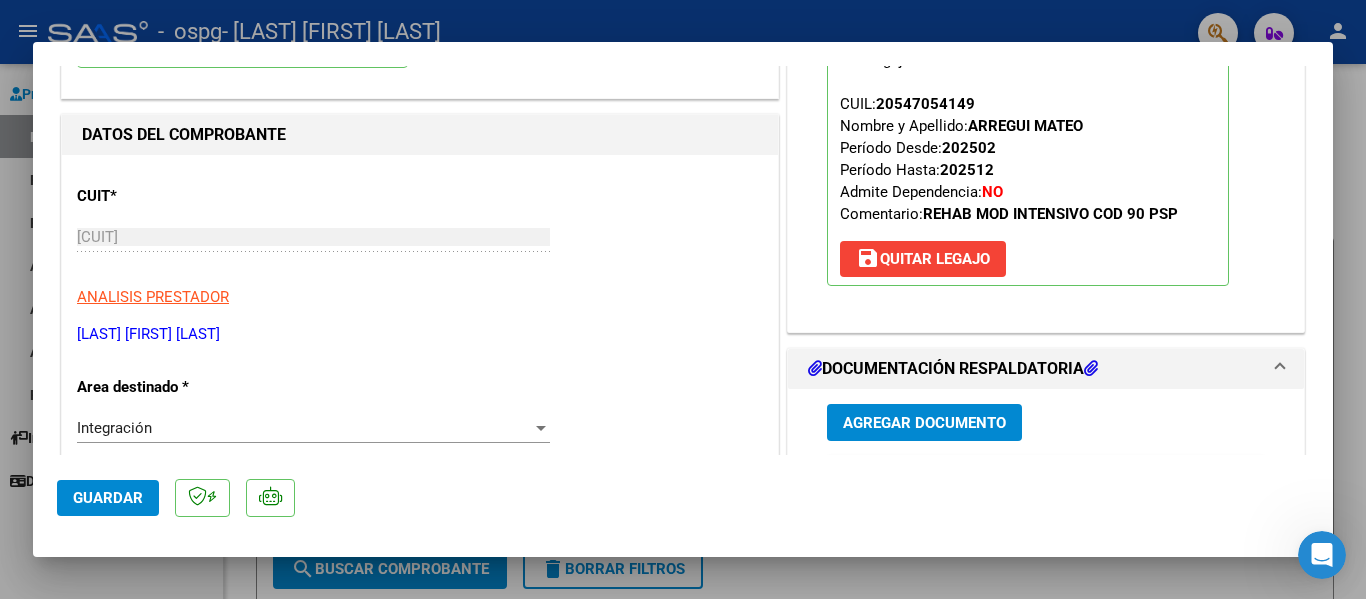 click at bounding box center [541, 428] 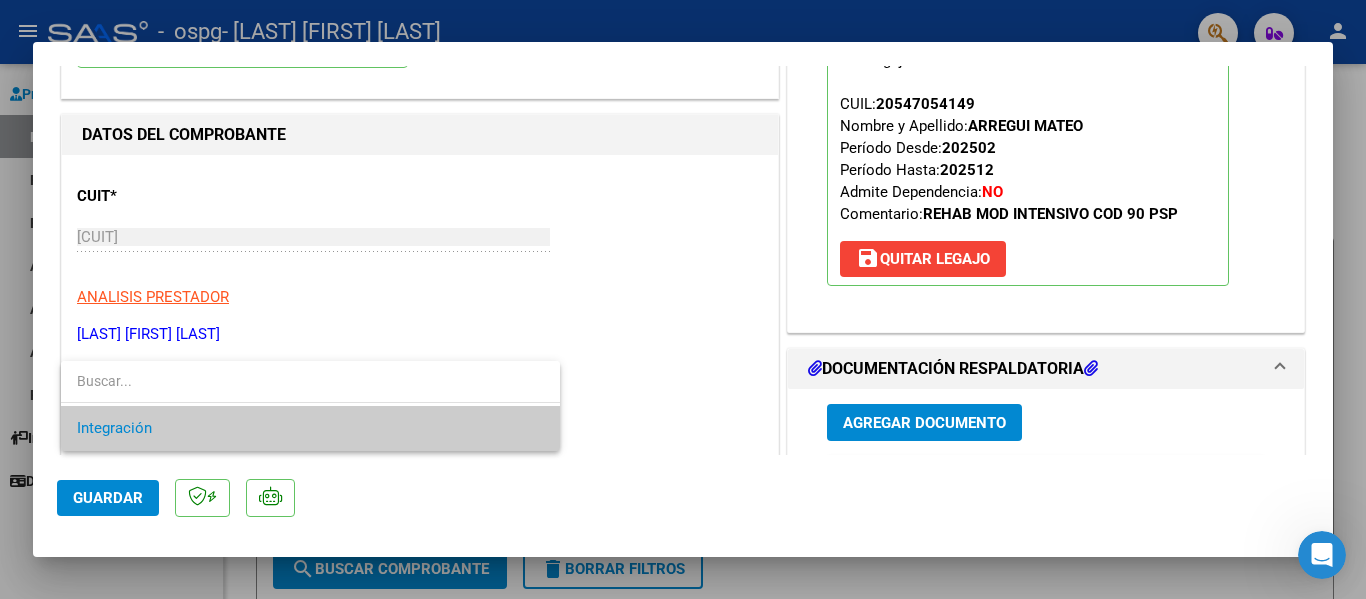 click at bounding box center (683, 299) 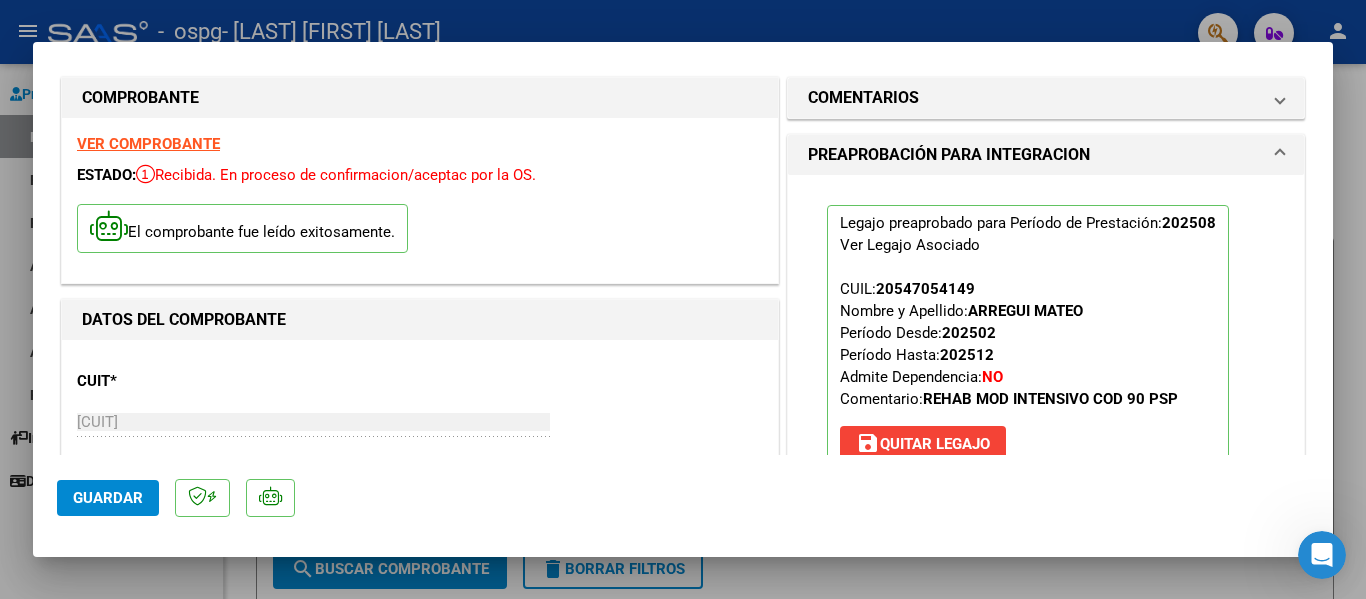scroll, scrollTop: 0, scrollLeft: 0, axis: both 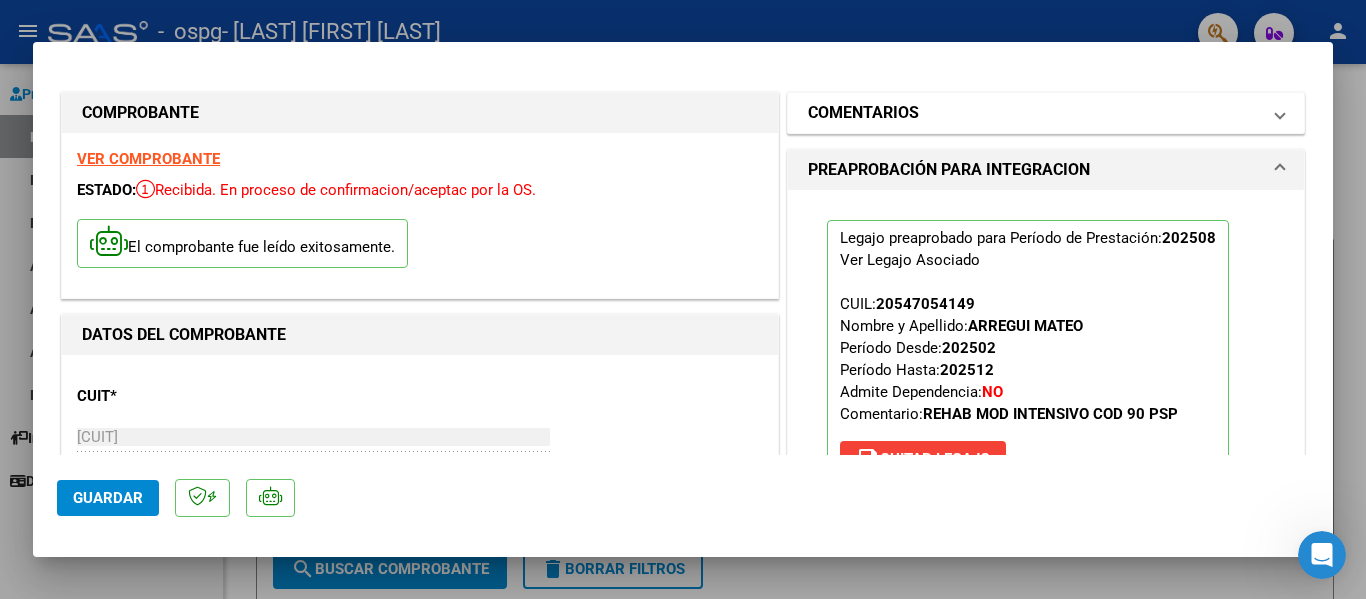 click on "COMENTARIOS" at bounding box center [1046, 113] 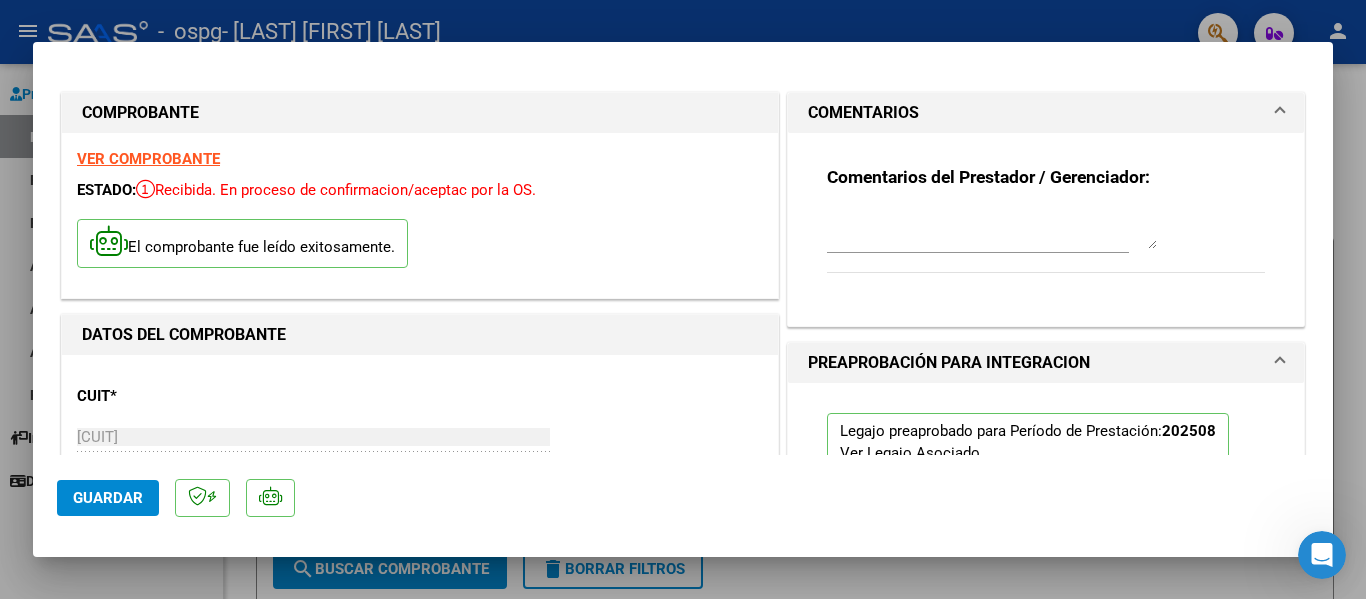 click at bounding box center [992, 229] 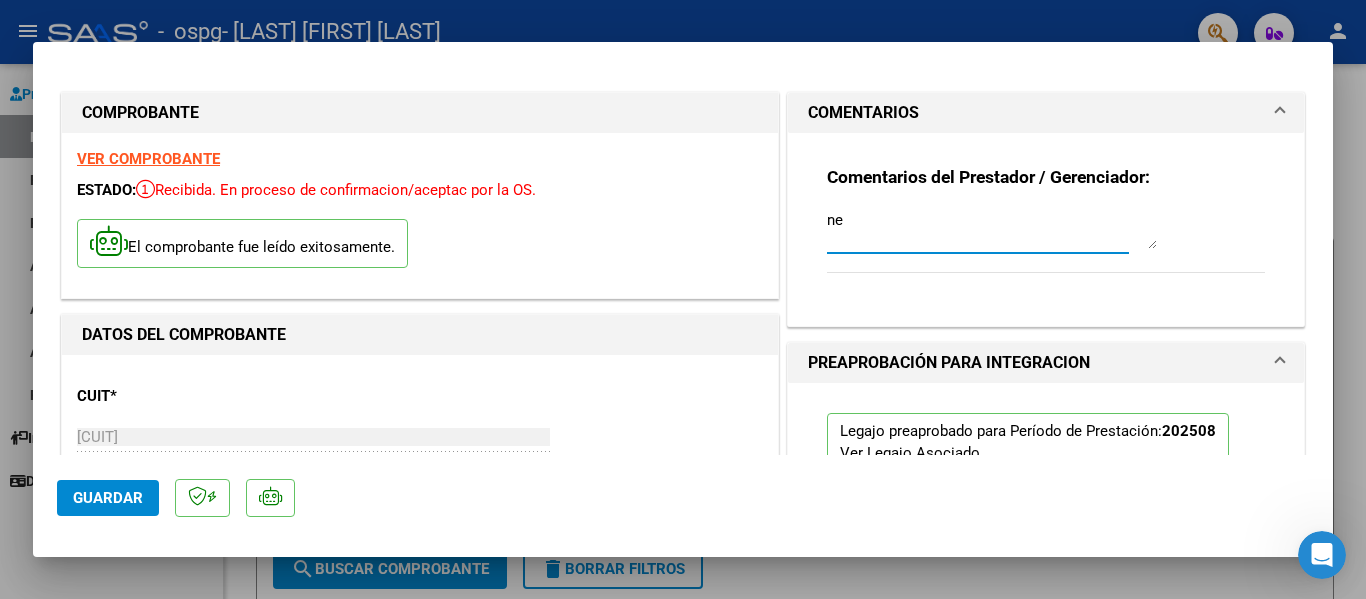 type on "n" 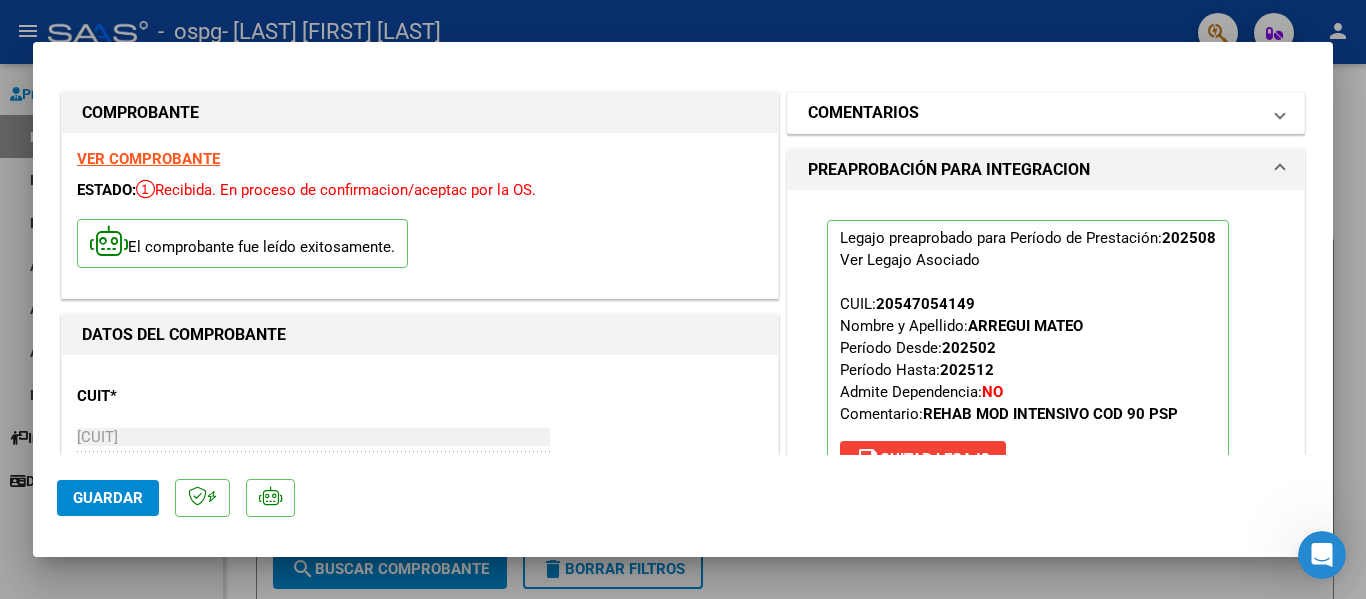 click on "COMENTARIOS" at bounding box center (1046, 113) 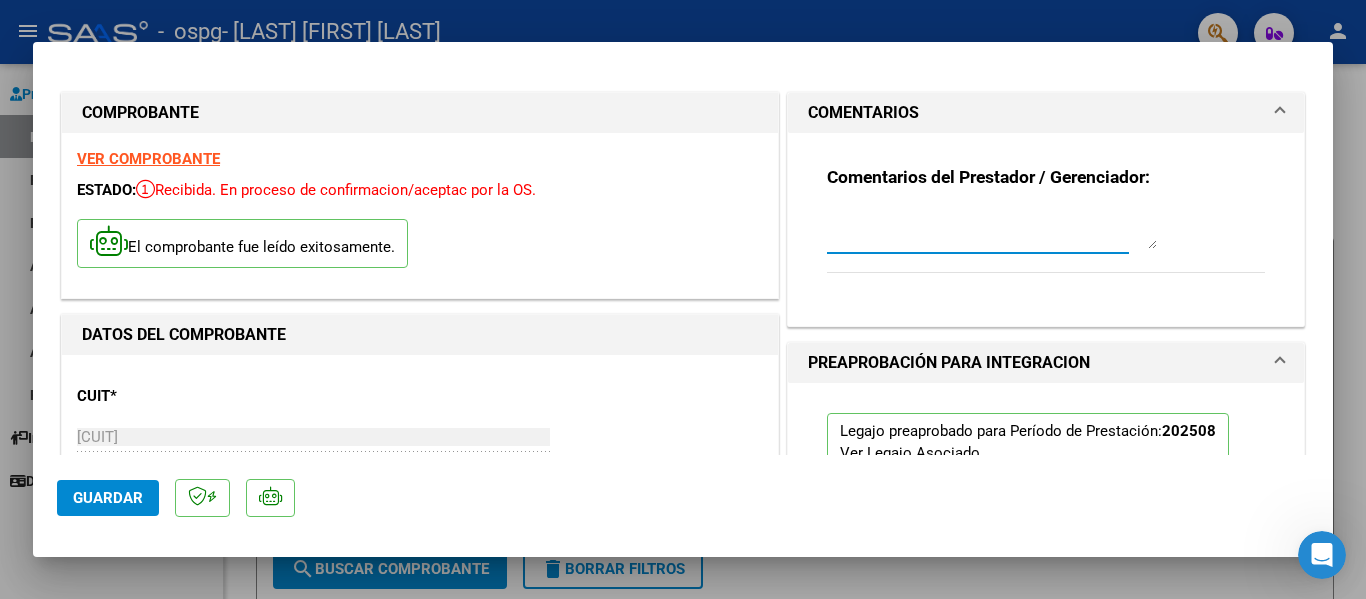 click at bounding box center [992, 229] 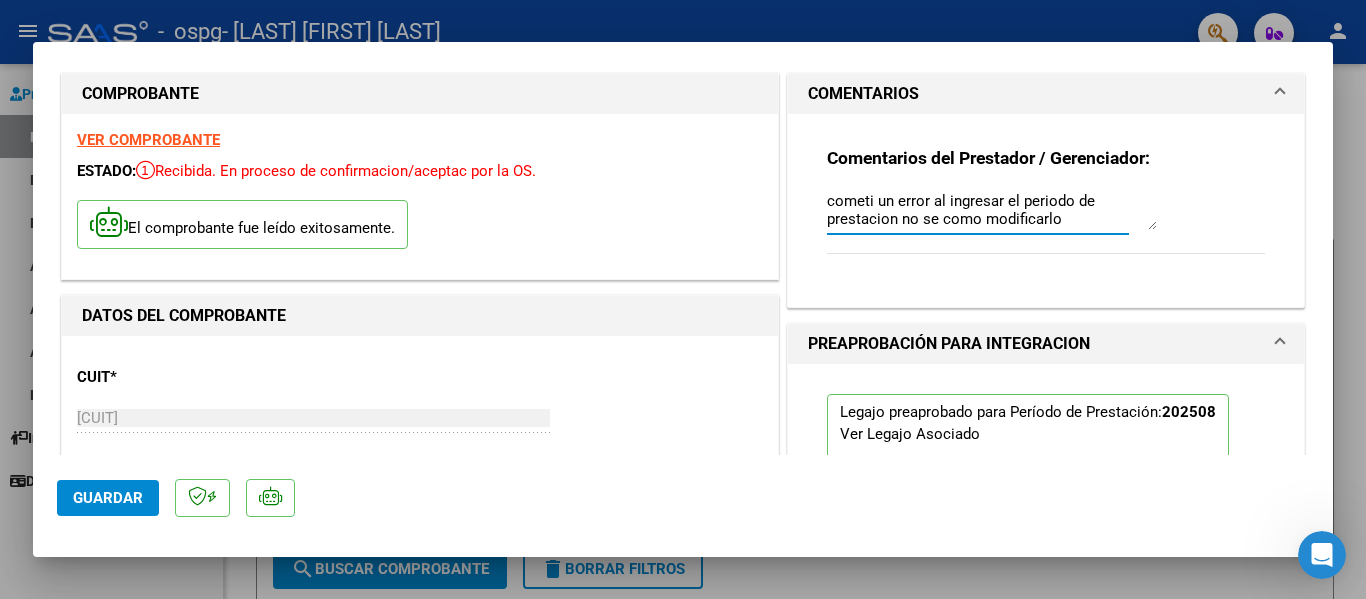scroll, scrollTop: 0, scrollLeft: 0, axis: both 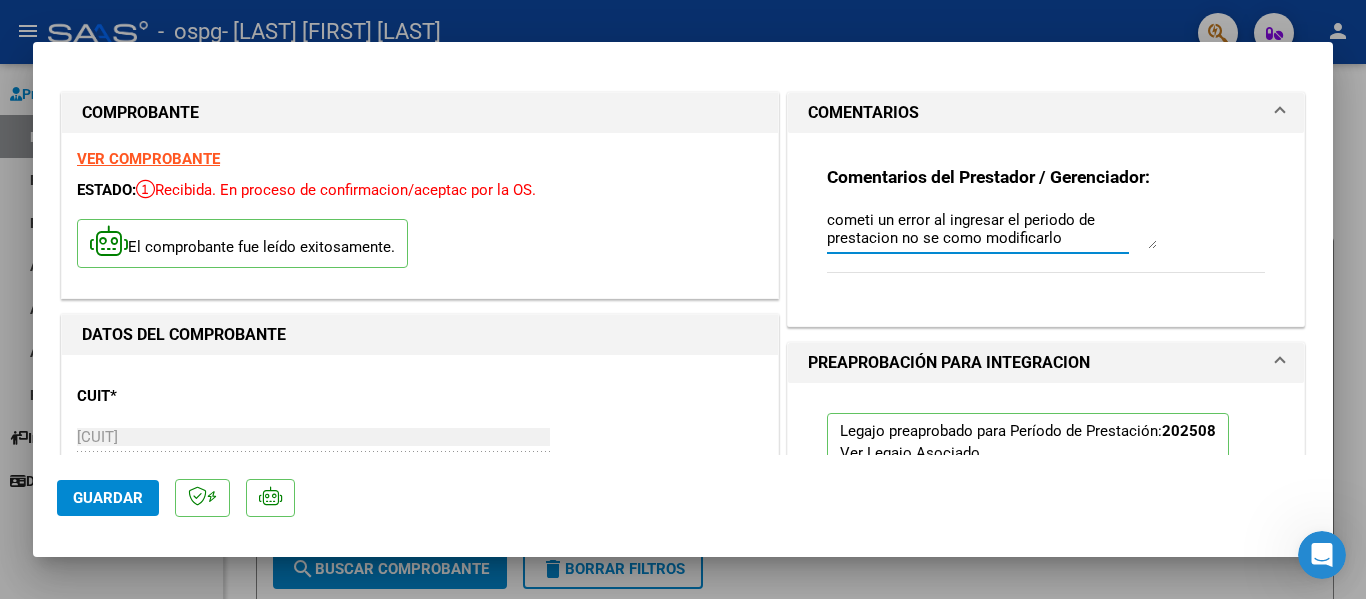 type on "cometi un error al ingresar el periodo de prestacion no se como modificarlo" 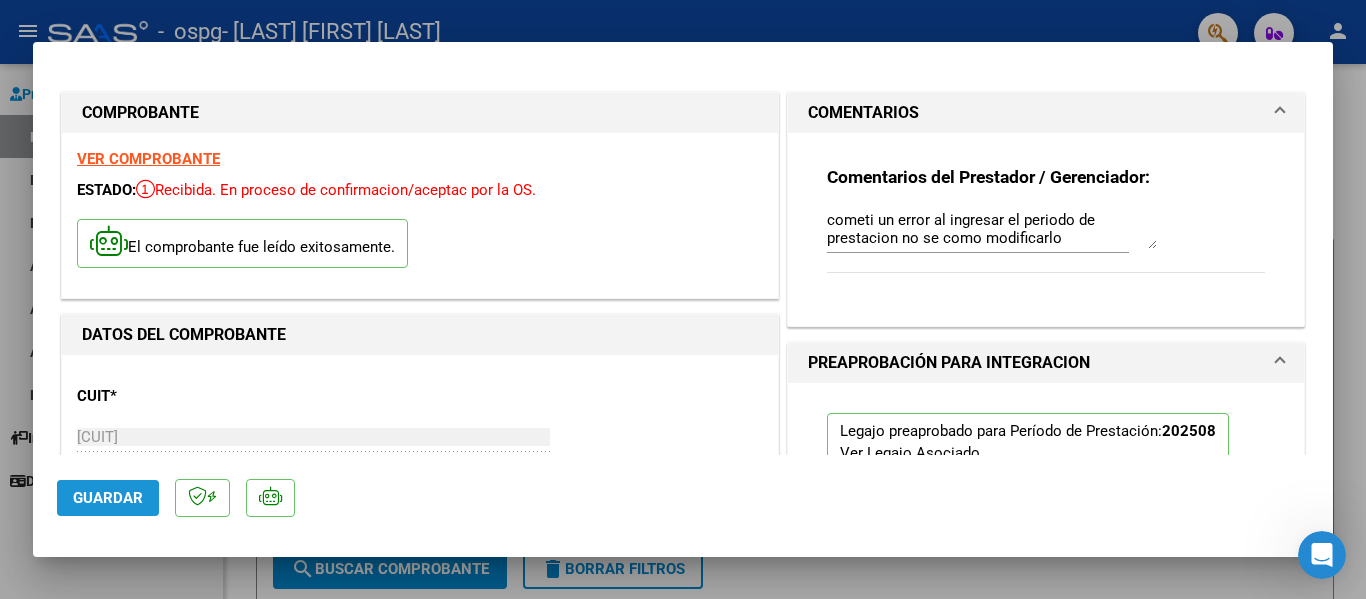 click on "Guardar" 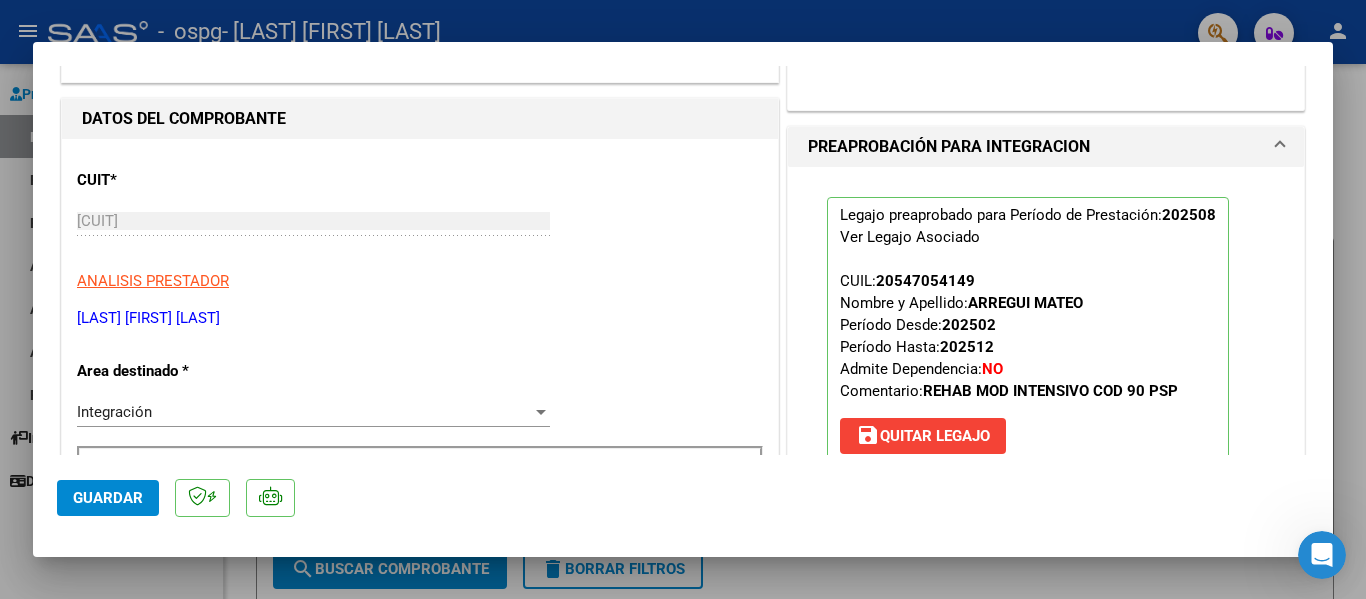 scroll, scrollTop: 401, scrollLeft: 0, axis: vertical 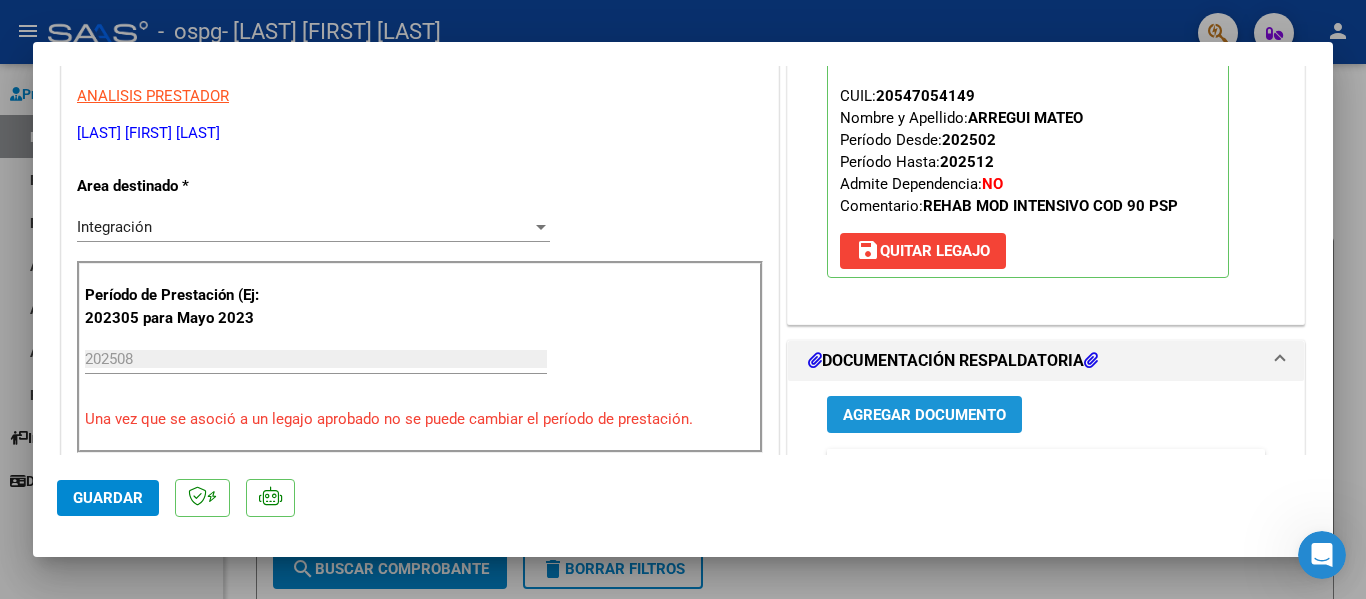 click on "Agregar Documento" at bounding box center [924, 415] 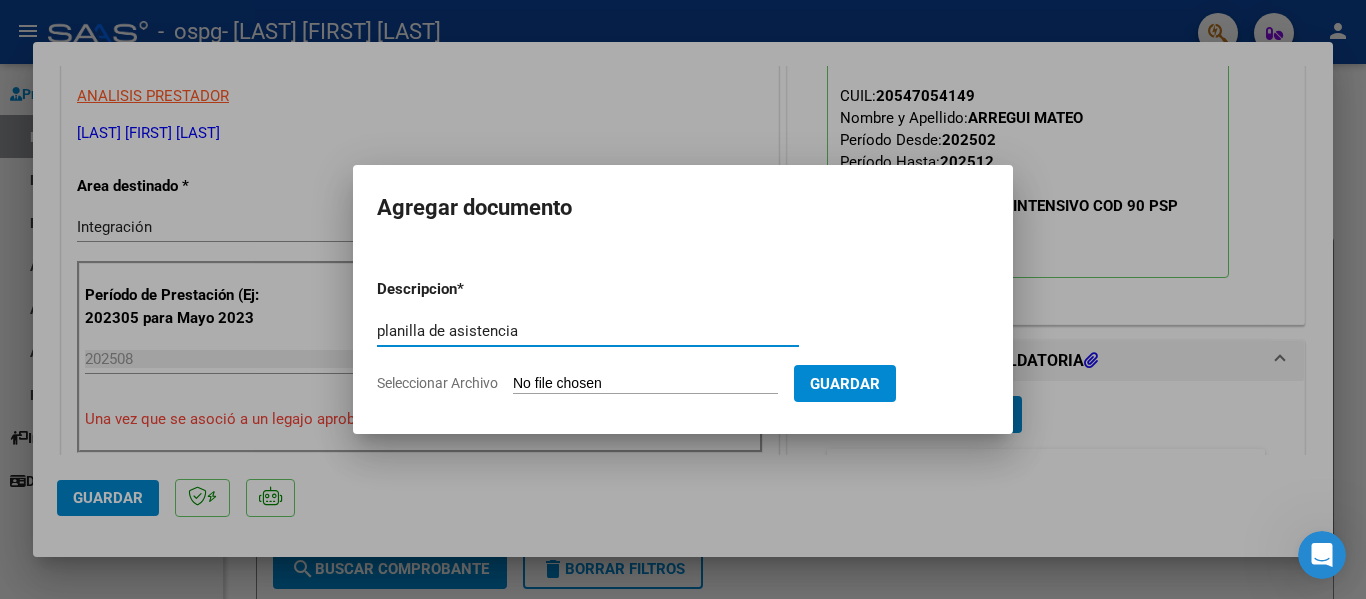 type on "planilla de asistencia" 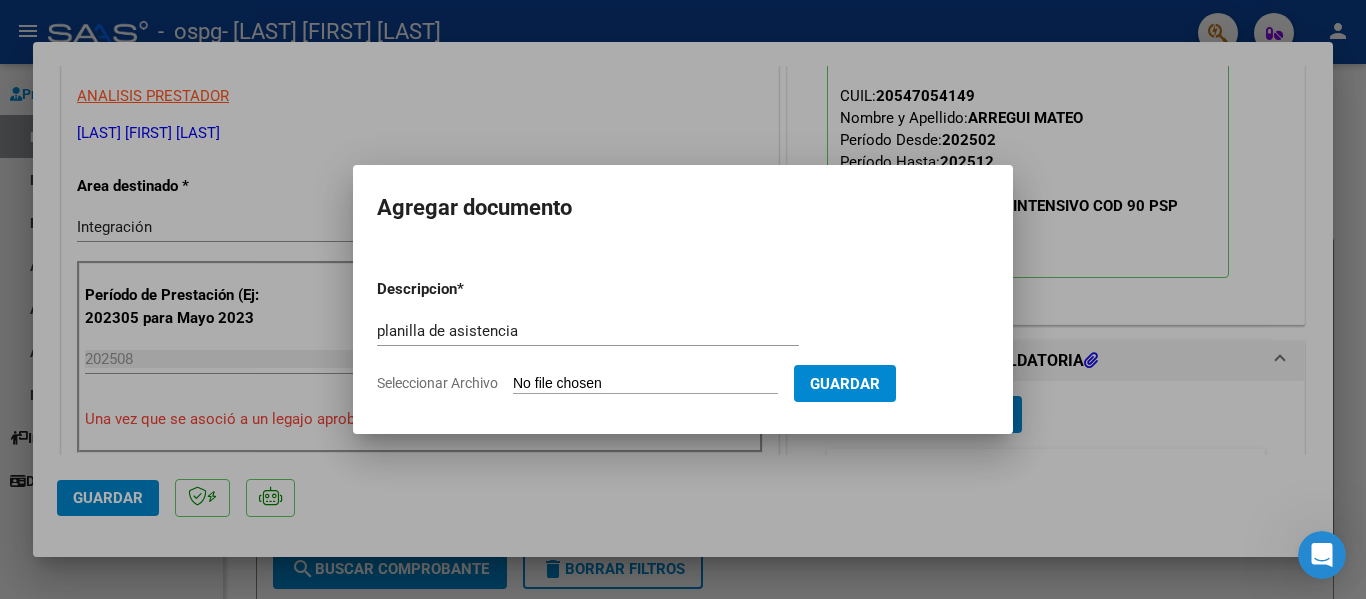 click on "Seleccionar Archivo" 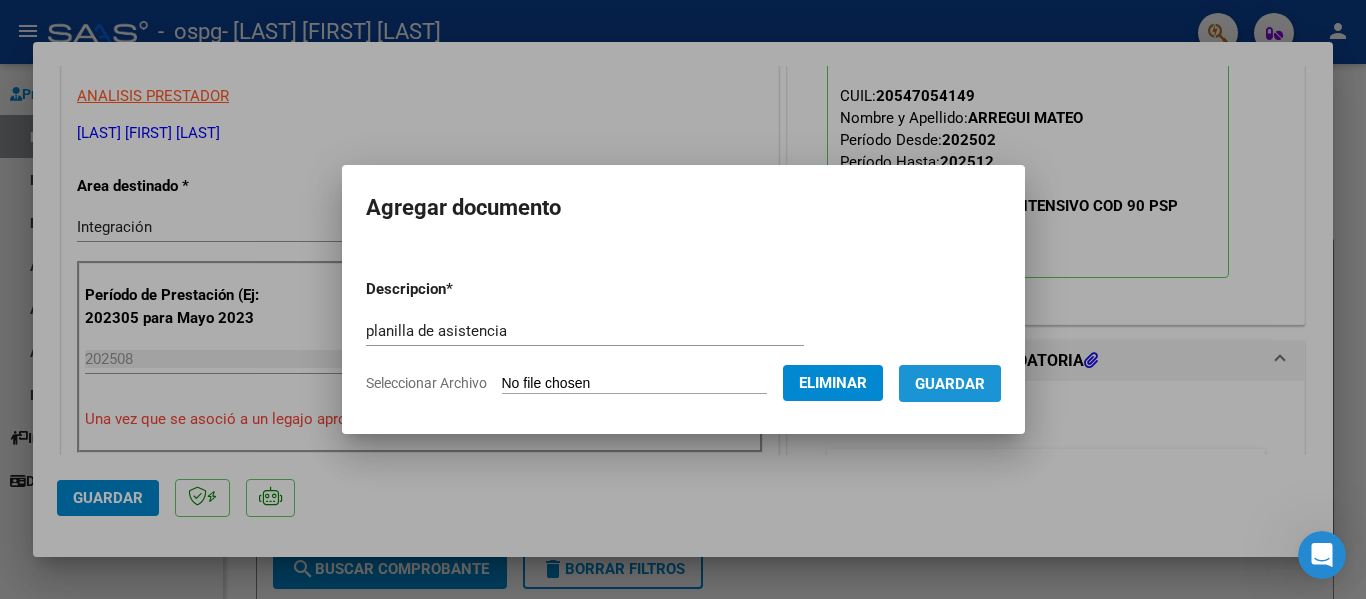 click on "Guardar" at bounding box center (950, 384) 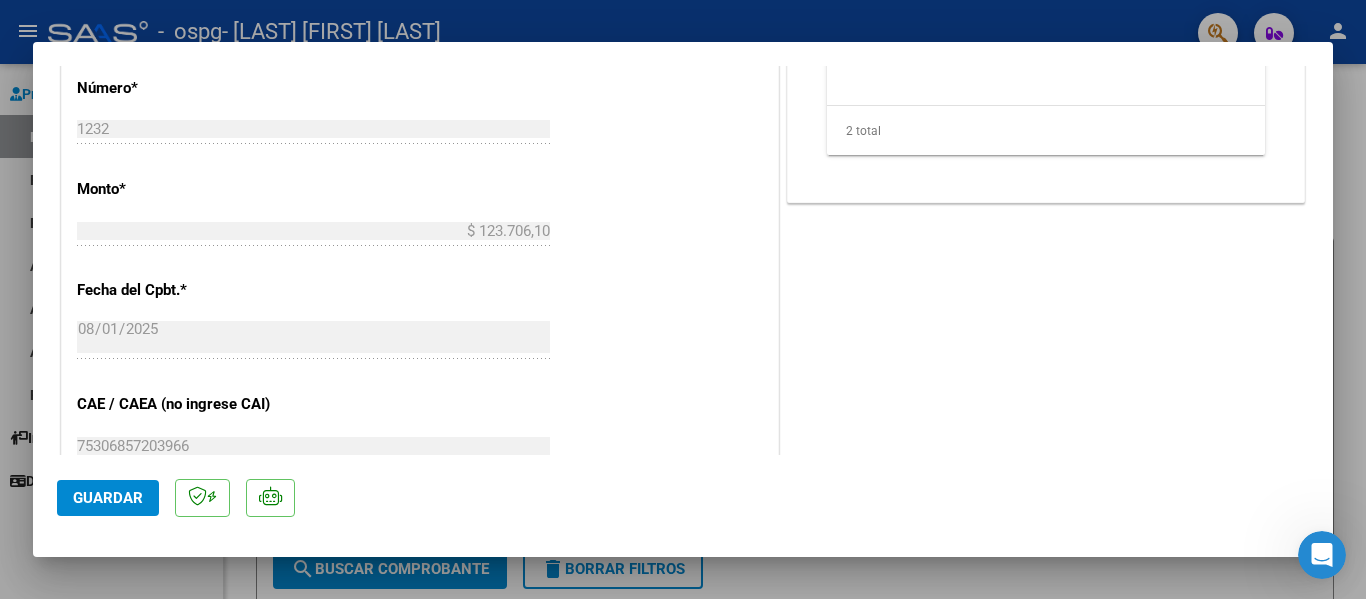 scroll, scrollTop: 1000, scrollLeft: 0, axis: vertical 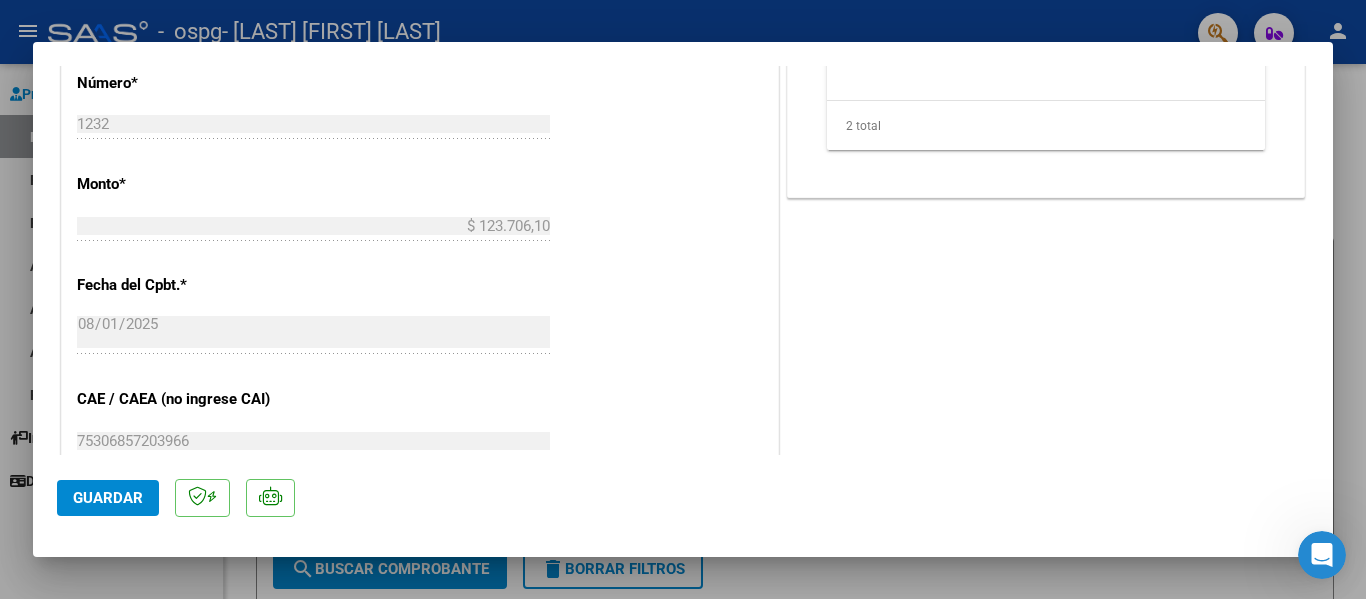 click on "Guardar" 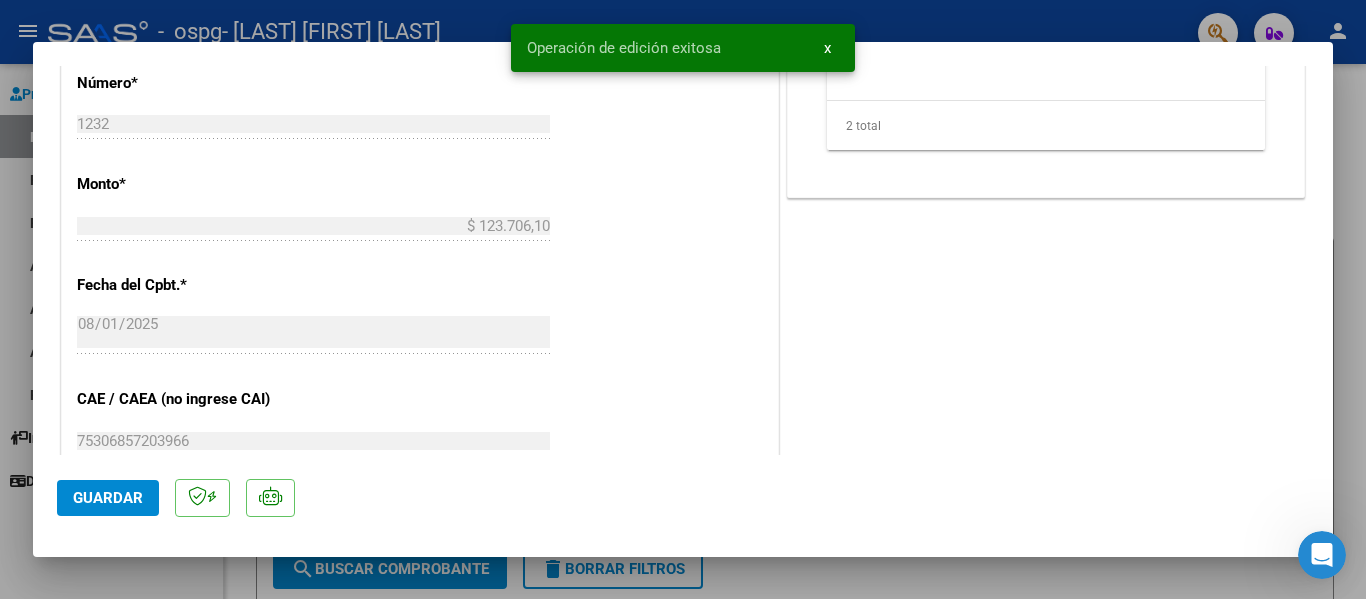 click at bounding box center [683, 299] 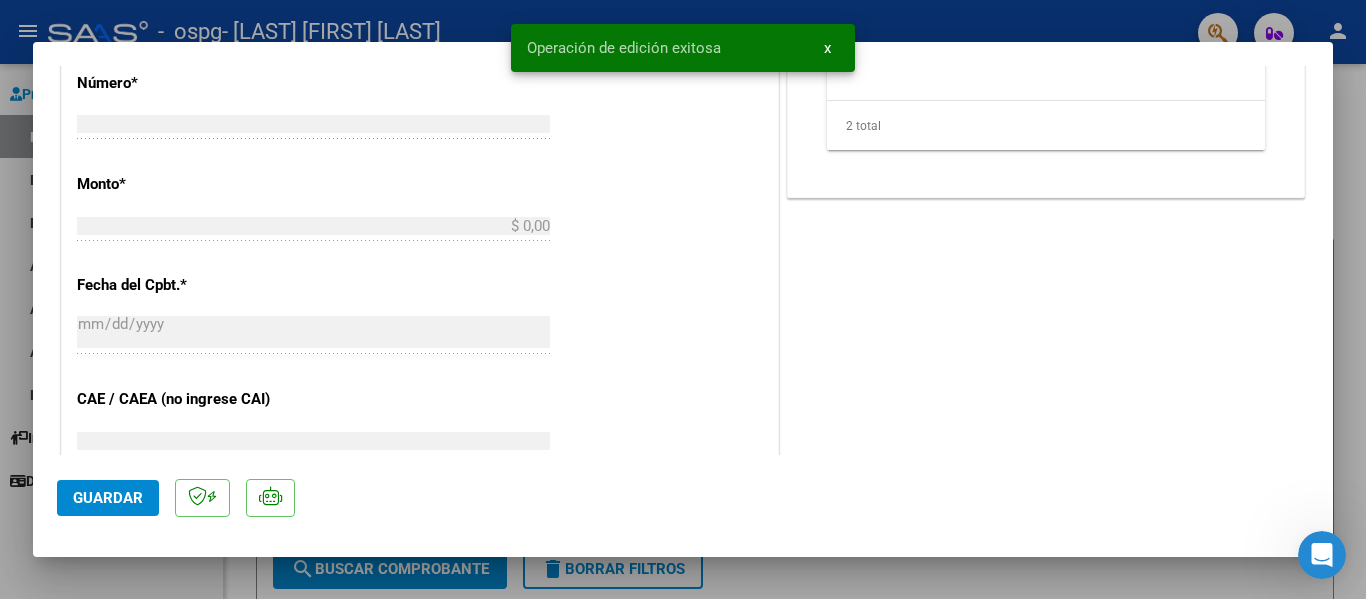 scroll, scrollTop: 1069, scrollLeft: 0, axis: vertical 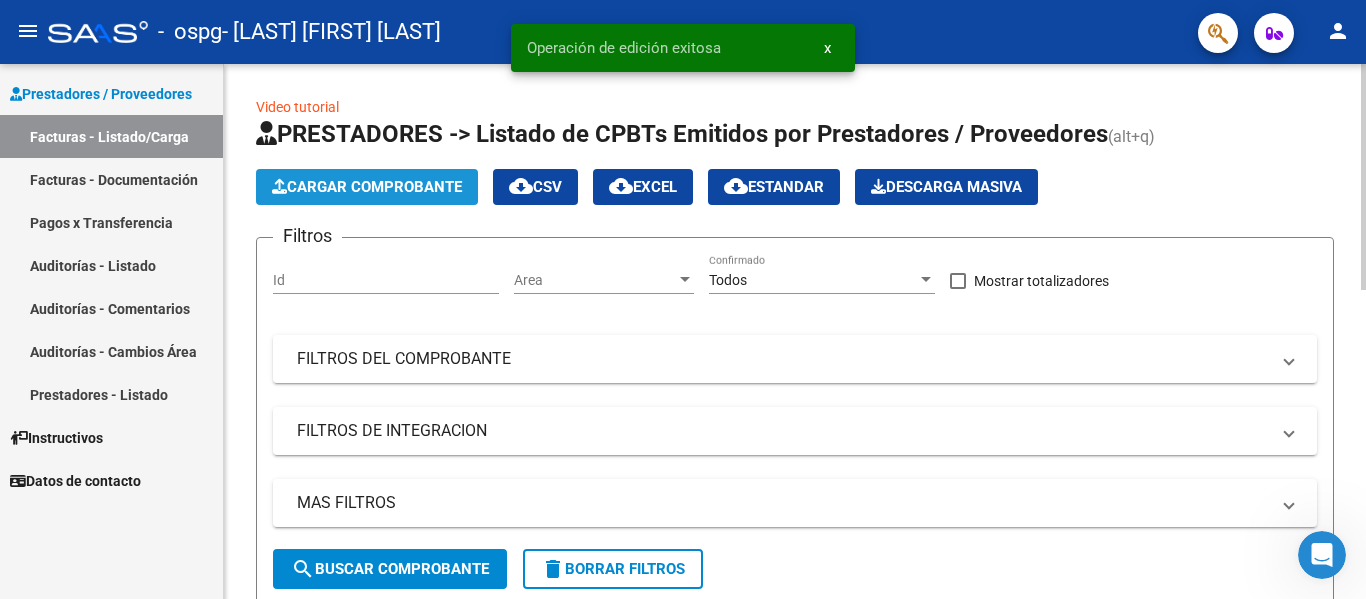click on "Cargar Comprobante" 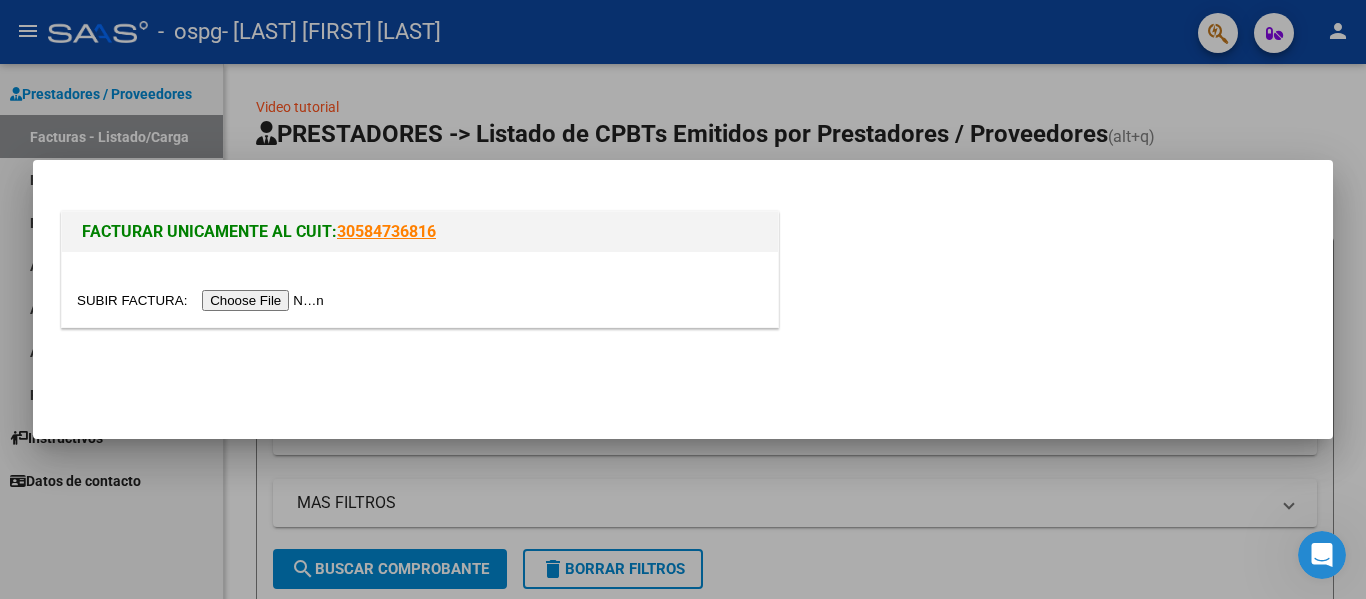 click at bounding box center (203, 300) 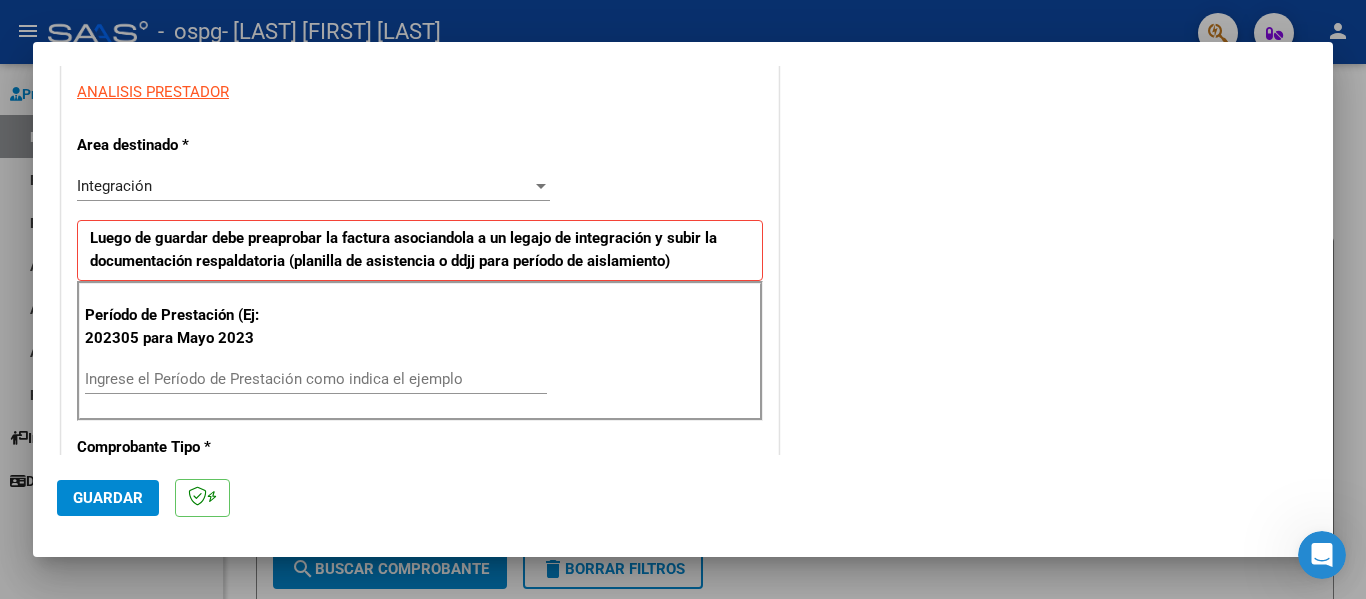 scroll, scrollTop: 400, scrollLeft: 0, axis: vertical 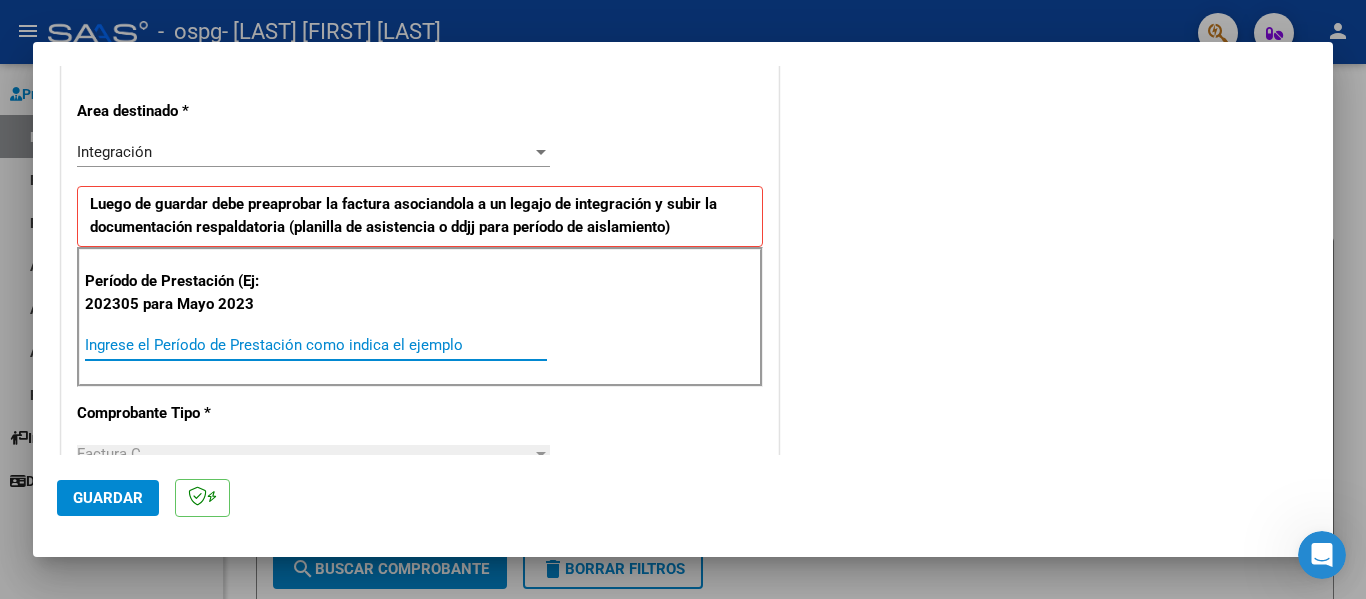 click on "Ingrese el Período de Prestación como indica el ejemplo" at bounding box center (316, 345) 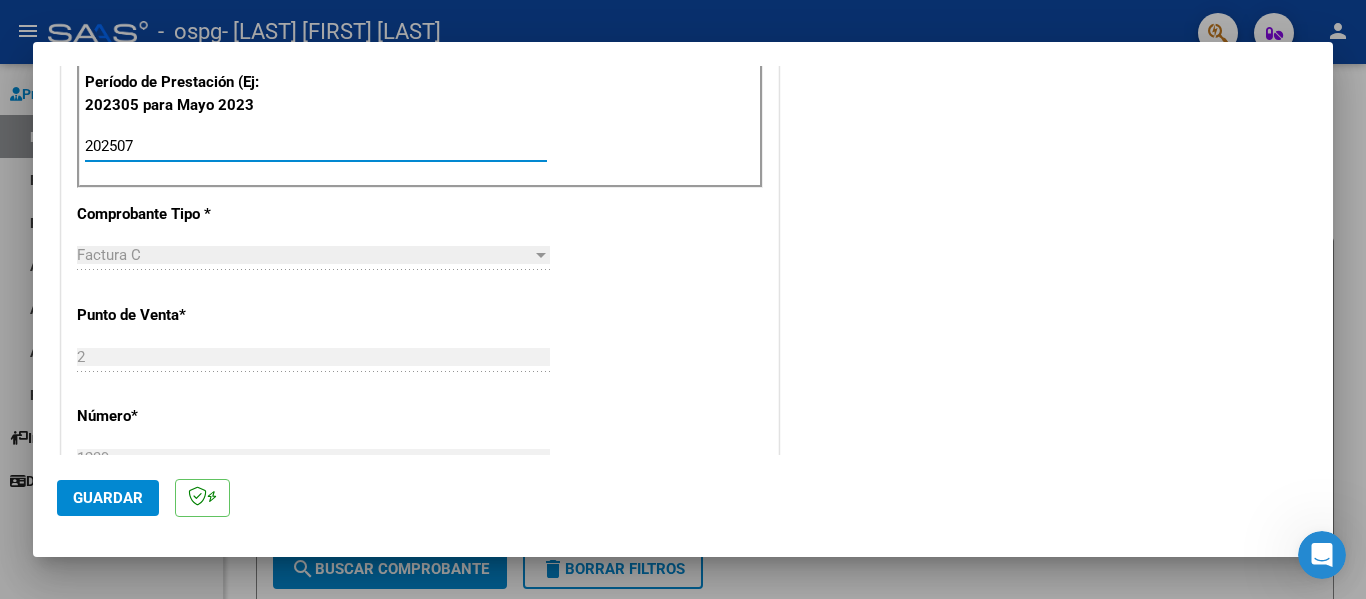 scroll, scrollTop: 800, scrollLeft: 0, axis: vertical 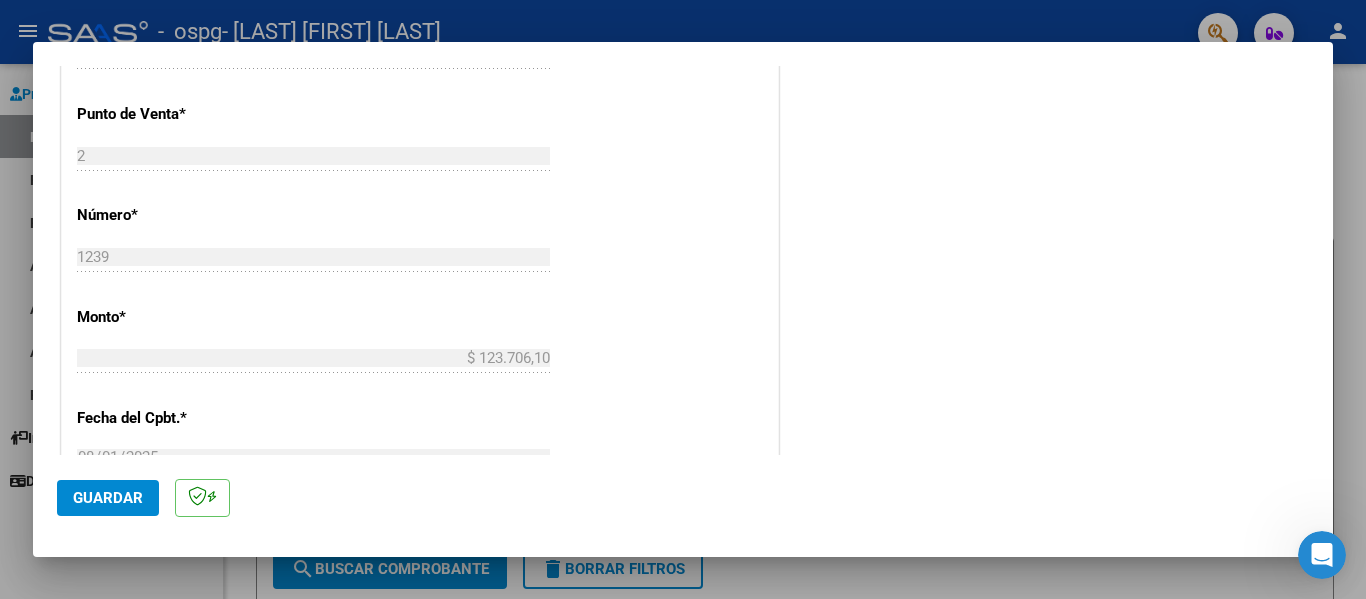 type on "202507" 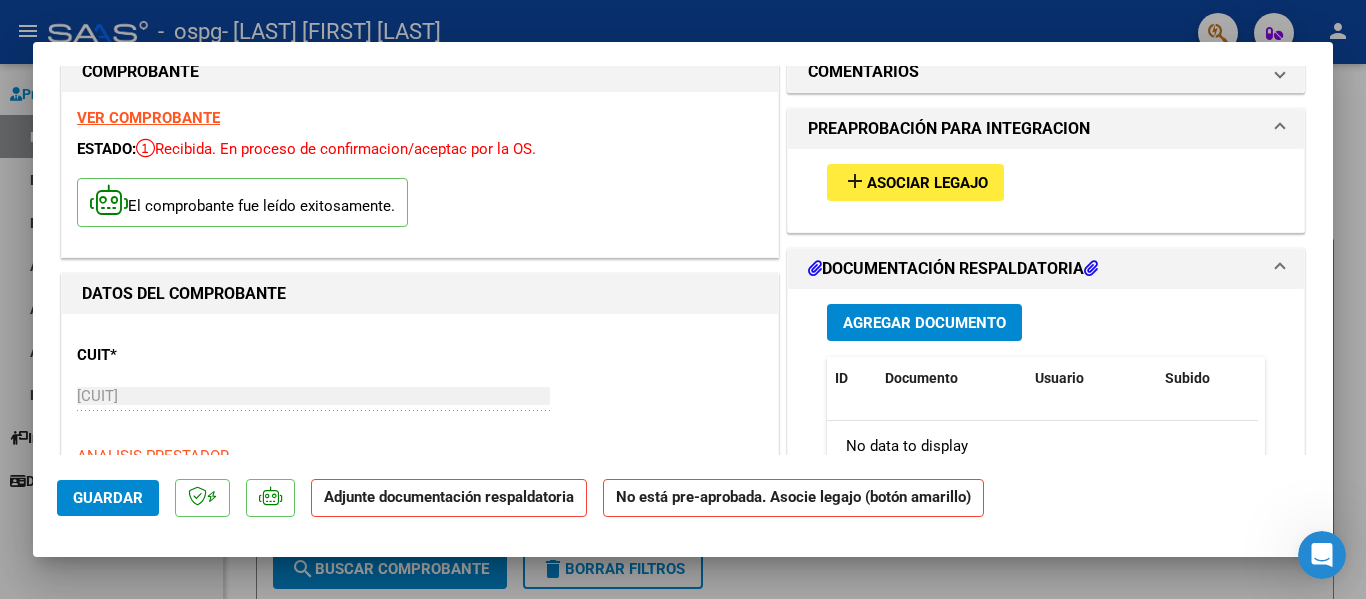 scroll, scrollTop: 0, scrollLeft: 0, axis: both 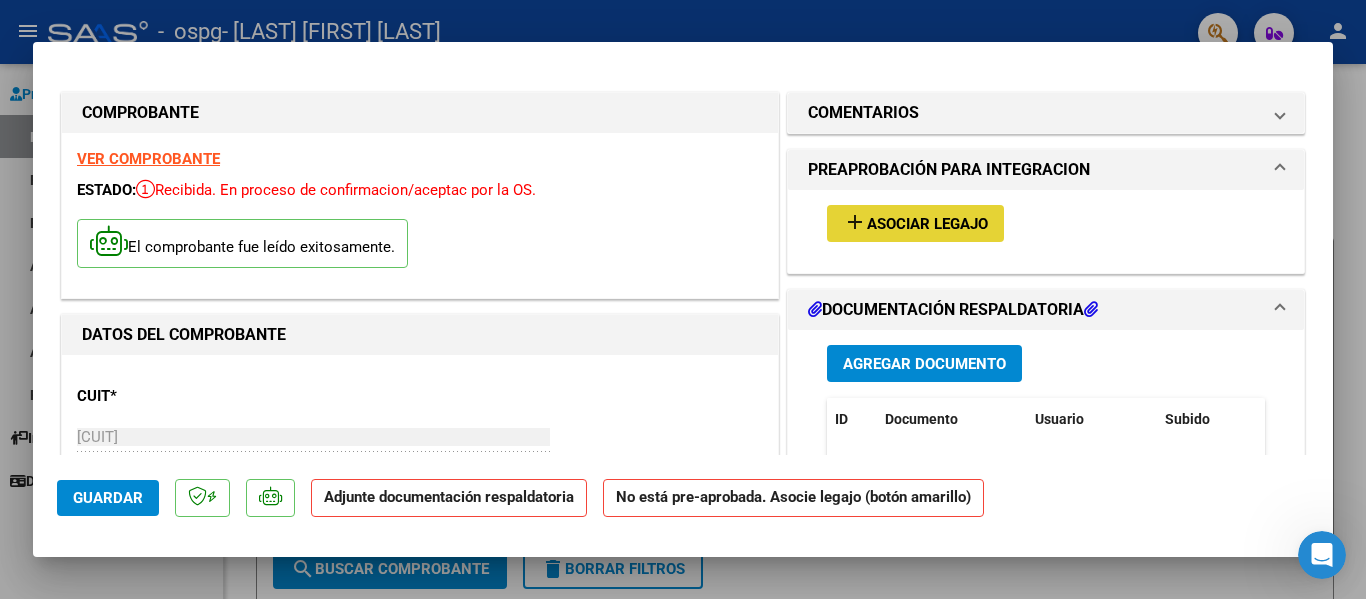click on "add" at bounding box center (855, 222) 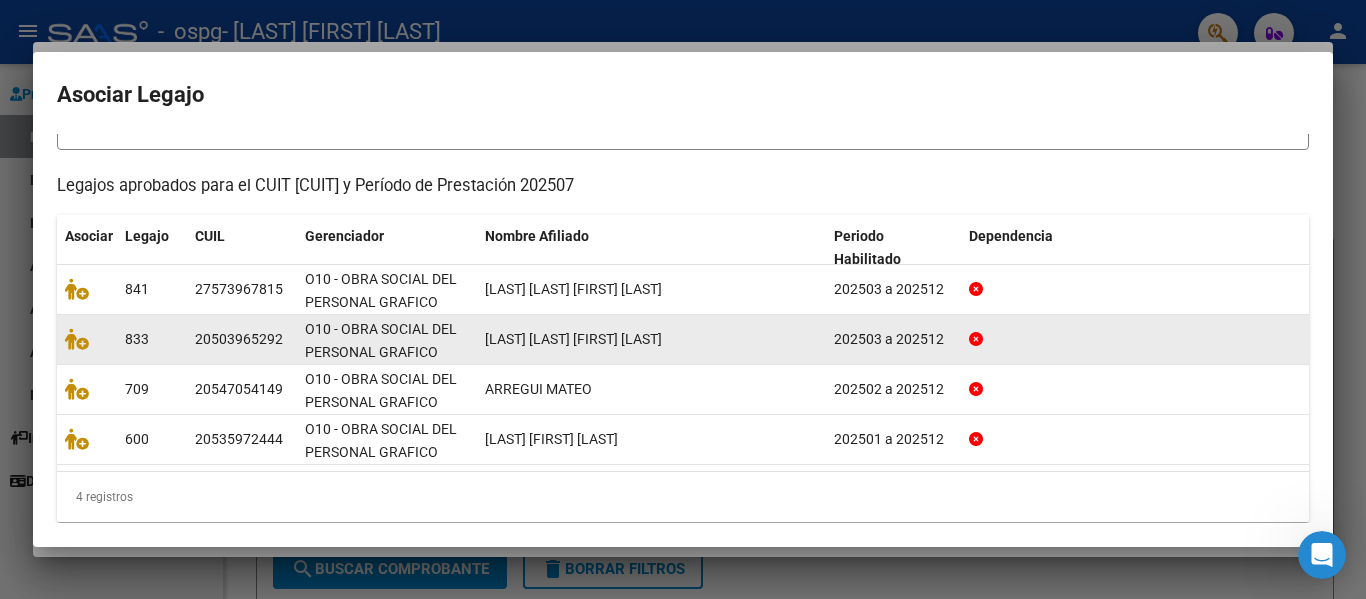 scroll, scrollTop: 171, scrollLeft: 0, axis: vertical 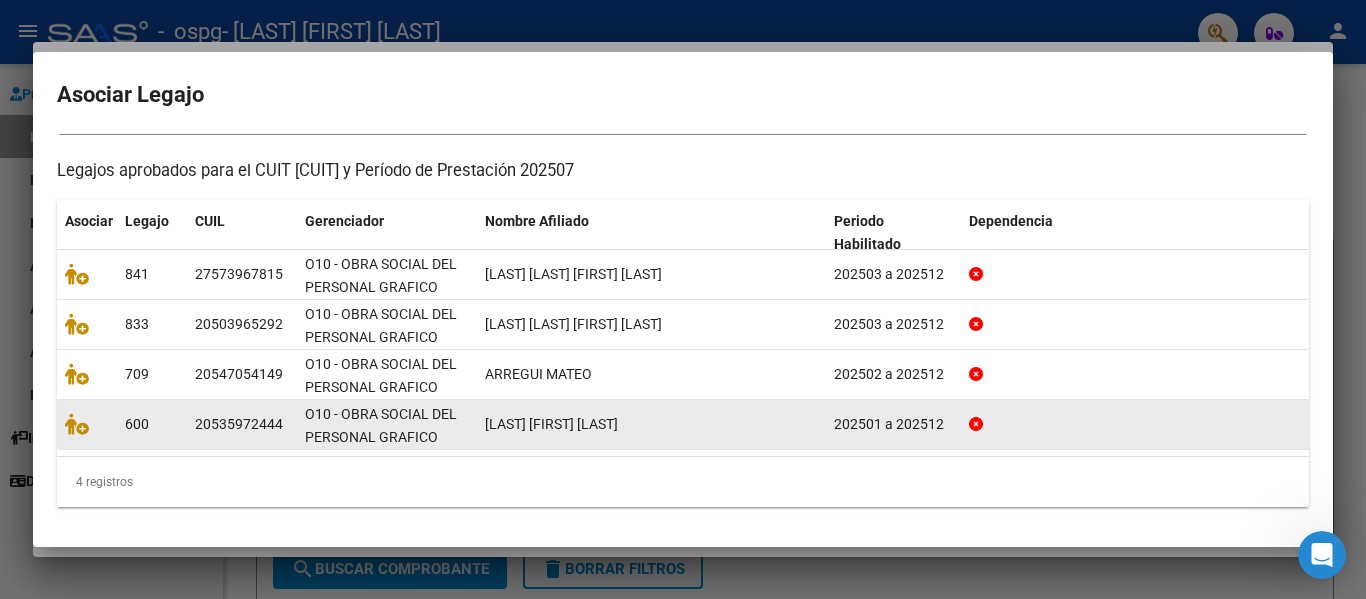 click on "600" 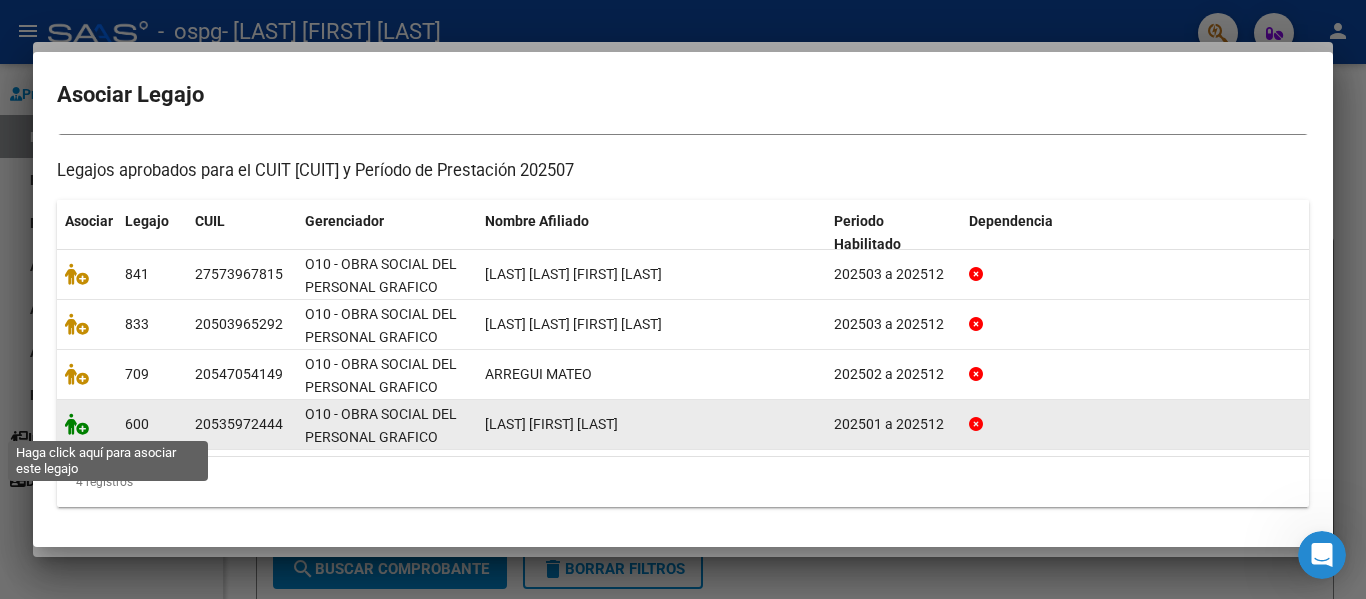 click 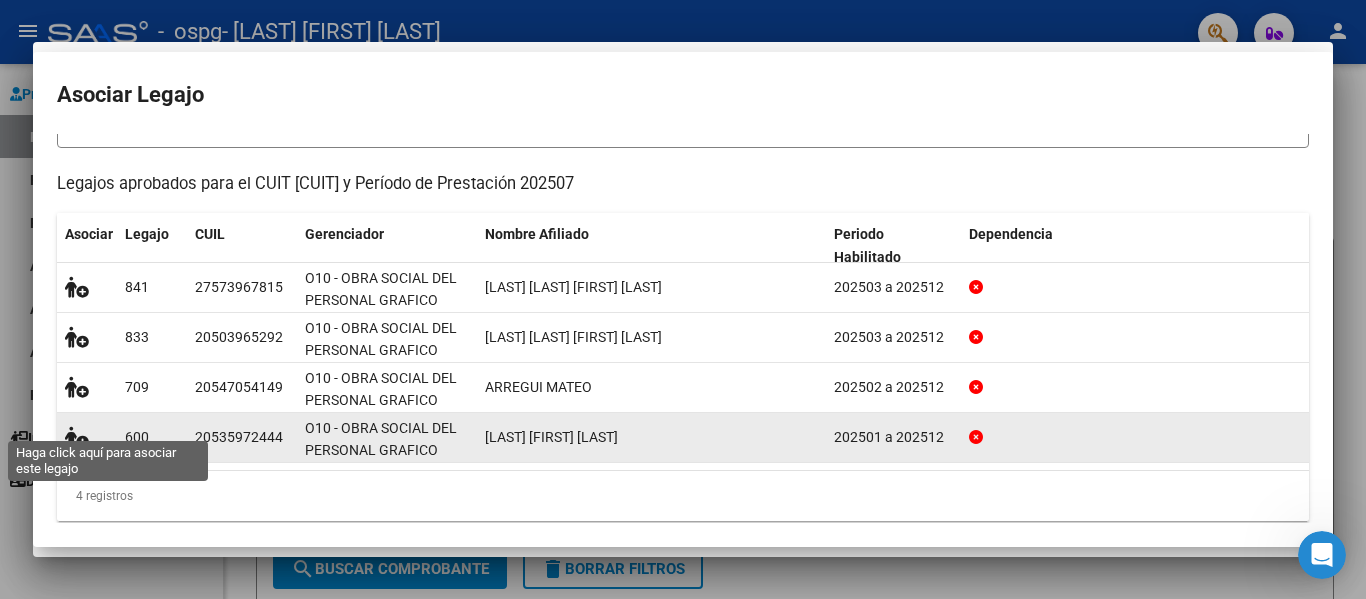 scroll, scrollTop: 0, scrollLeft: 0, axis: both 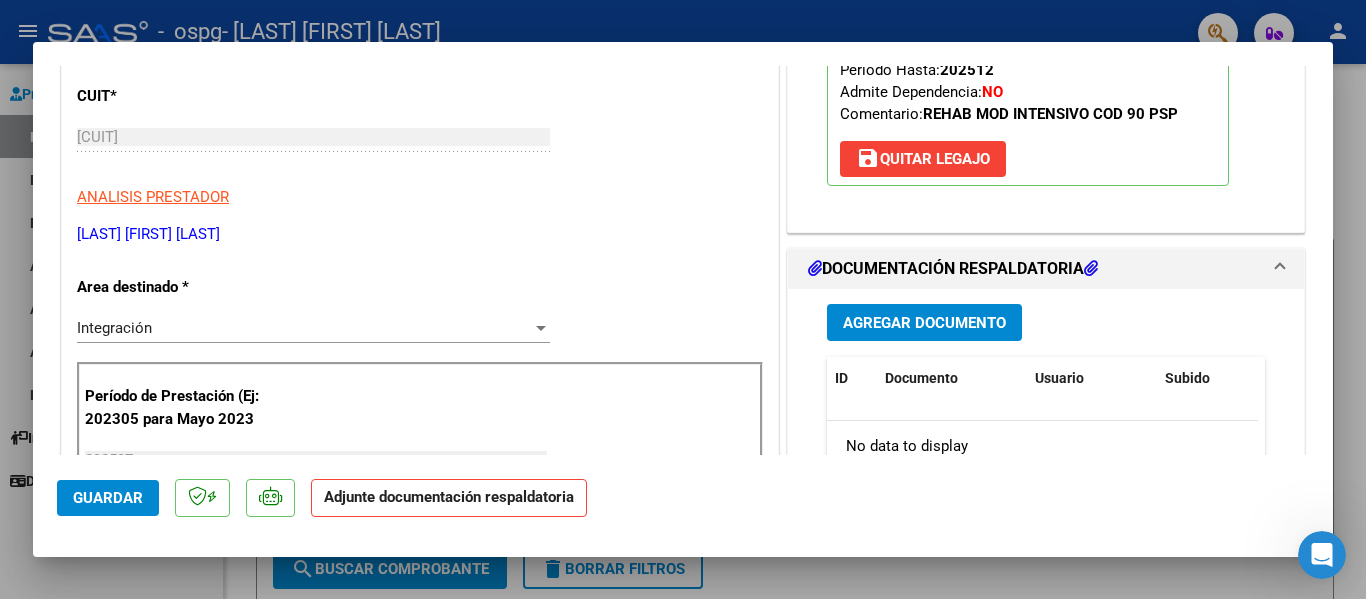 click on "Agregar Documento" at bounding box center [924, 323] 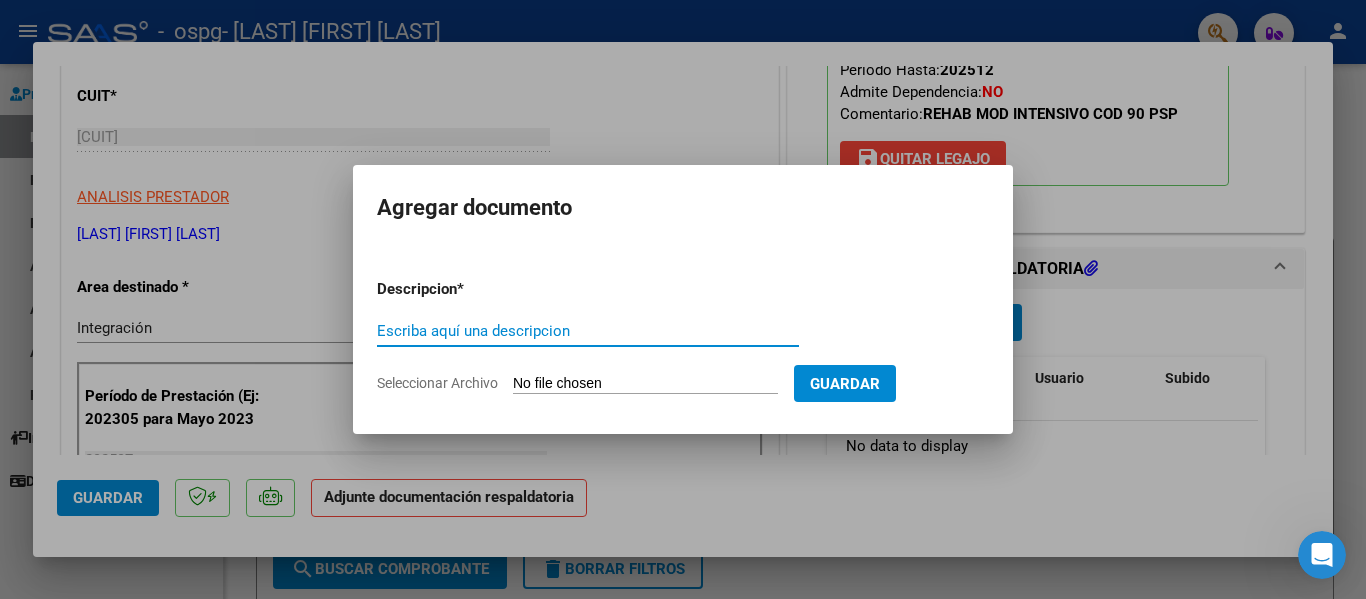 click on "Escriba aquí una descripcion" at bounding box center [588, 331] 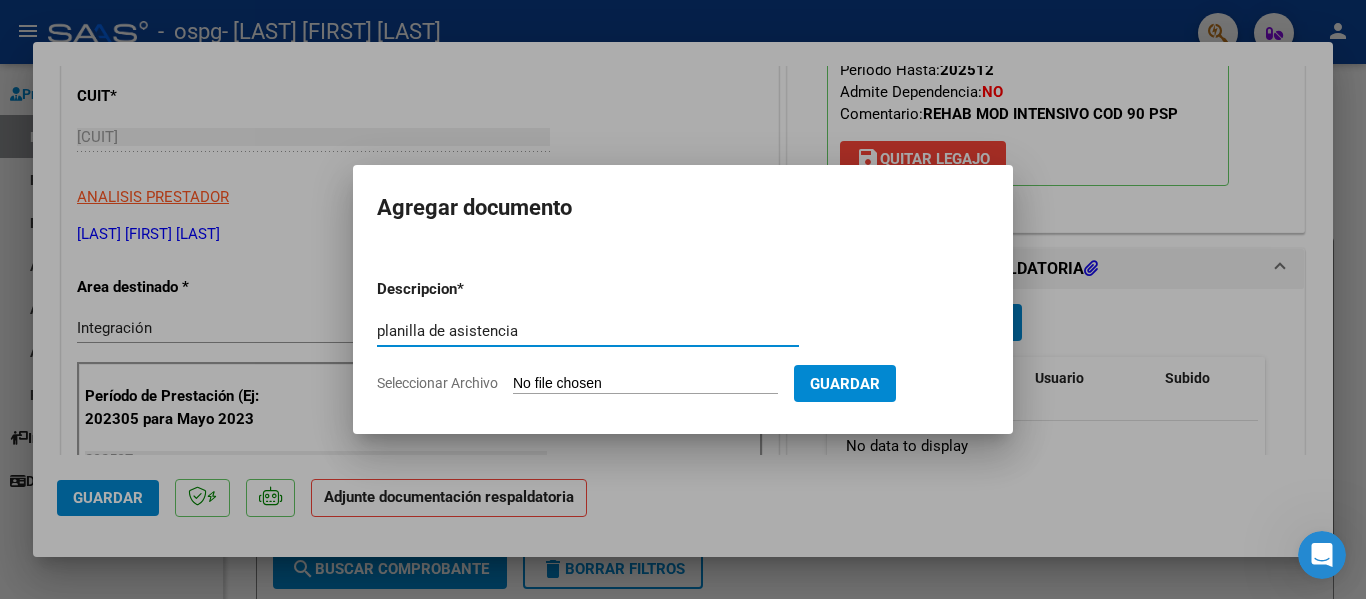 type on "planilla de asistencia" 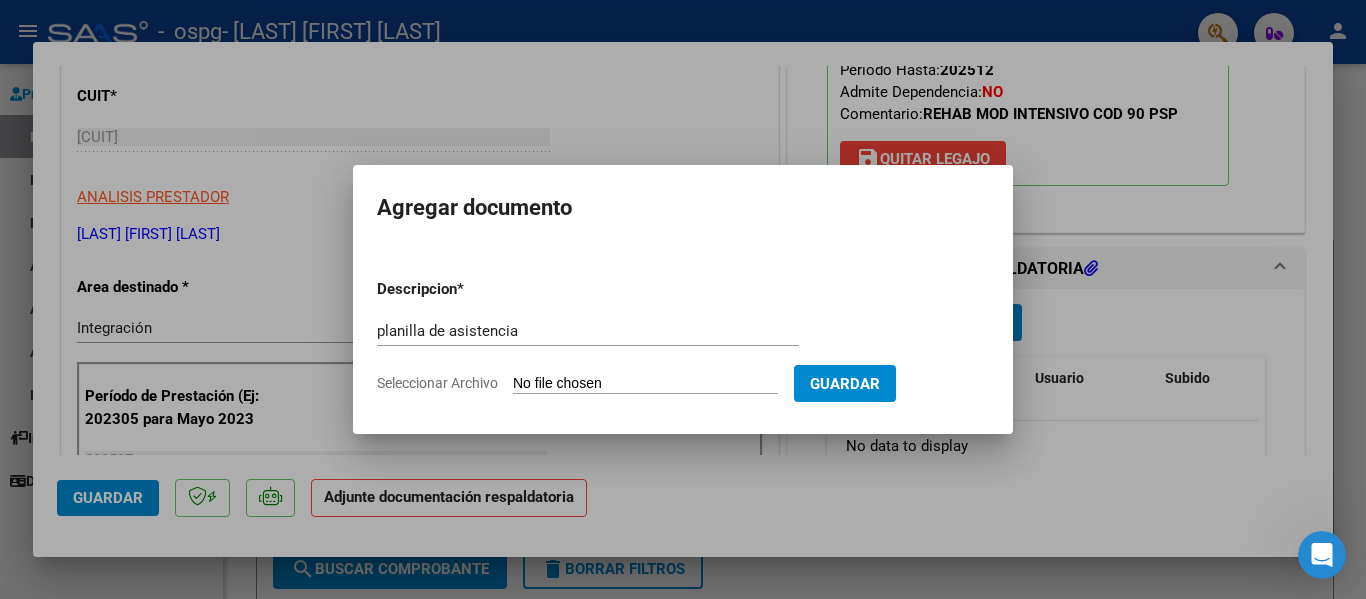 click on "Seleccionar Archivo" 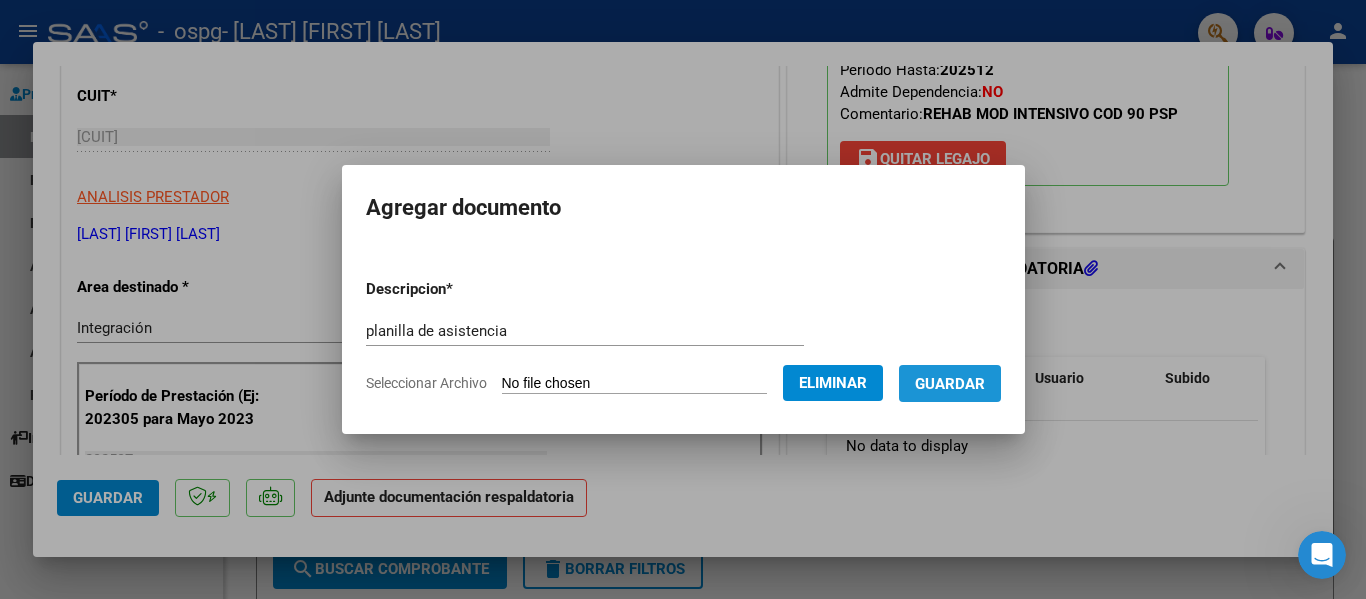 click on "Guardar" at bounding box center [950, 384] 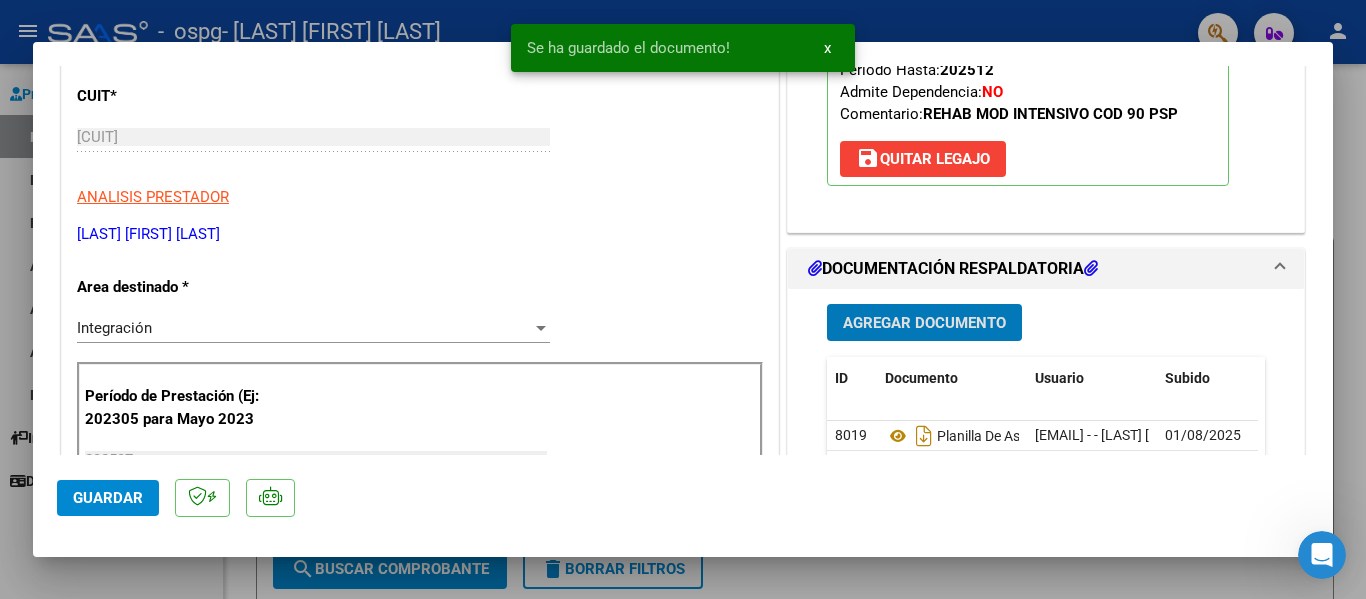 click on "Guardar" 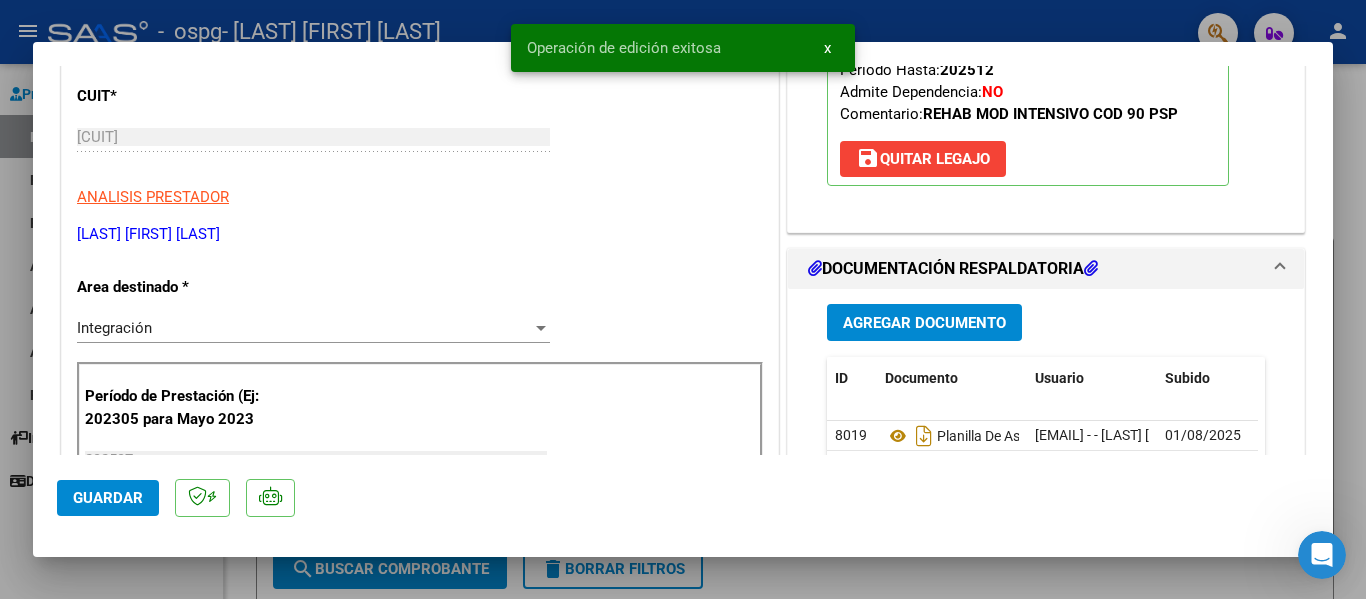 click at bounding box center (683, 299) 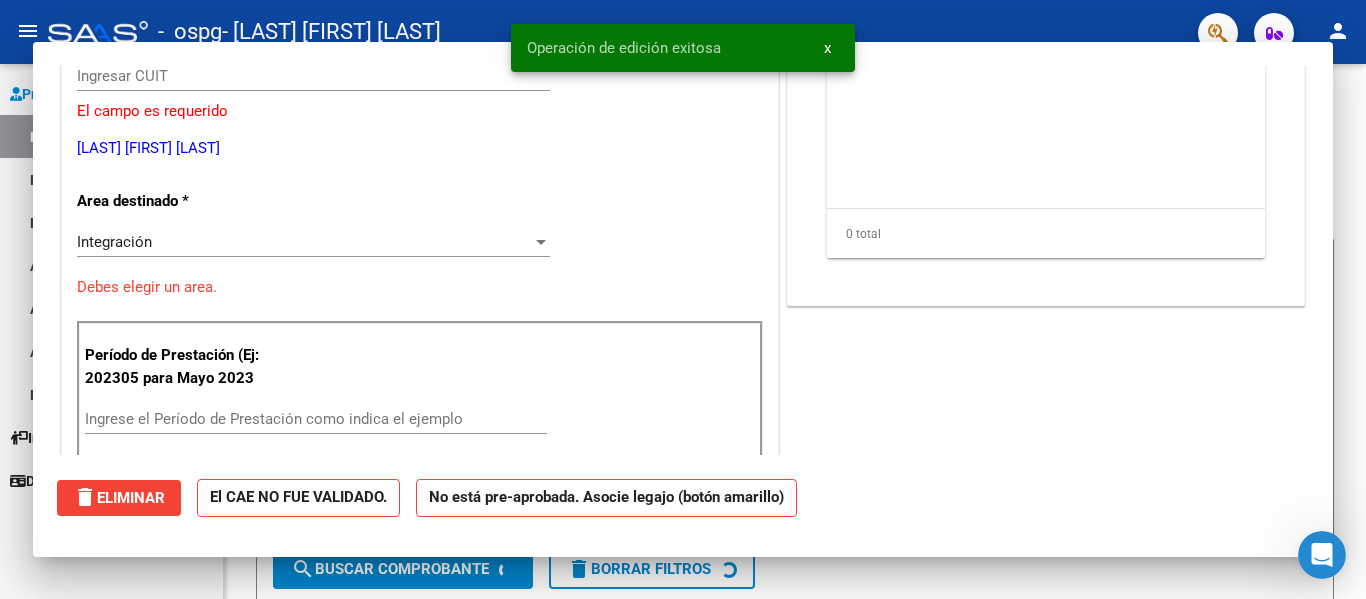 scroll, scrollTop: 239, scrollLeft: 0, axis: vertical 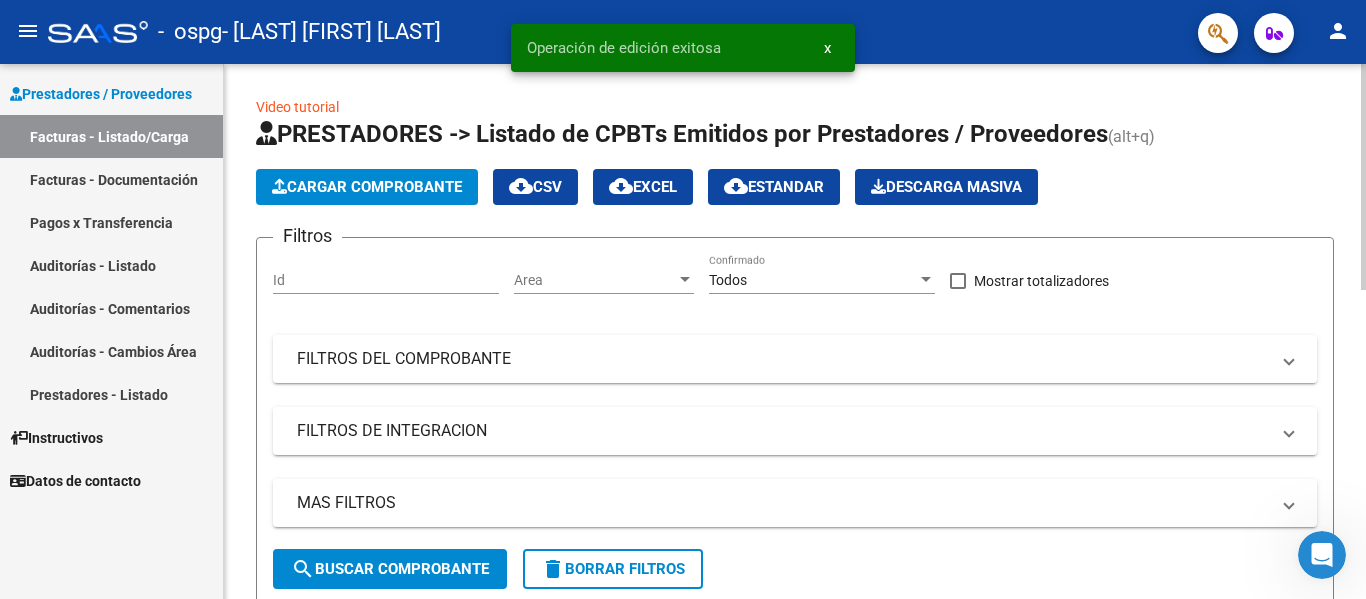 click on "Cargar Comprobante" 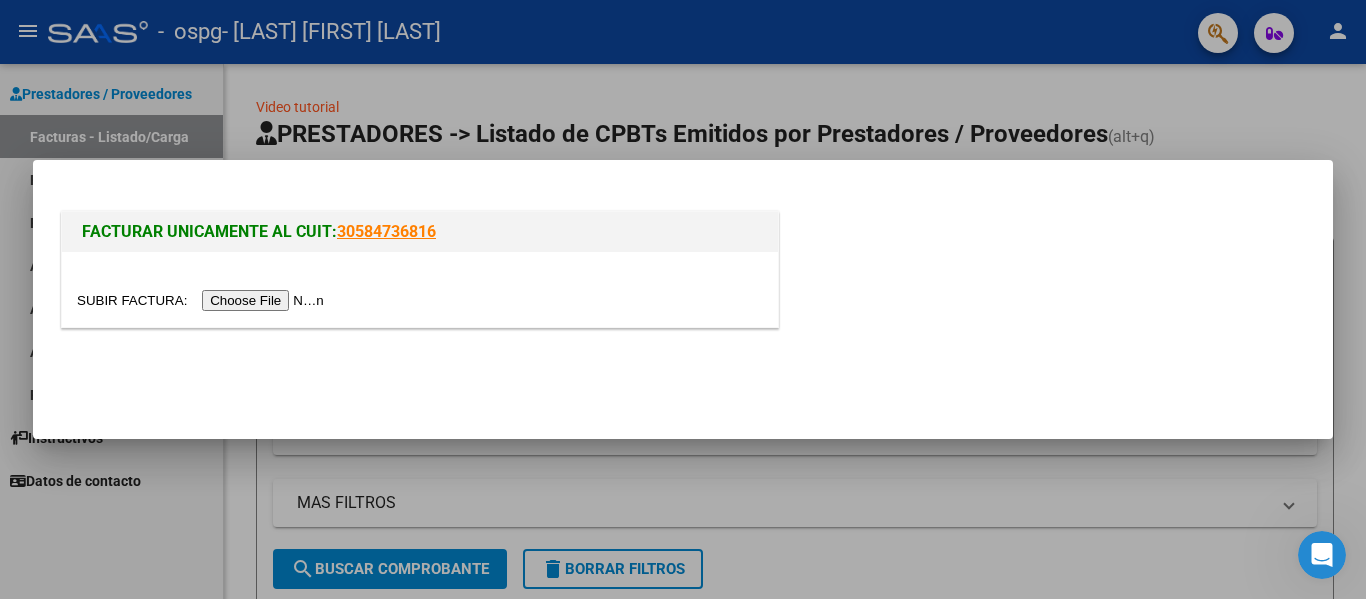 click at bounding box center [203, 300] 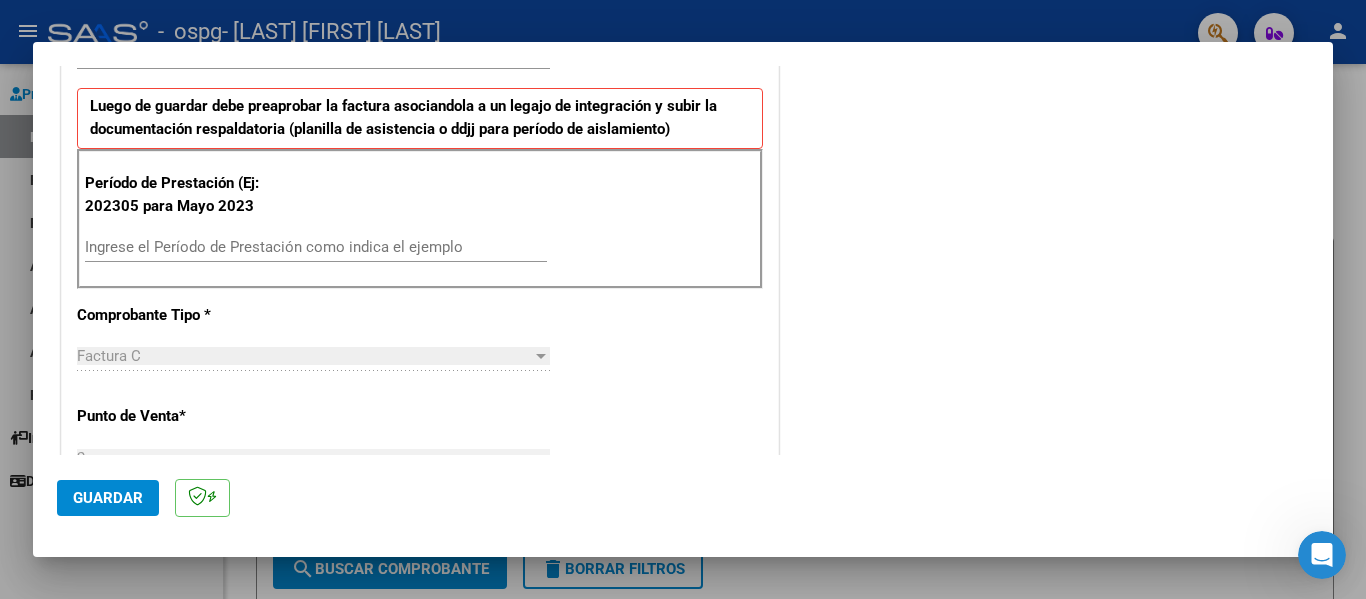 scroll, scrollTop: 500, scrollLeft: 0, axis: vertical 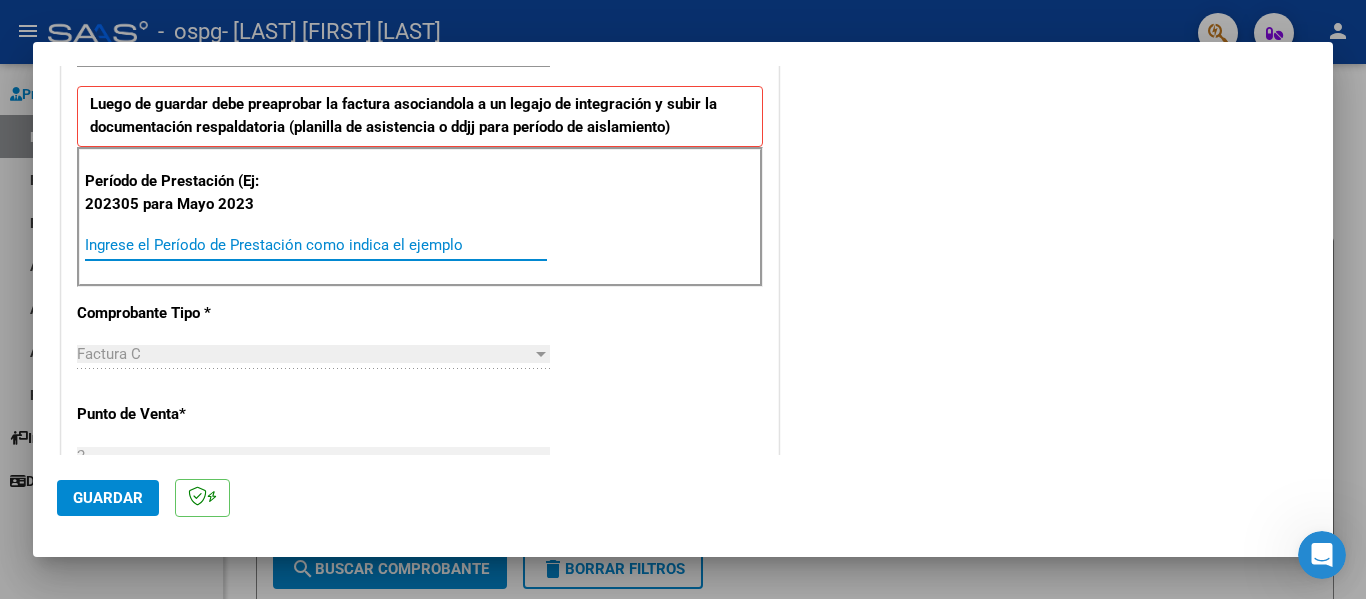 click on "Ingrese el Período de Prestación como indica el ejemplo" at bounding box center [316, 245] 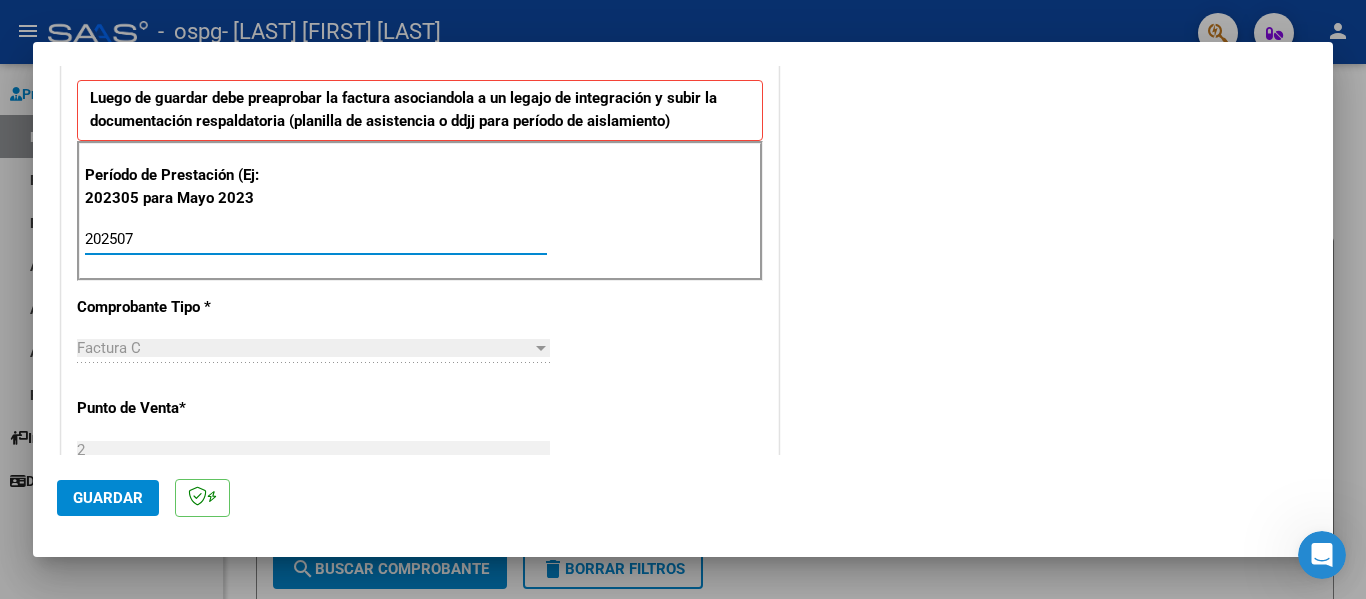 scroll, scrollTop: 1000, scrollLeft: 0, axis: vertical 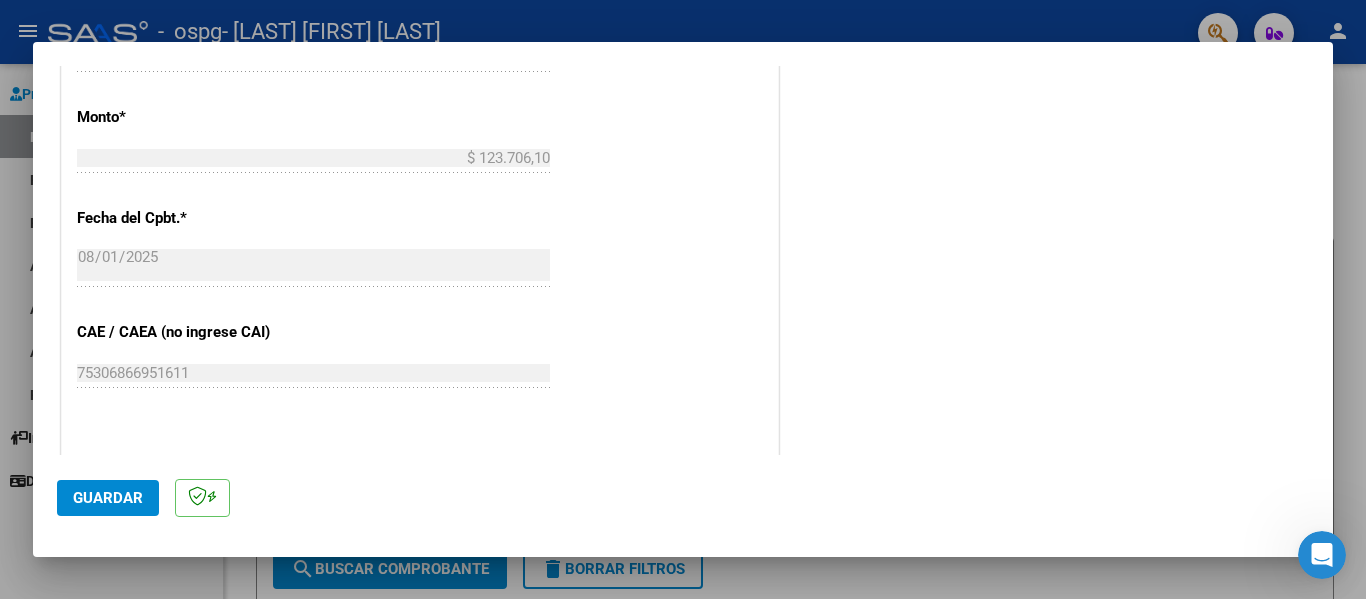 type on "202507" 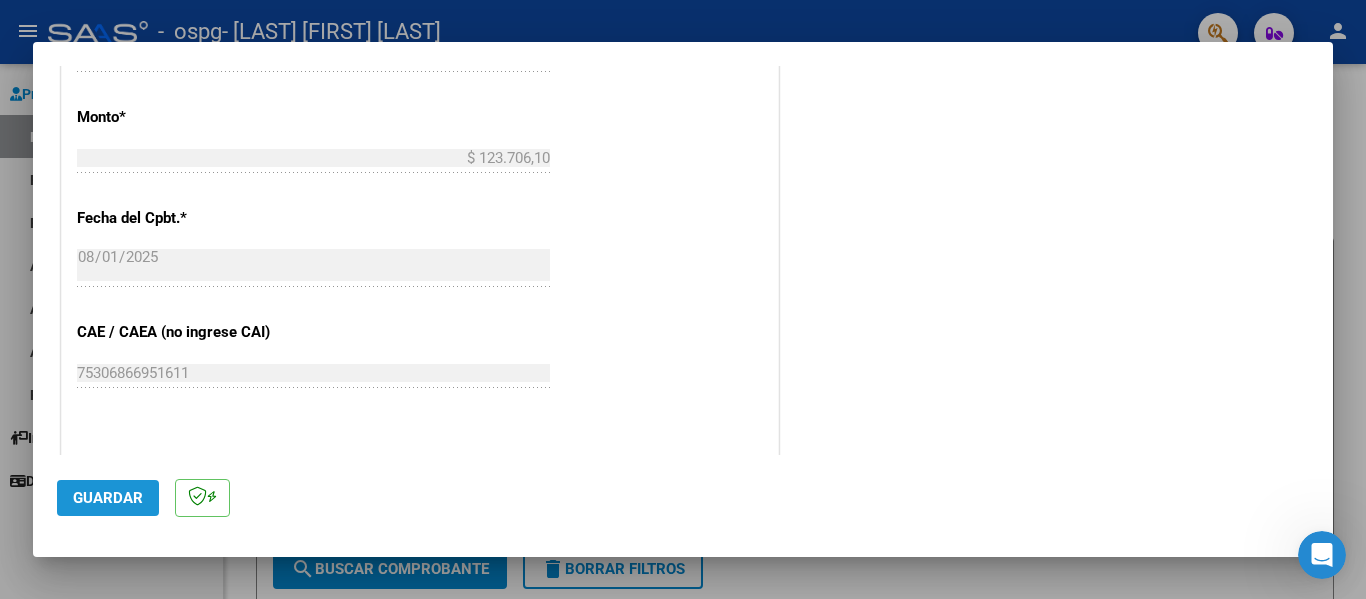 click on "Guardar" 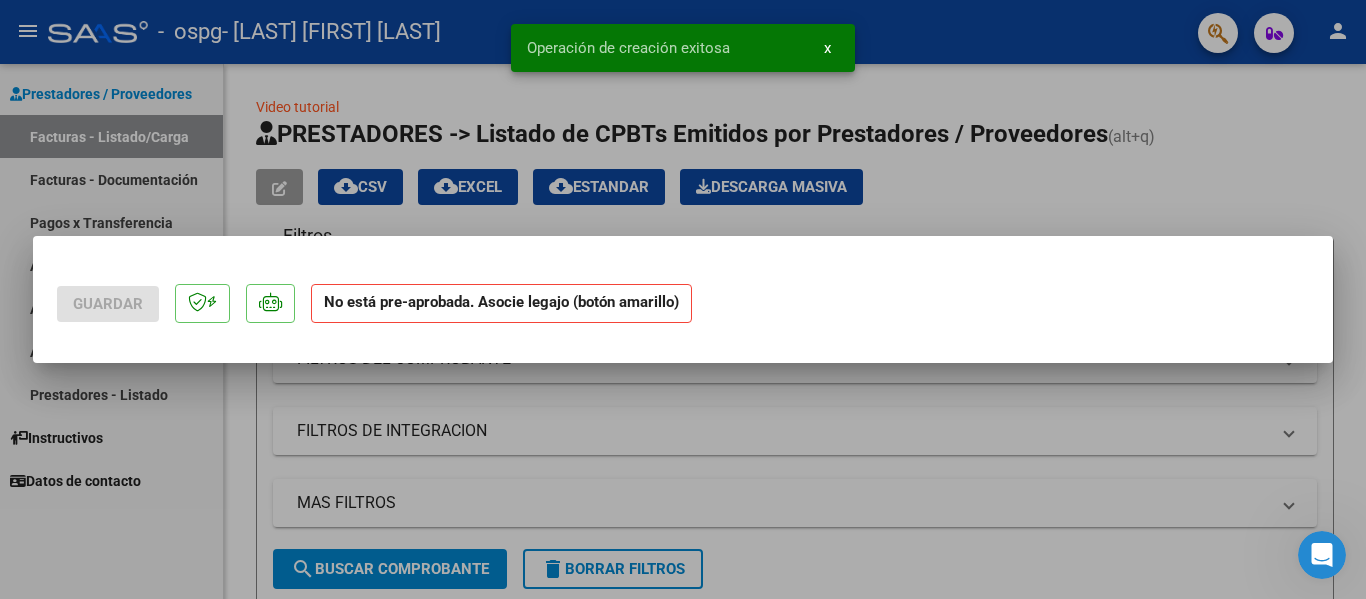 scroll, scrollTop: 0, scrollLeft: 0, axis: both 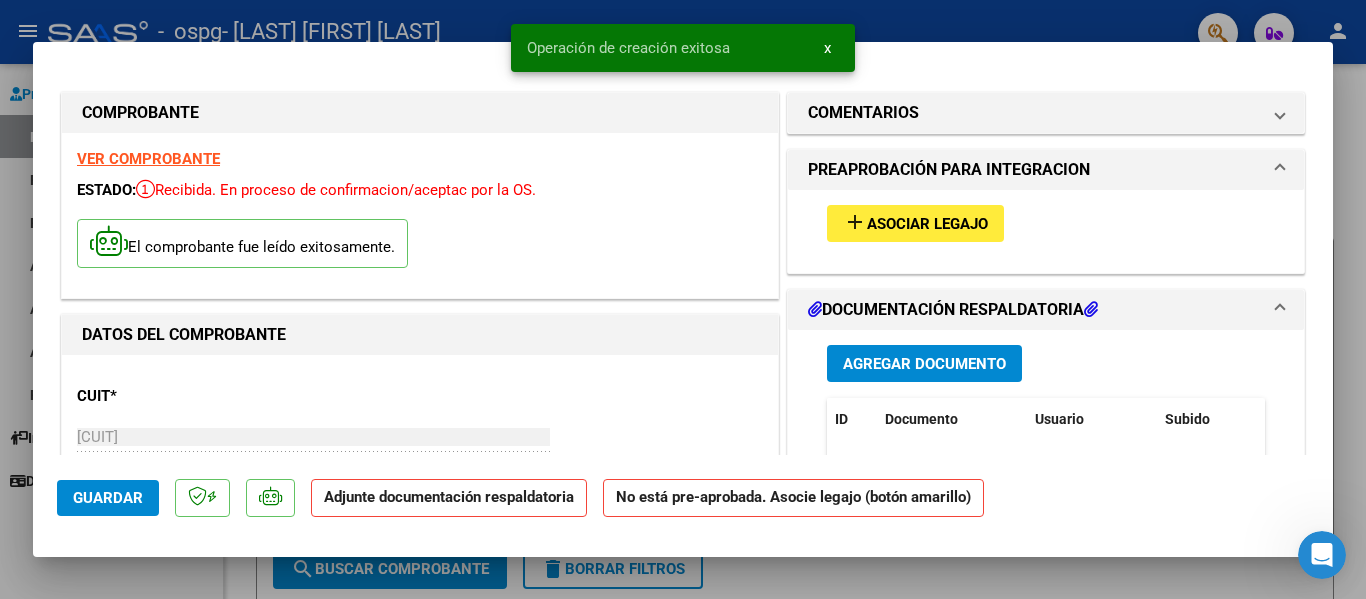 click on "Asociar Legajo" at bounding box center (927, 224) 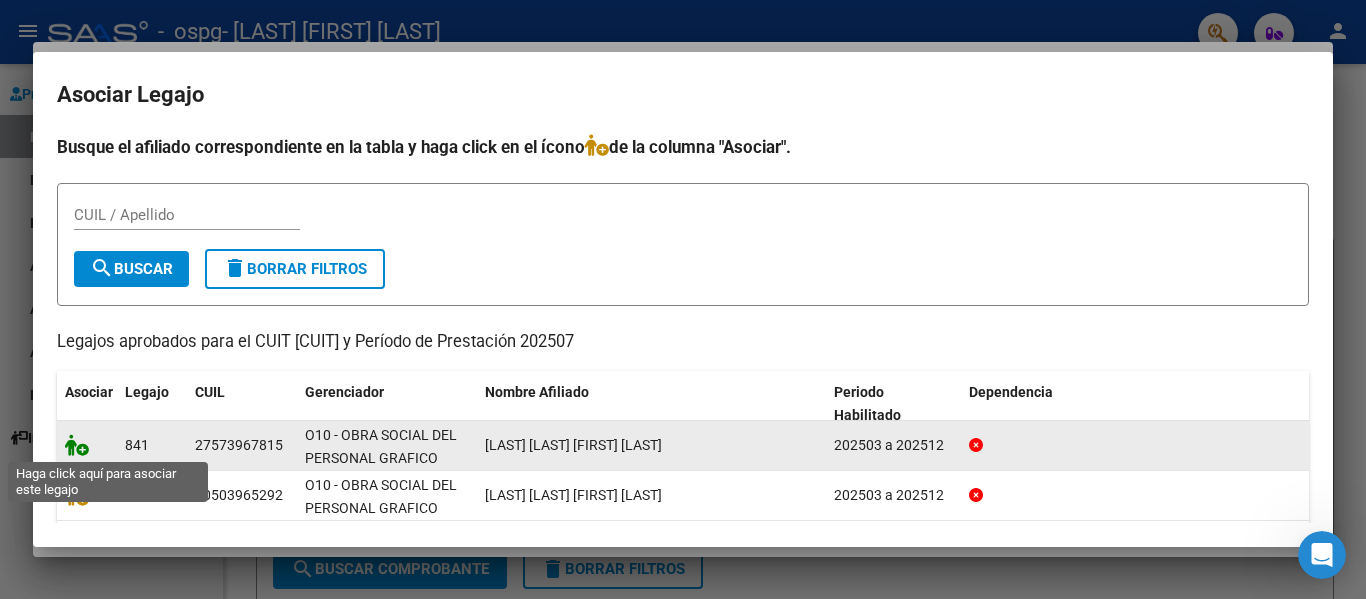 drag, startPoint x: 87, startPoint y: 441, endPoint x: 104, endPoint y: 441, distance: 17 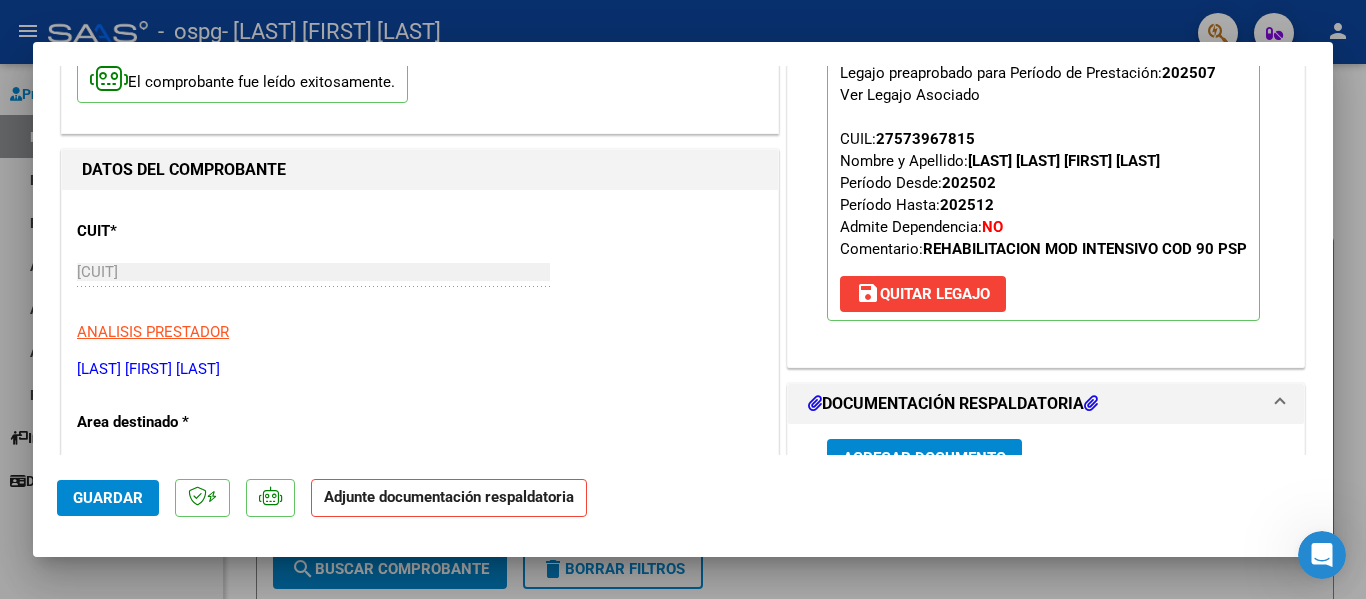 scroll, scrollTop: 200, scrollLeft: 0, axis: vertical 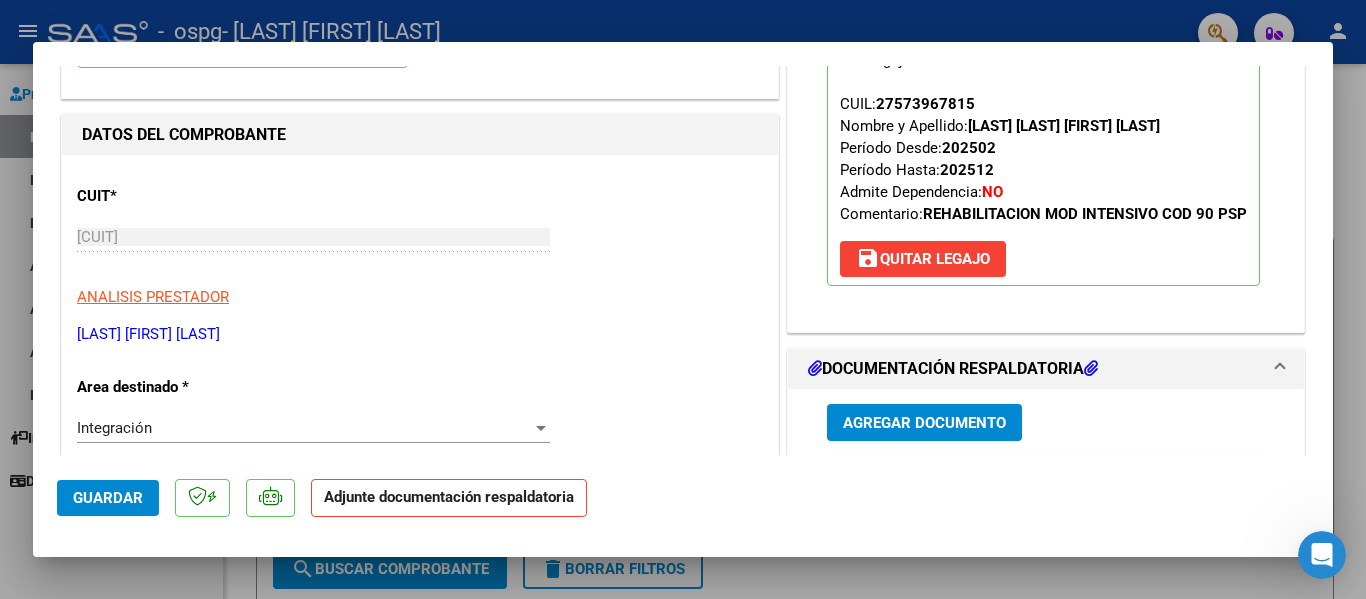 click on "Agregar Documento" at bounding box center [924, 423] 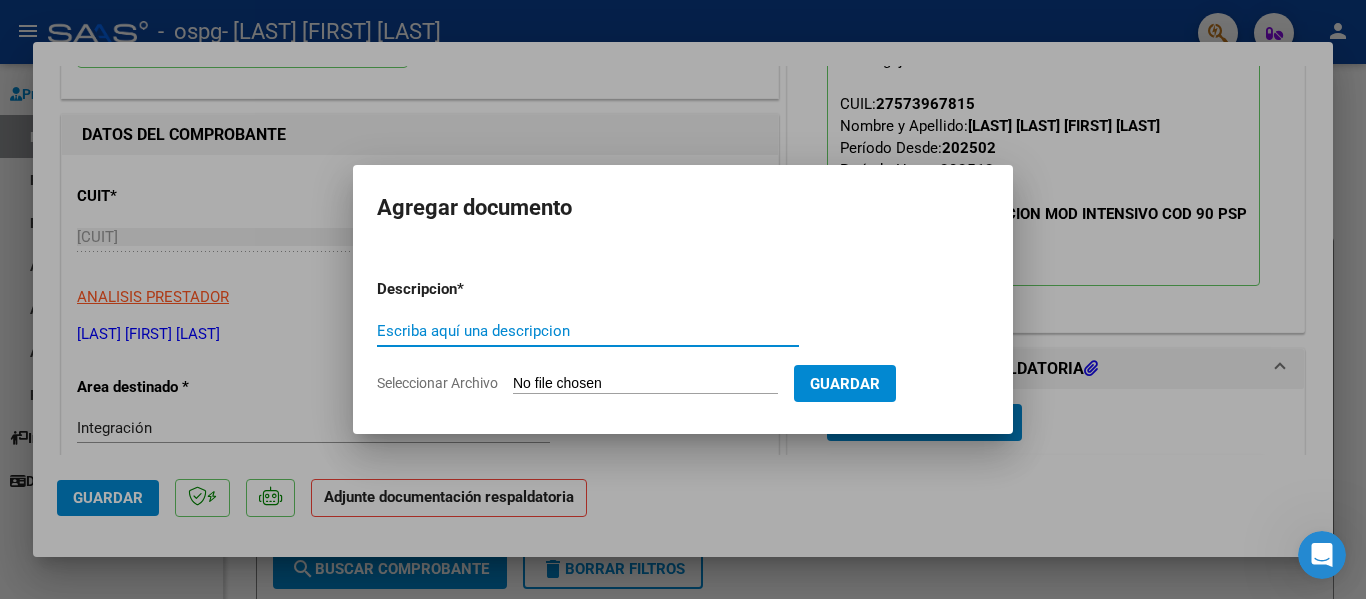 click on "Escriba aquí una descripcion" at bounding box center (588, 331) 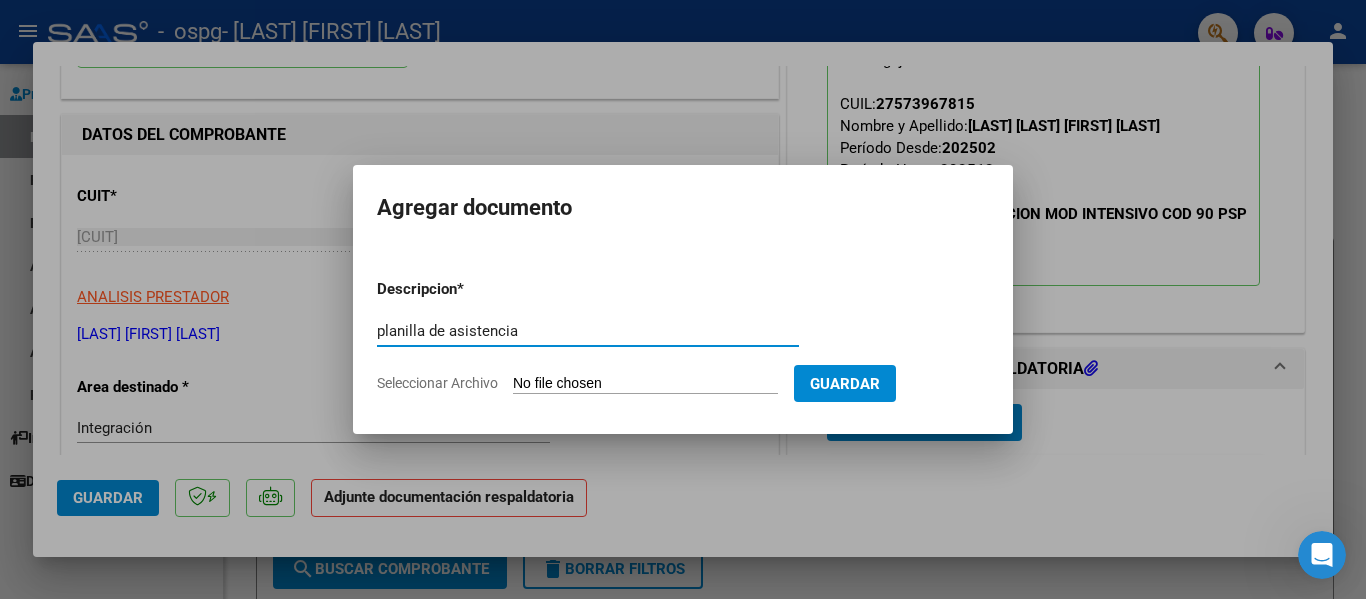 type on "planilla de asistencia" 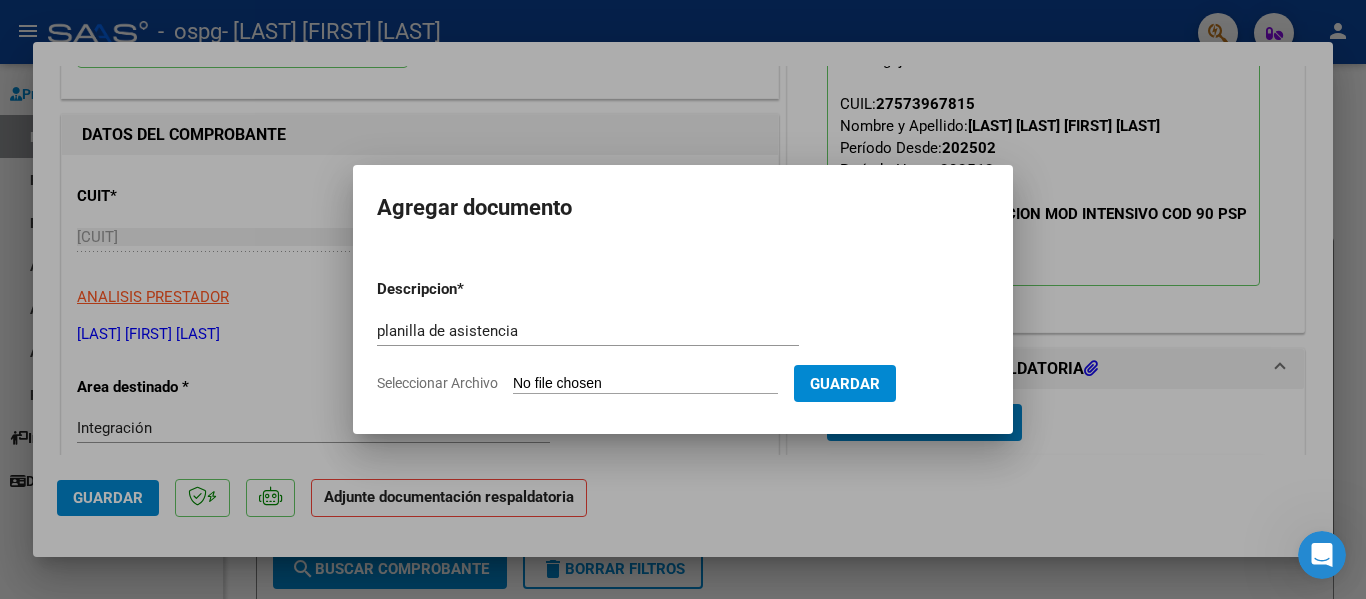 type on "C:\fakepath\ASISTENCIA [LAST].pdf" 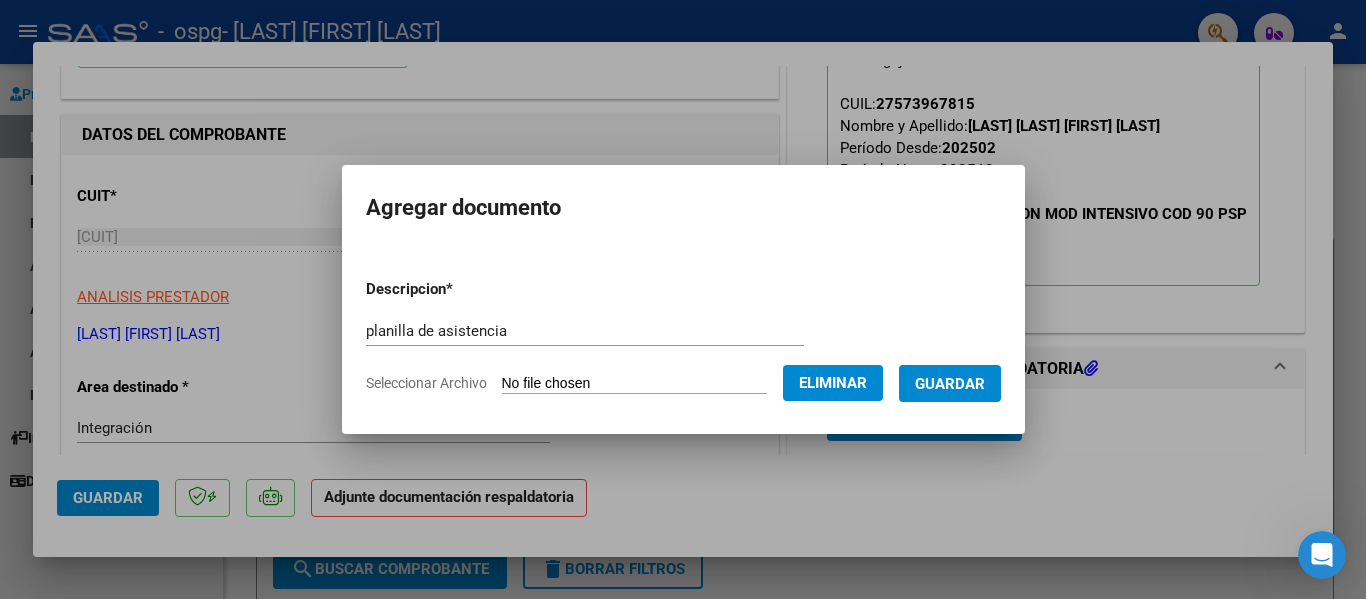 click on "Guardar" at bounding box center [950, 384] 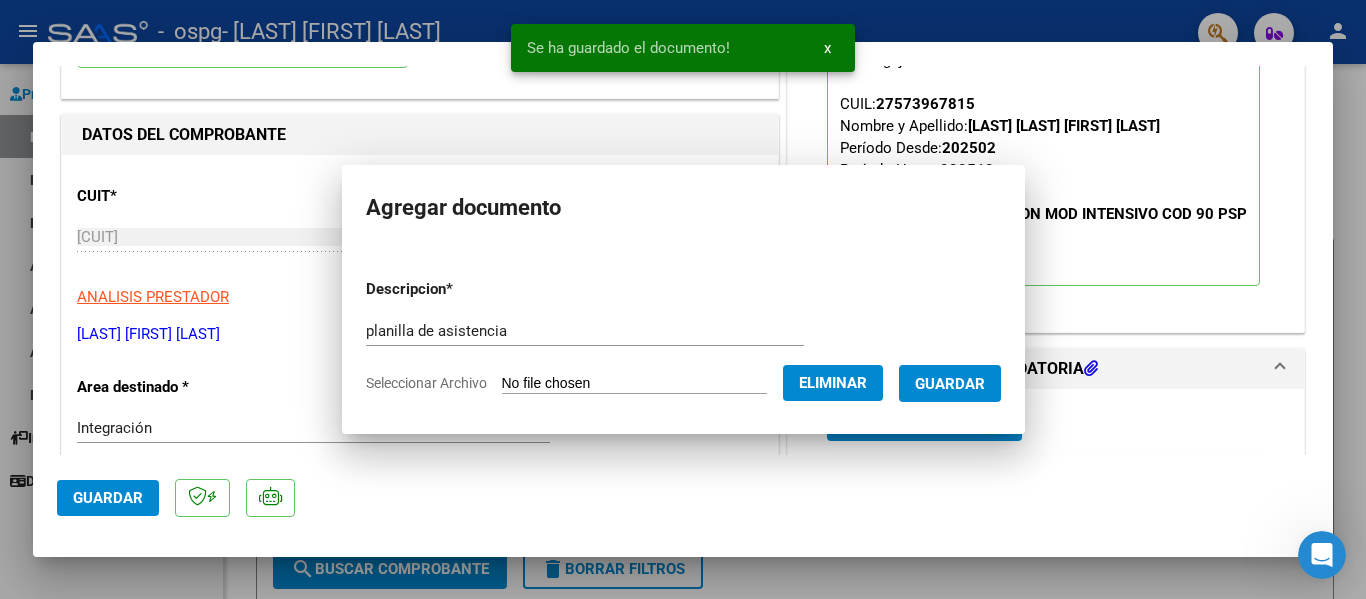 scroll, scrollTop: 208, scrollLeft: 0, axis: vertical 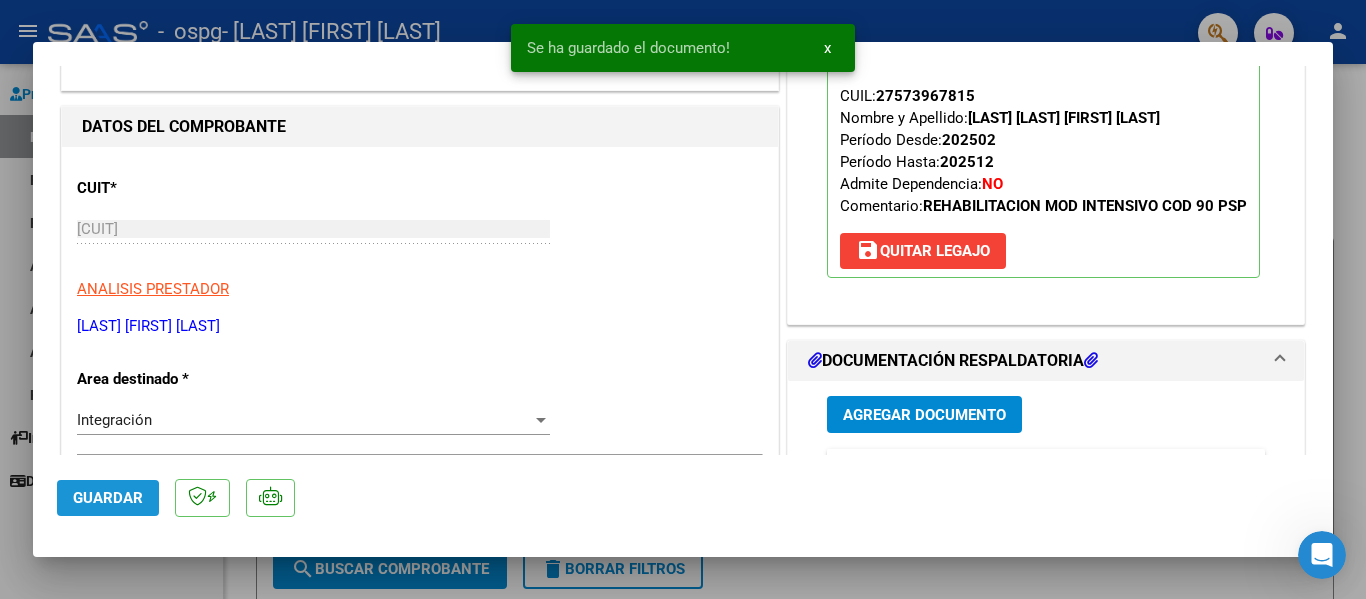 click on "Guardar" 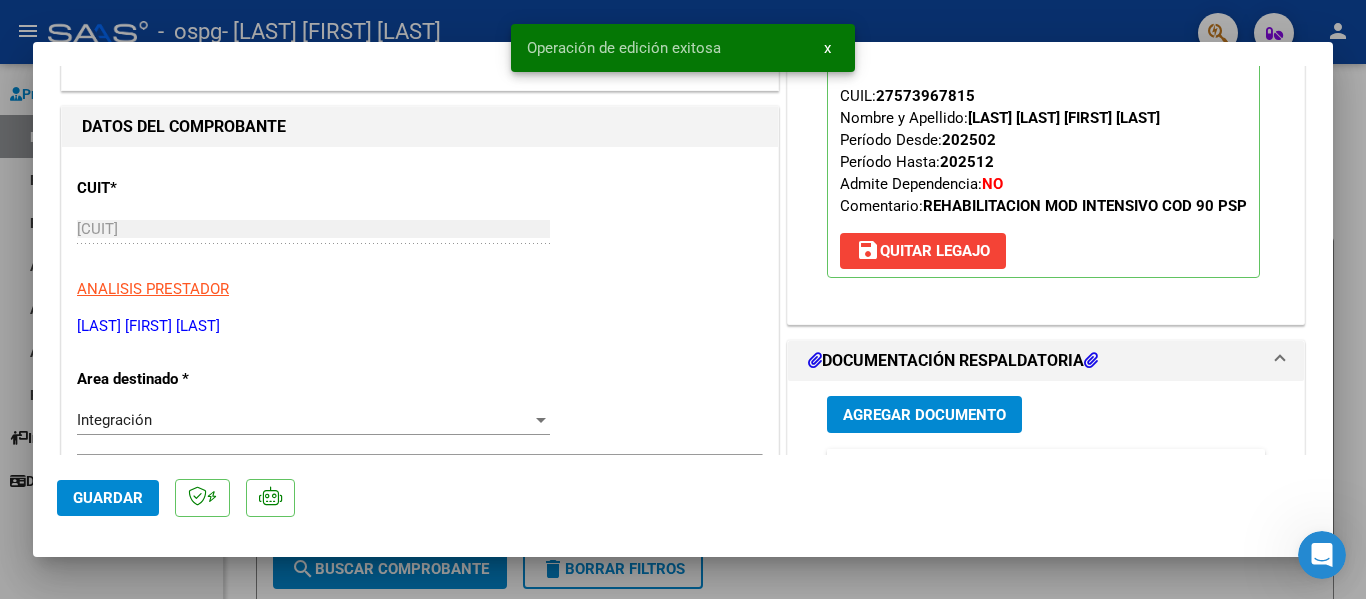 click at bounding box center [683, 299] 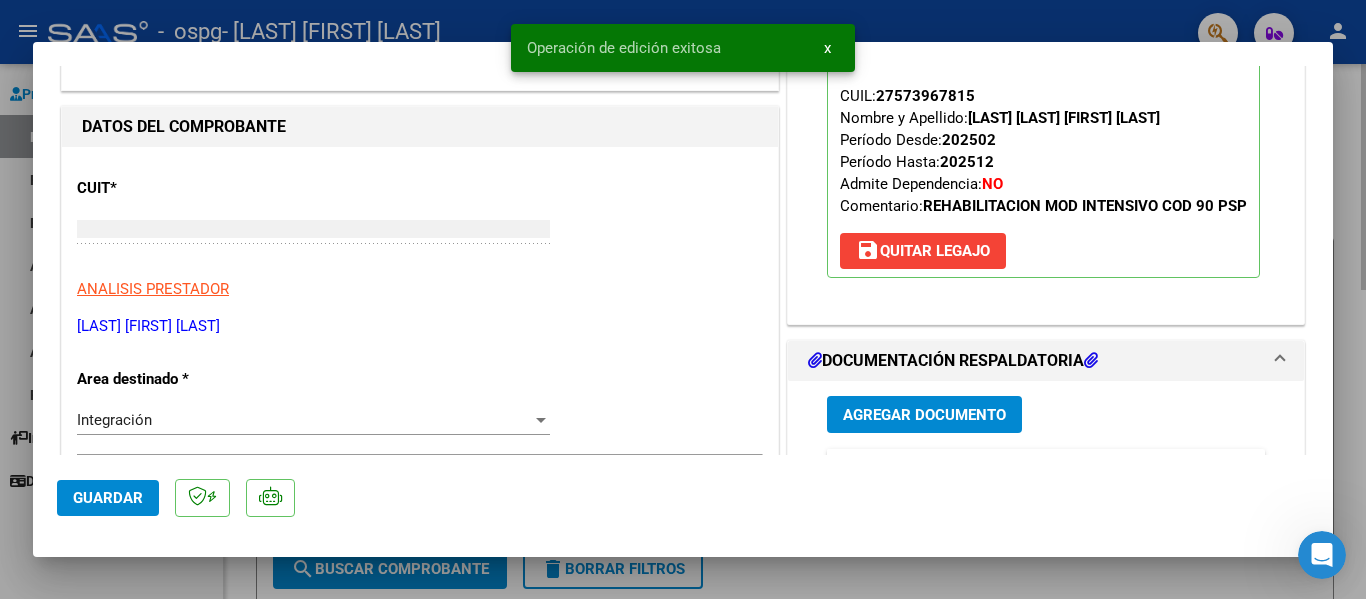 scroll, scrollTop: 0, scrollLeft: 0, axis: both 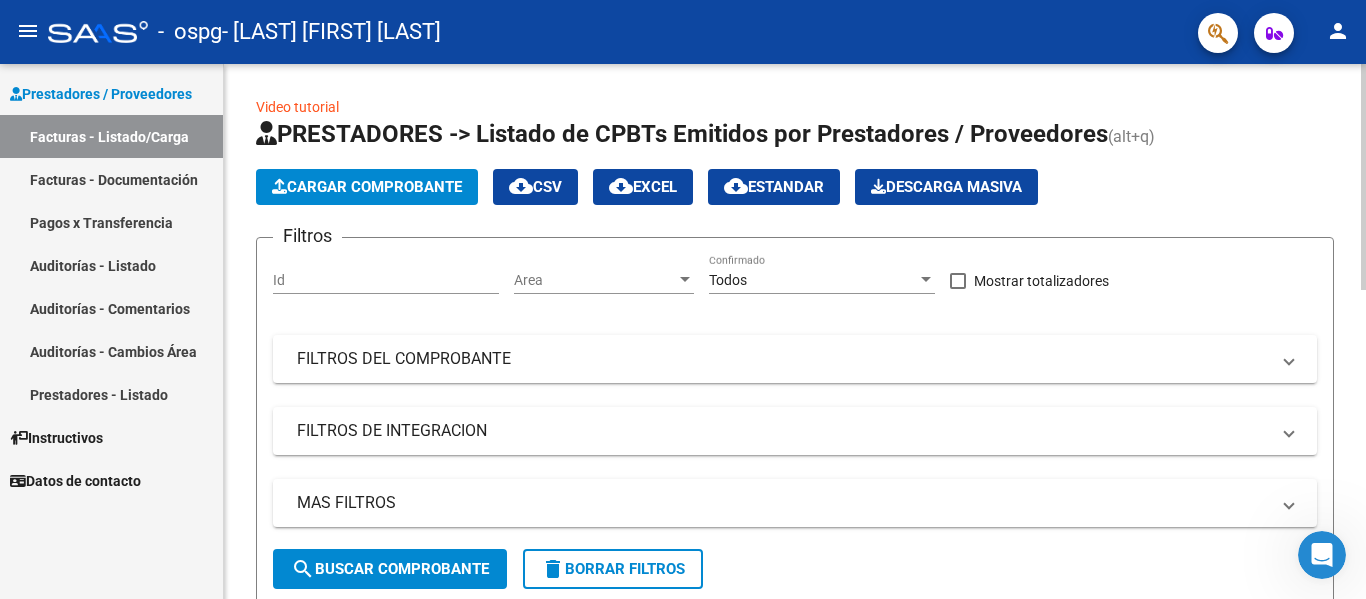click on "Cargar Comprobante" 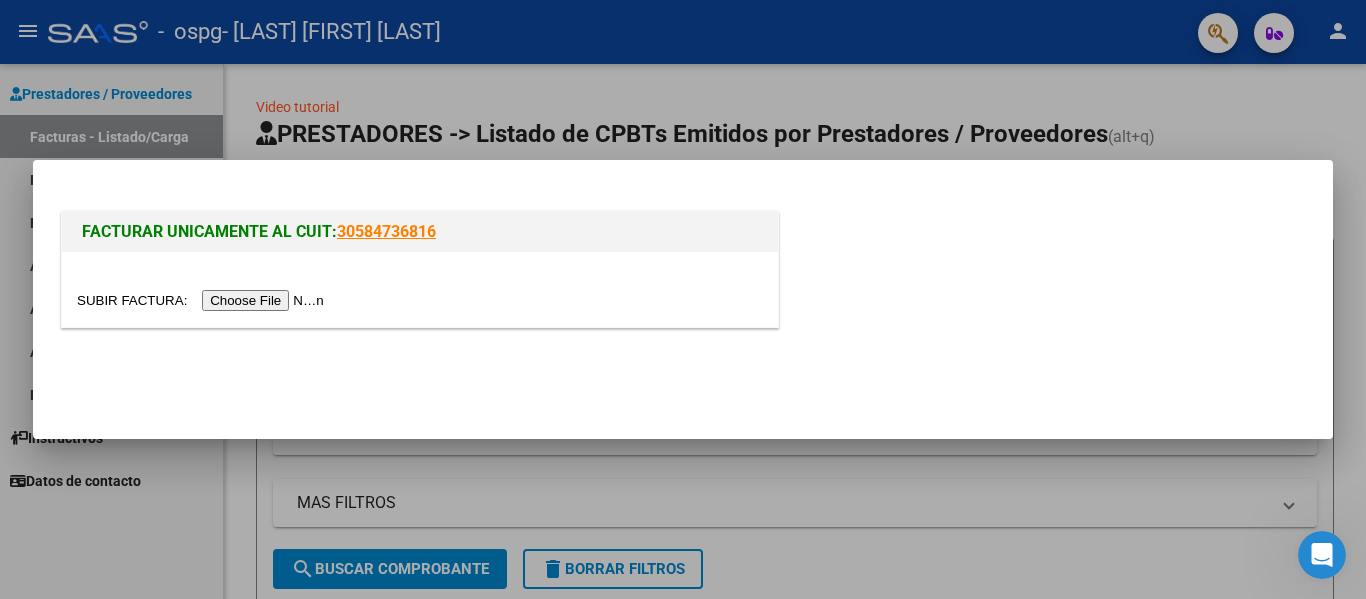 click at bounding box center (203, 300) 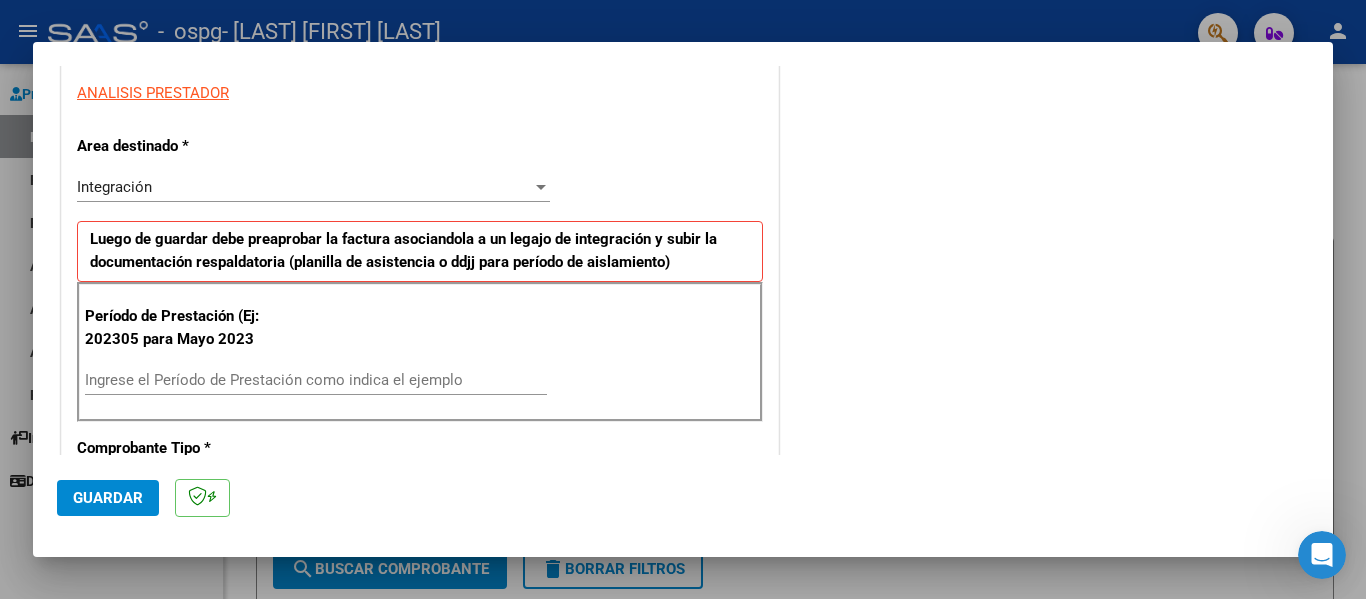 scroll, scrollTop: 400, scrollLeft: 0, axis: vertical 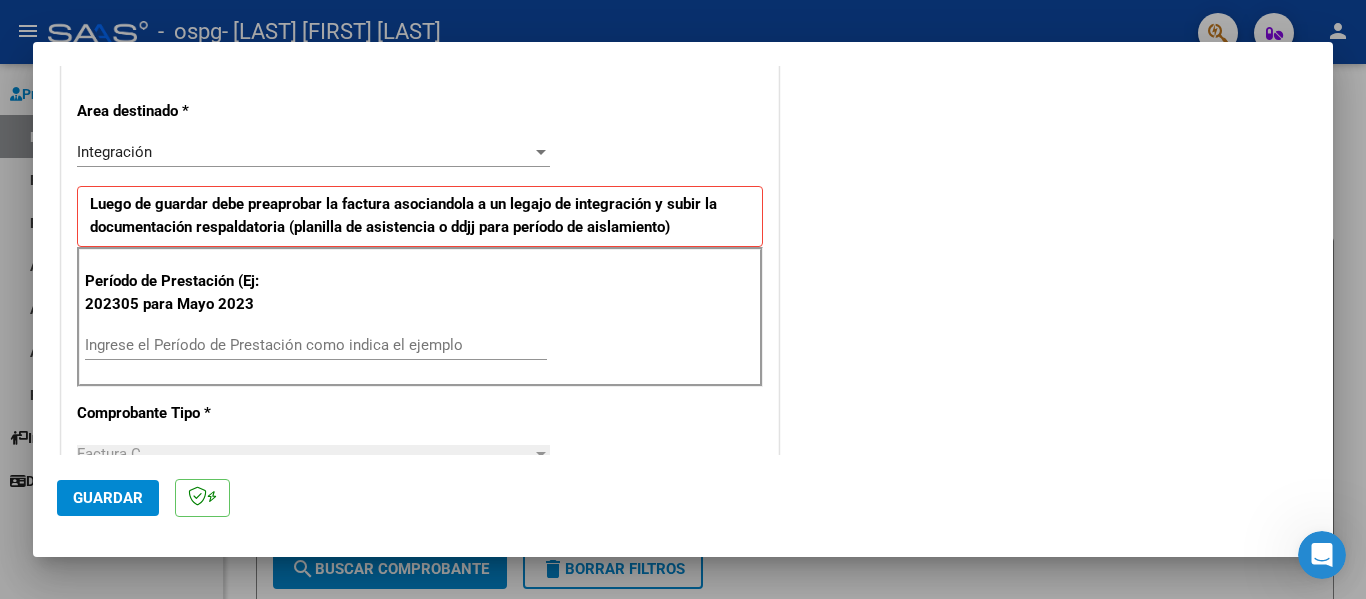 click on "Ingrese el Período de Prestación como indica el ejemplo" at bounding box center [316, 345] 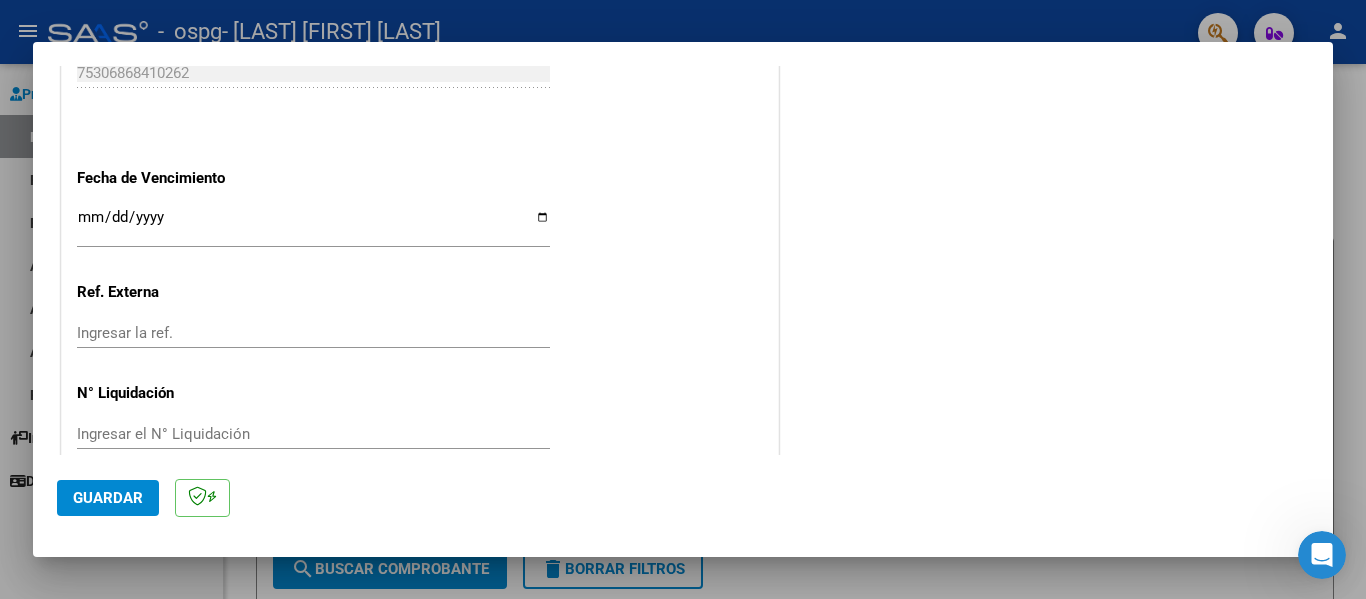 scroll, scrollTop: 1333, scrollLeft: 0, axis: vertical 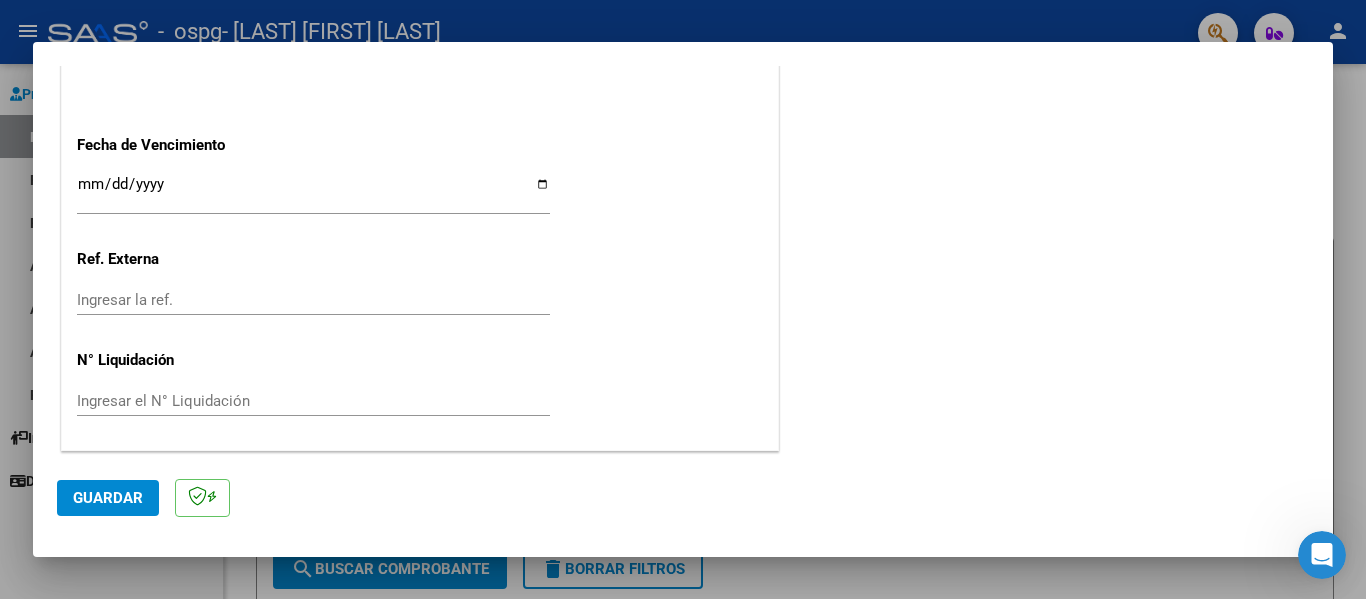 type on "202507" 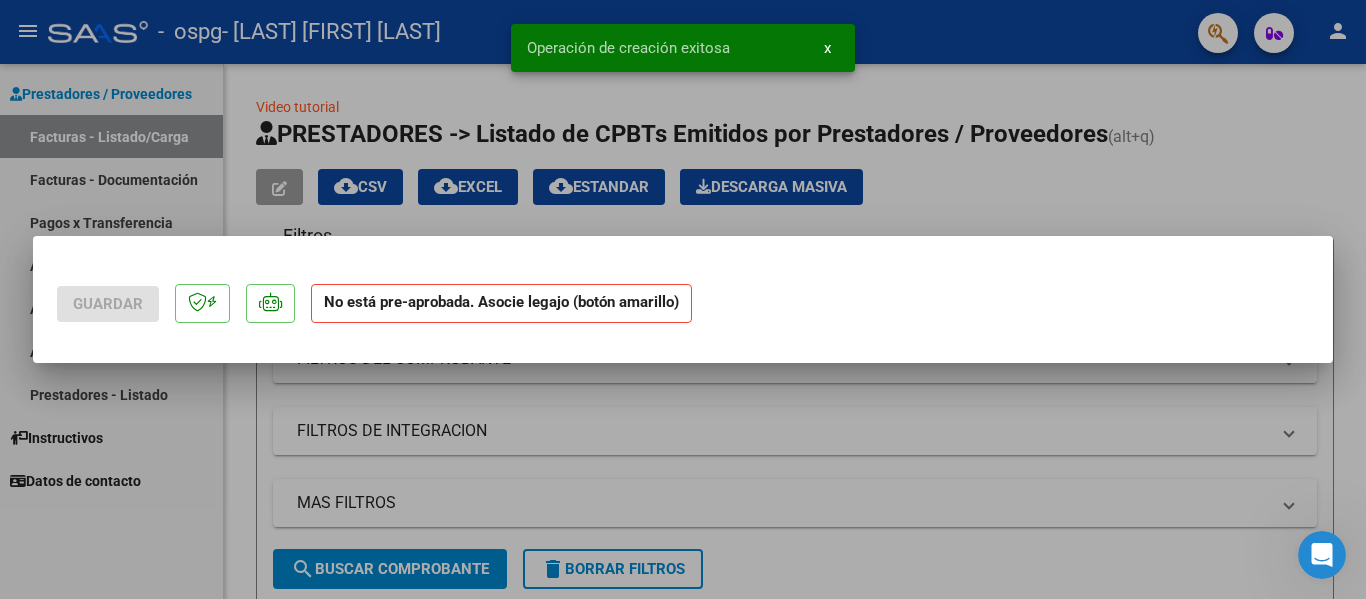 scroll, scrollTop: 0, scrollLeft: 0, axis: both 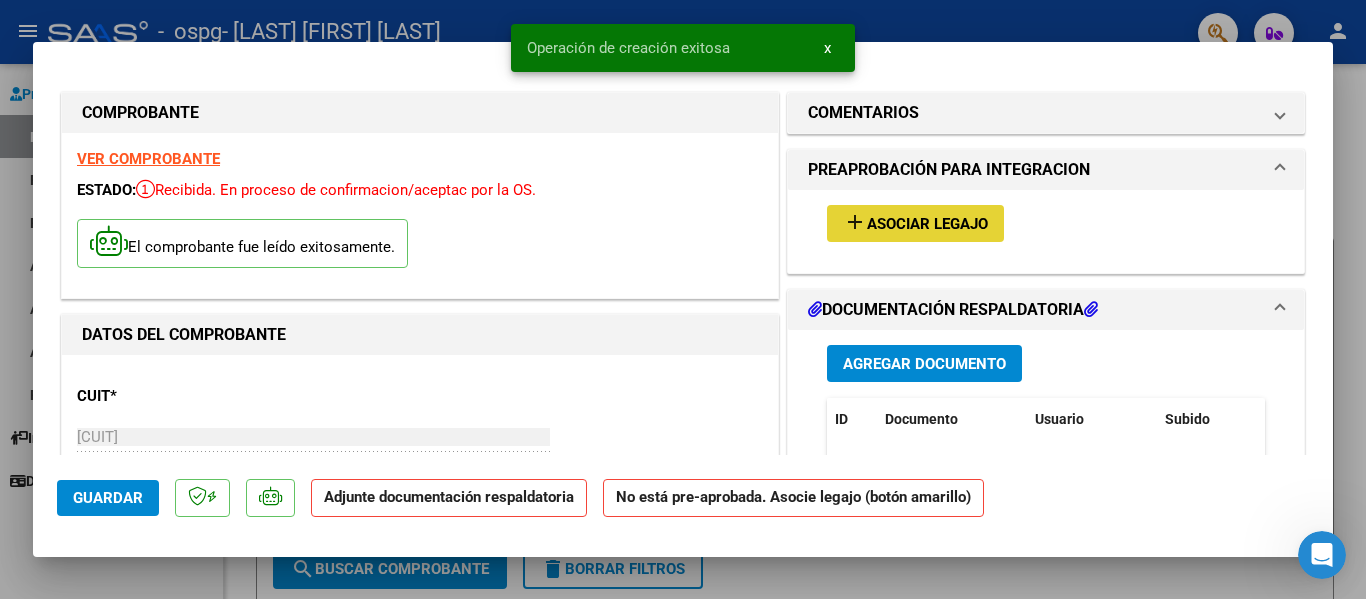 click on "Asociar Legajo" at bounding box center [927, 224] 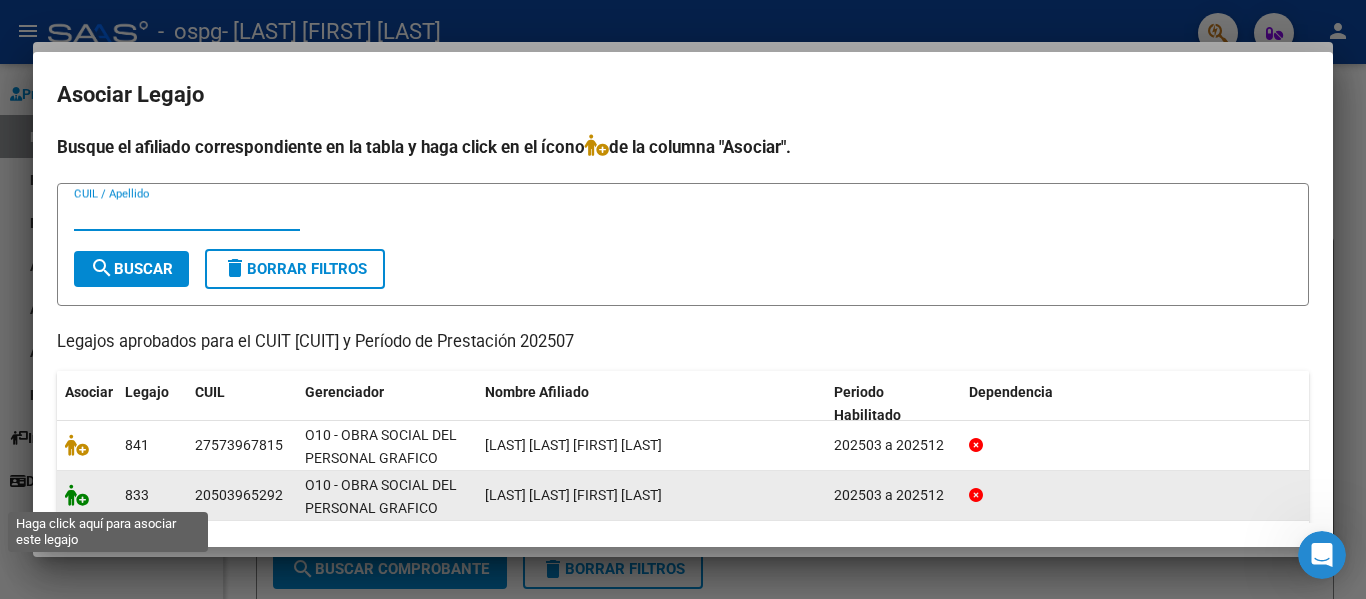 click 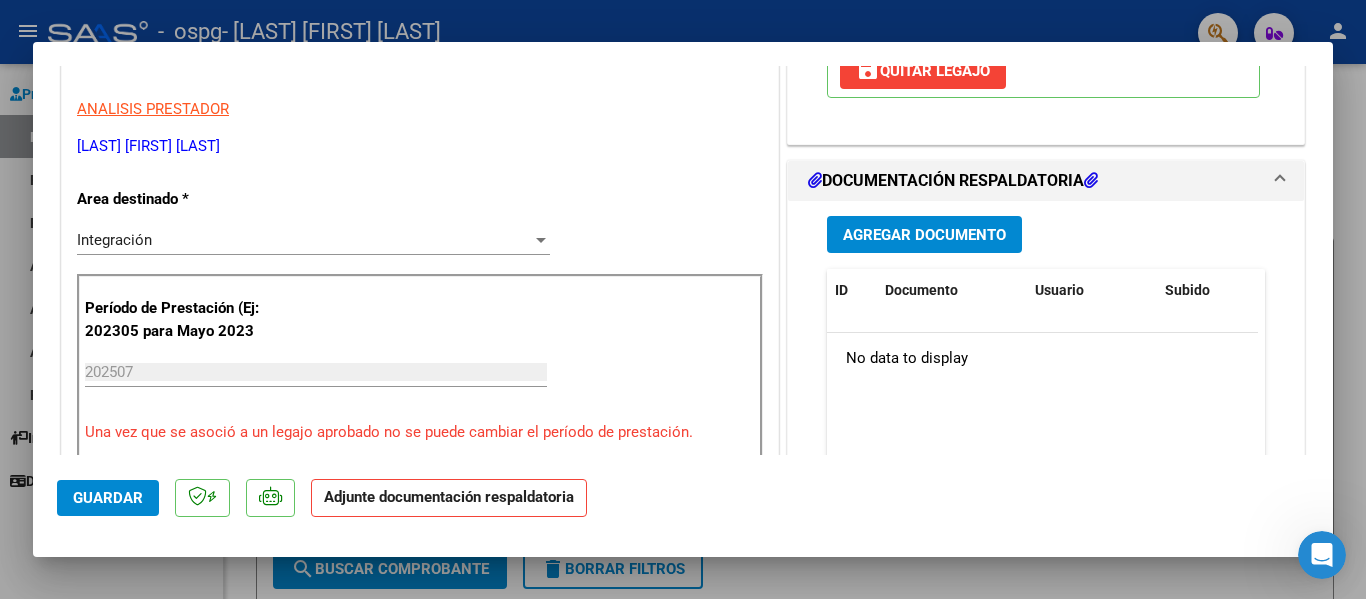 scroll, scrollTop: 400, scrollLeft: 0, axis: vertical 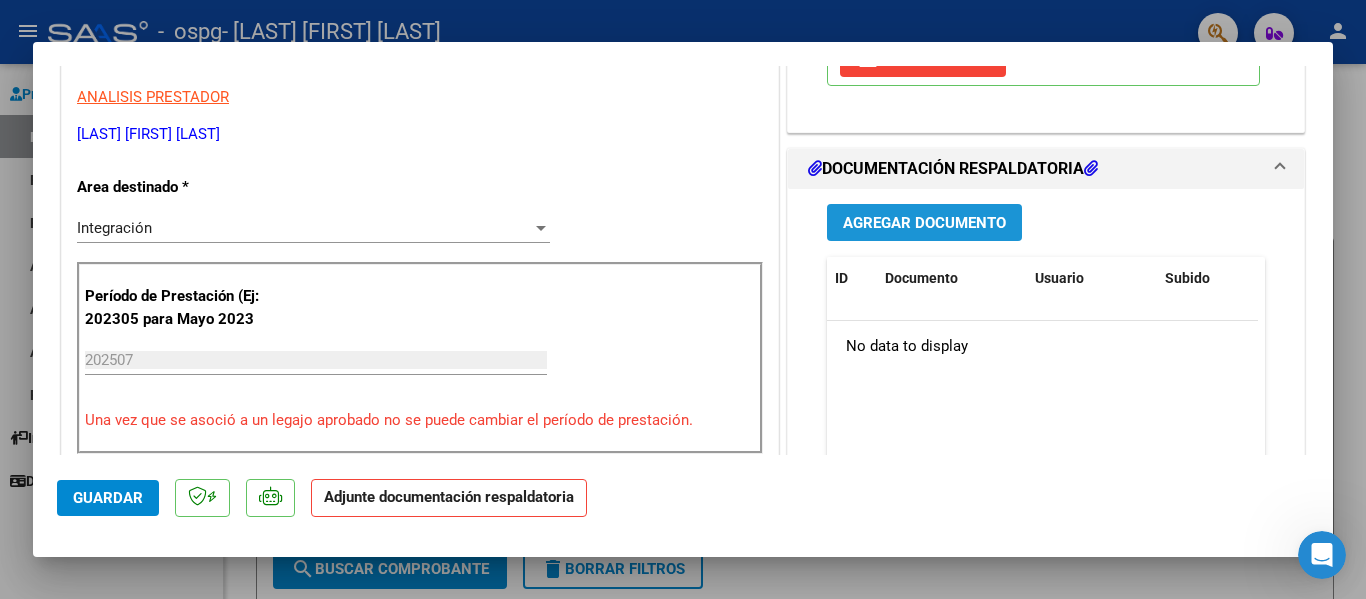 click on "Agregar Documento" at bounding box center [924, 223] 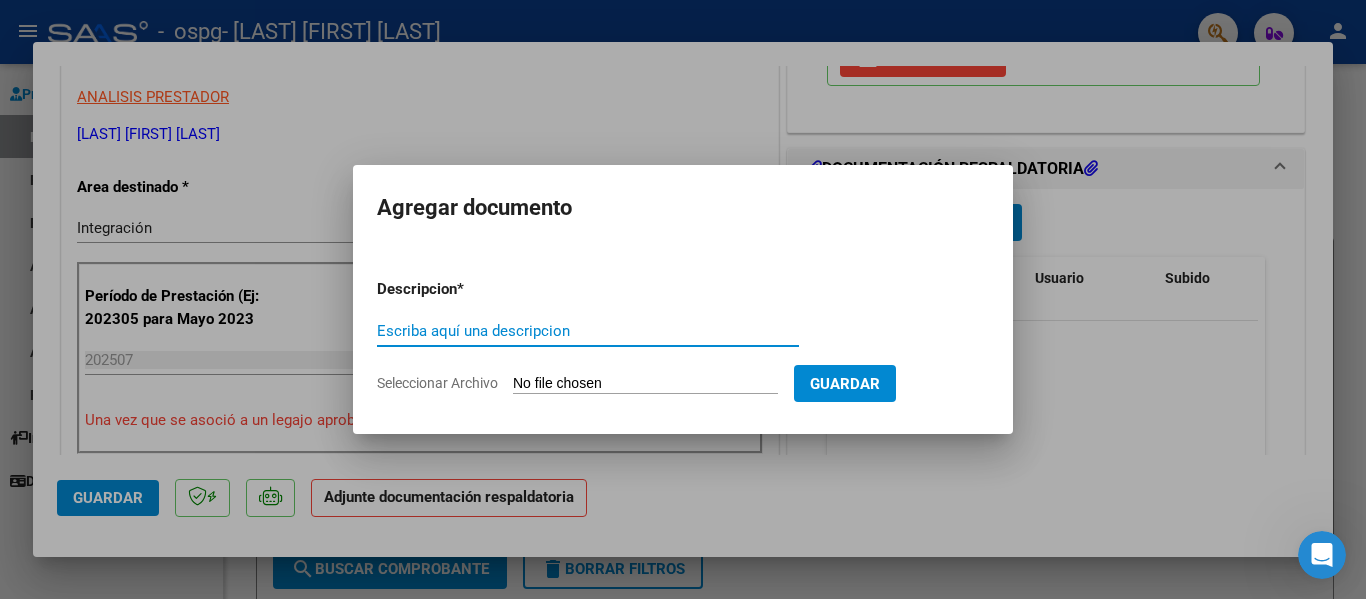 click on "Escriba aquí una descripcion" at bounding box center (588, 331) 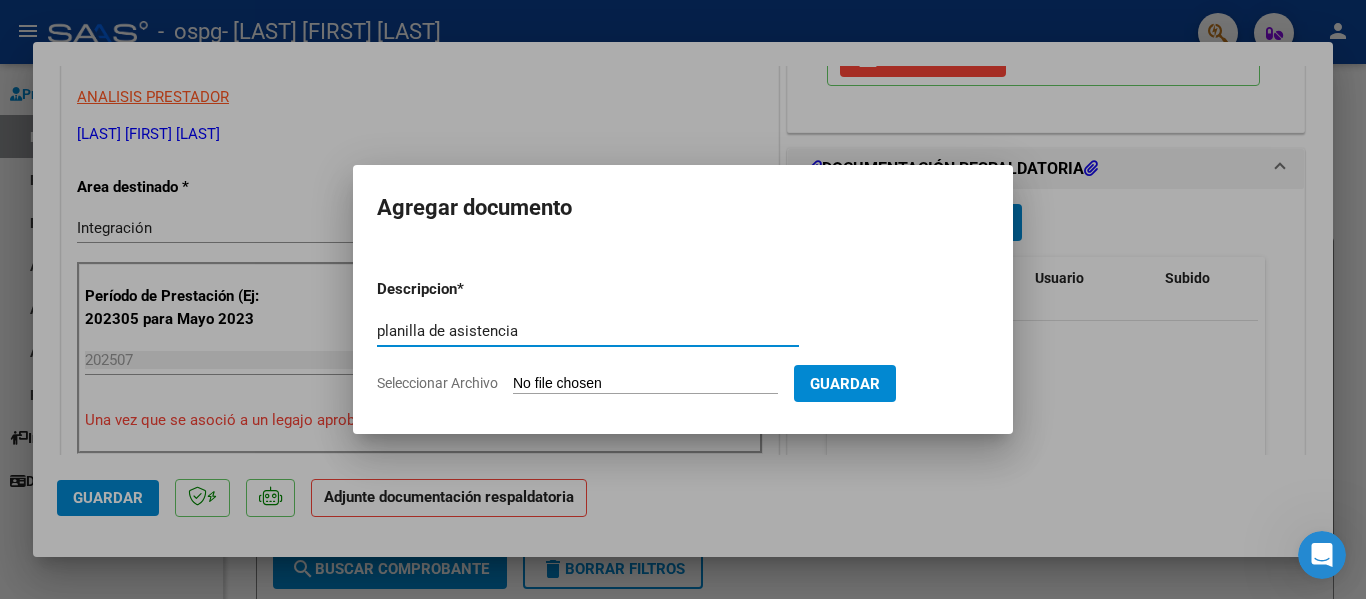 type on "planilla de asistencia" 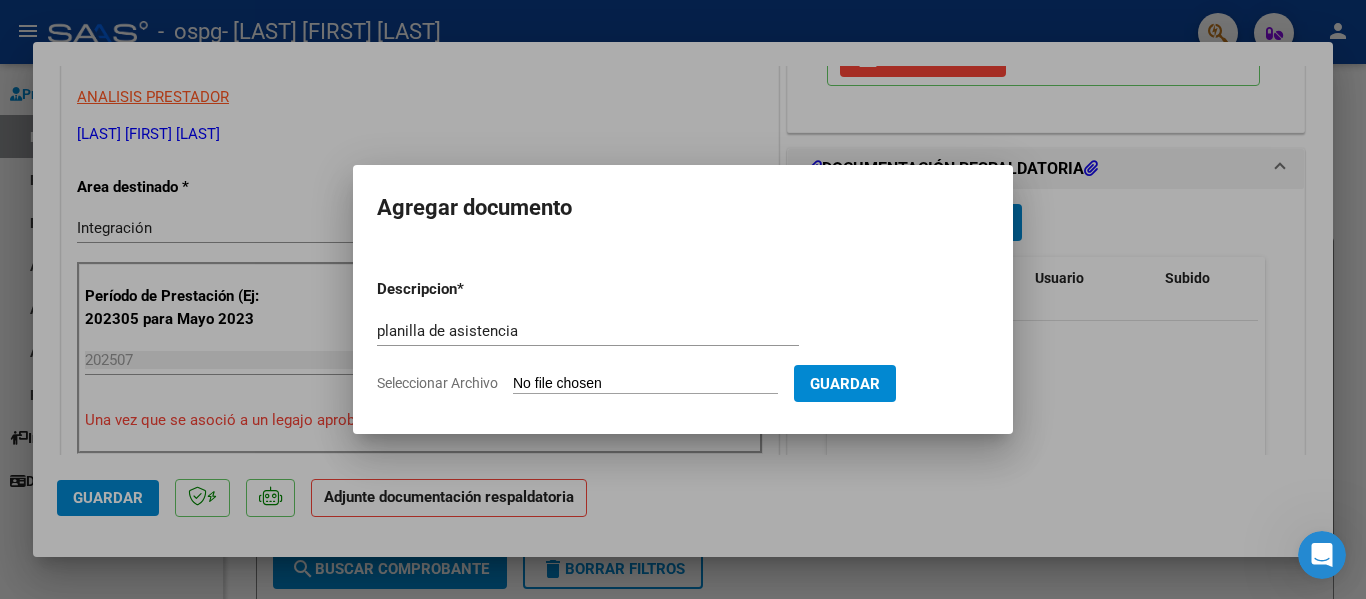 click on "Seleccionar Archivo" 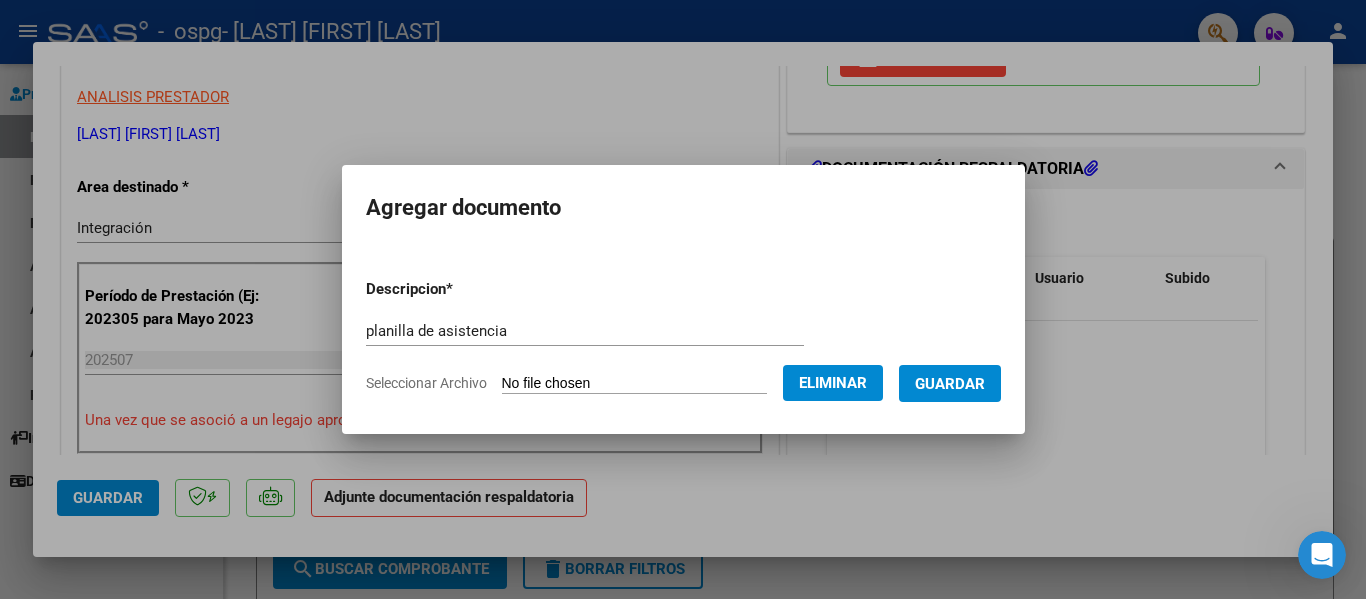 click on "Guardar" at bounding box center (950, 383) 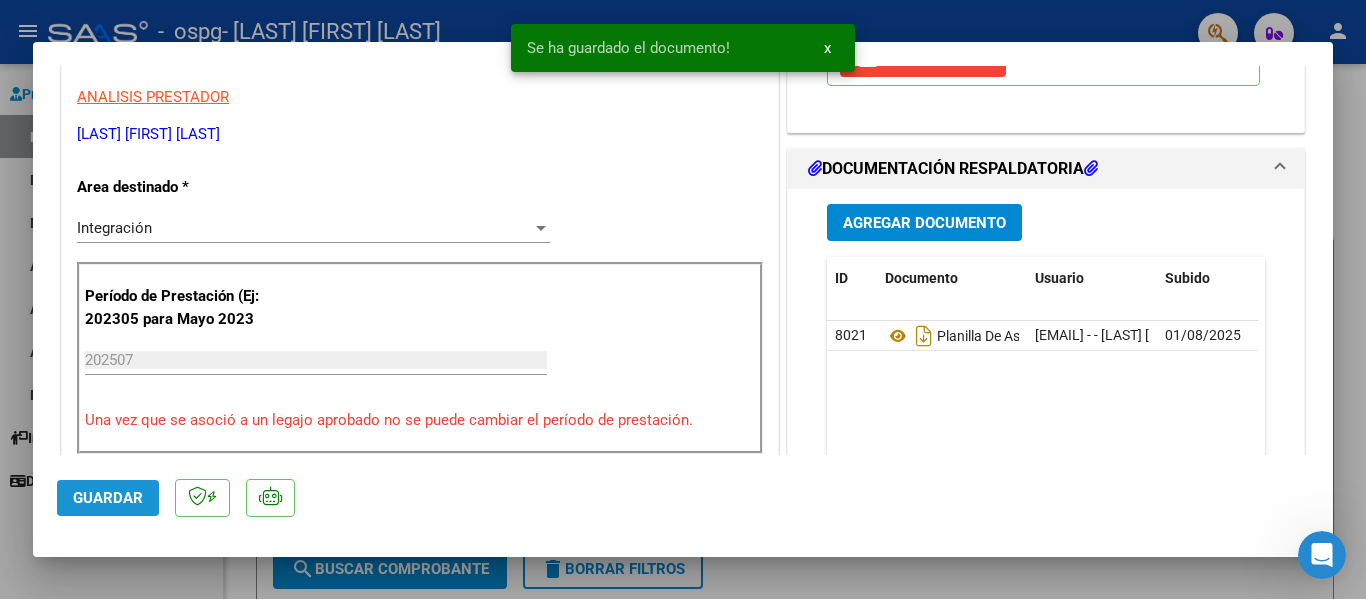 click on "Guardar" 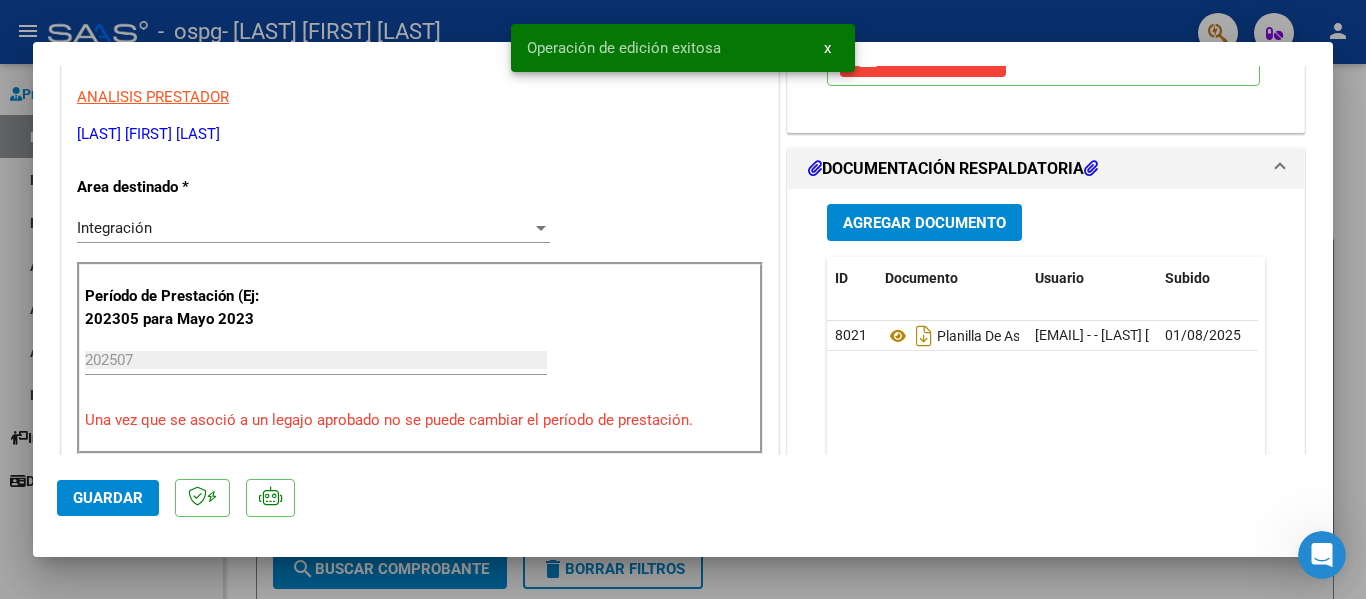 click at bounding box center (683, 299) 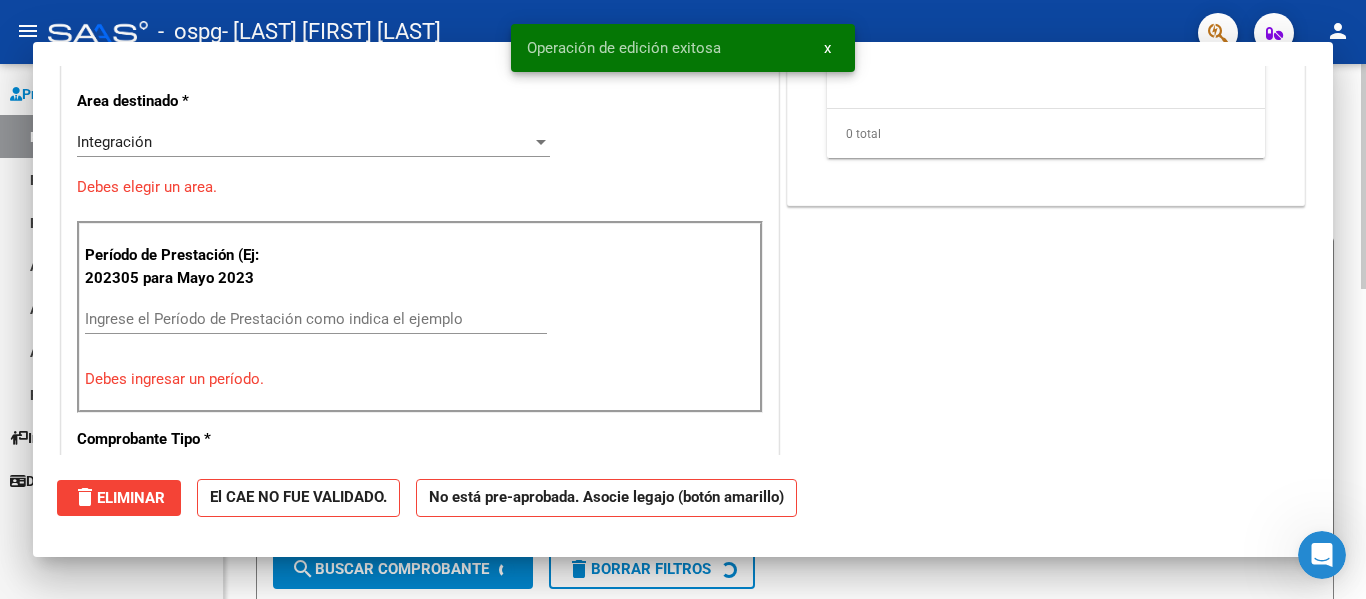 scroll, scrollTop: 0, scrollLeft: 0, axis: both 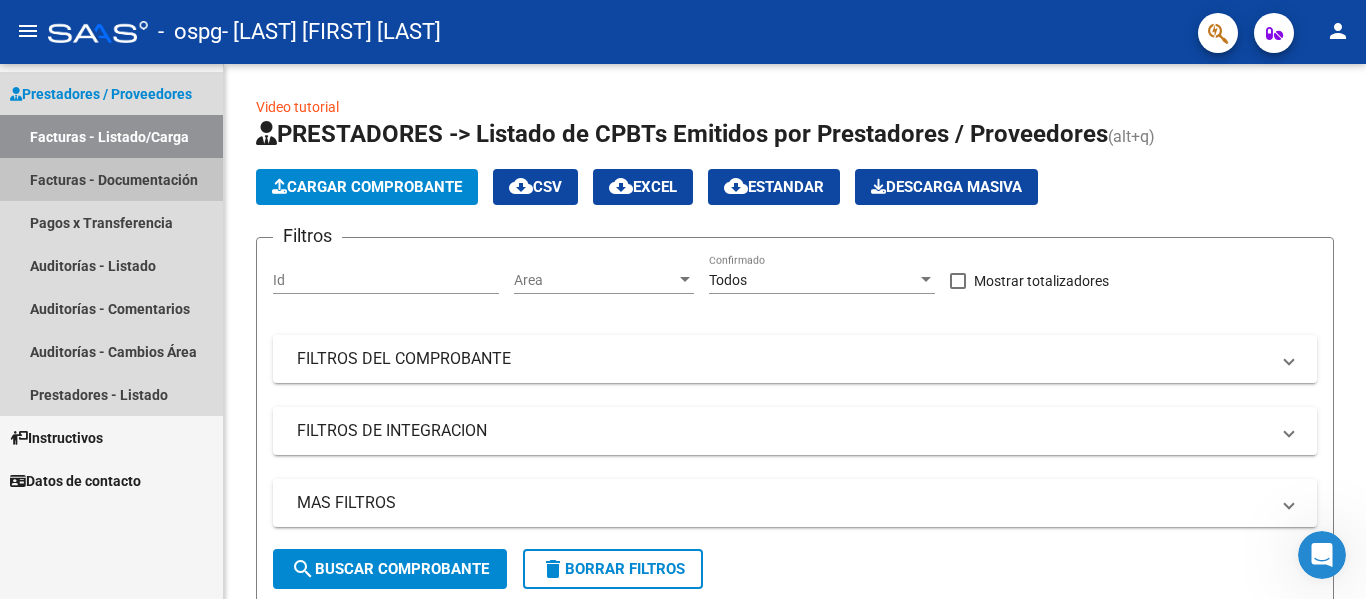 click on "Facturas - Documentación" at bounding box center [111, 179] 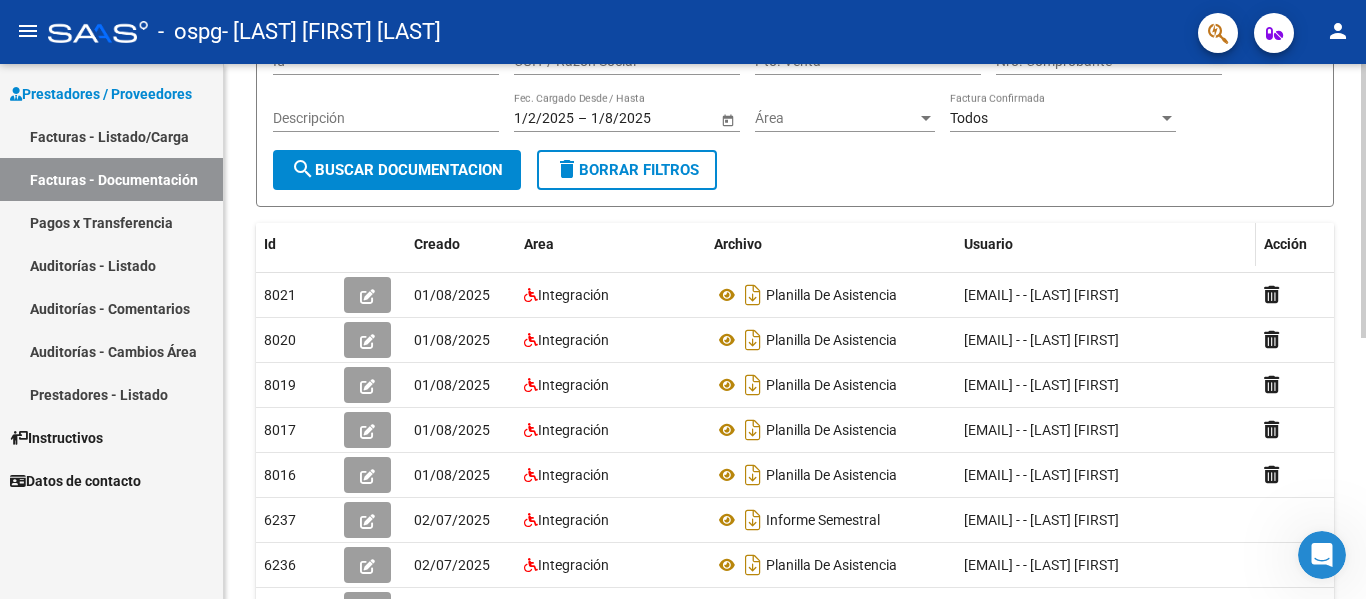 scroll, scrollTop: 200, scrollLeft: 0, axis: vertical 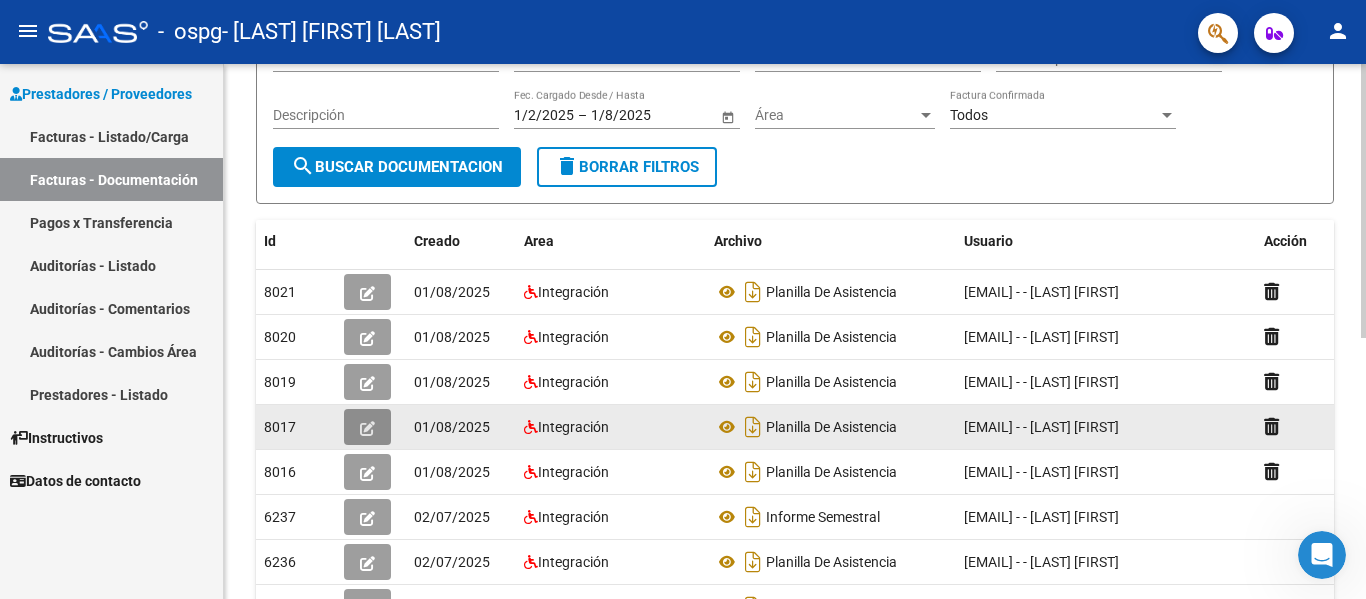 click 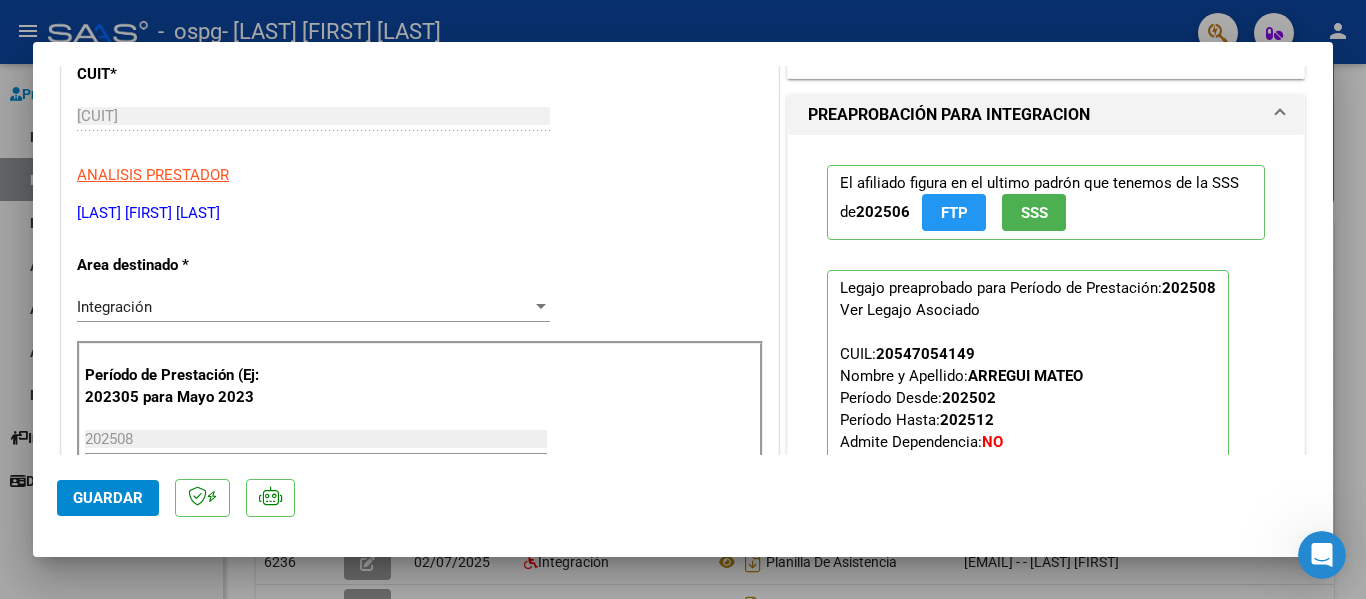scroll, scrollTop: 300, scrollLeft: 0, axis: vertical 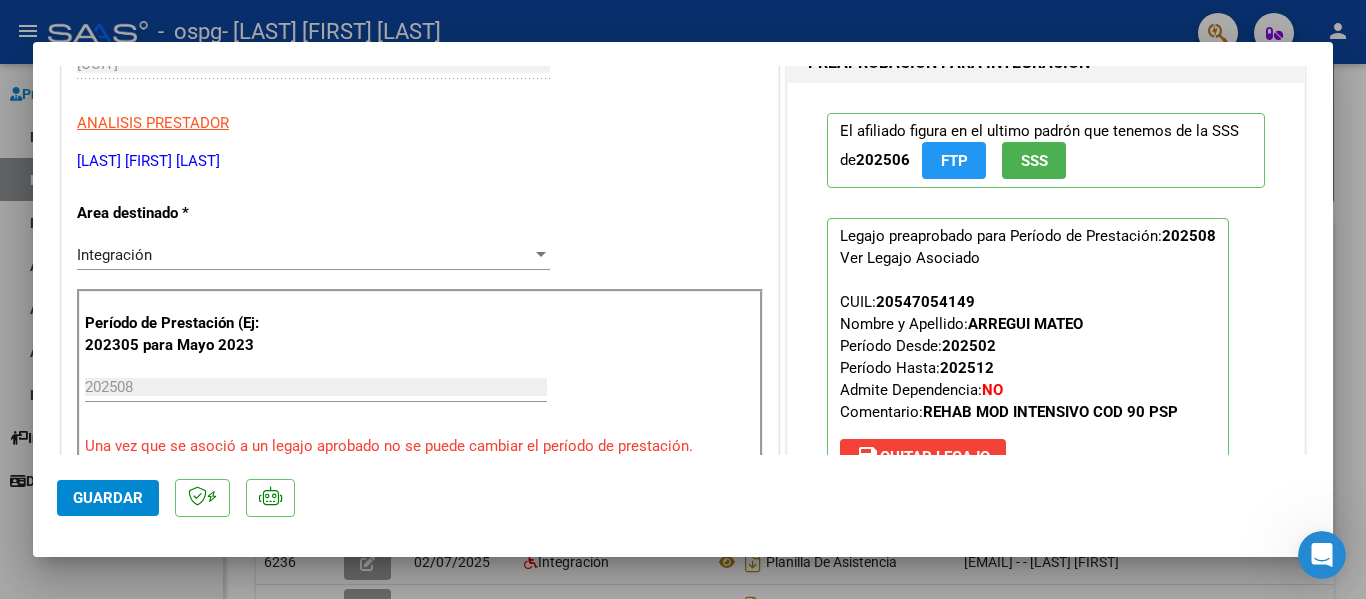 click at bounding box center (683, 299) 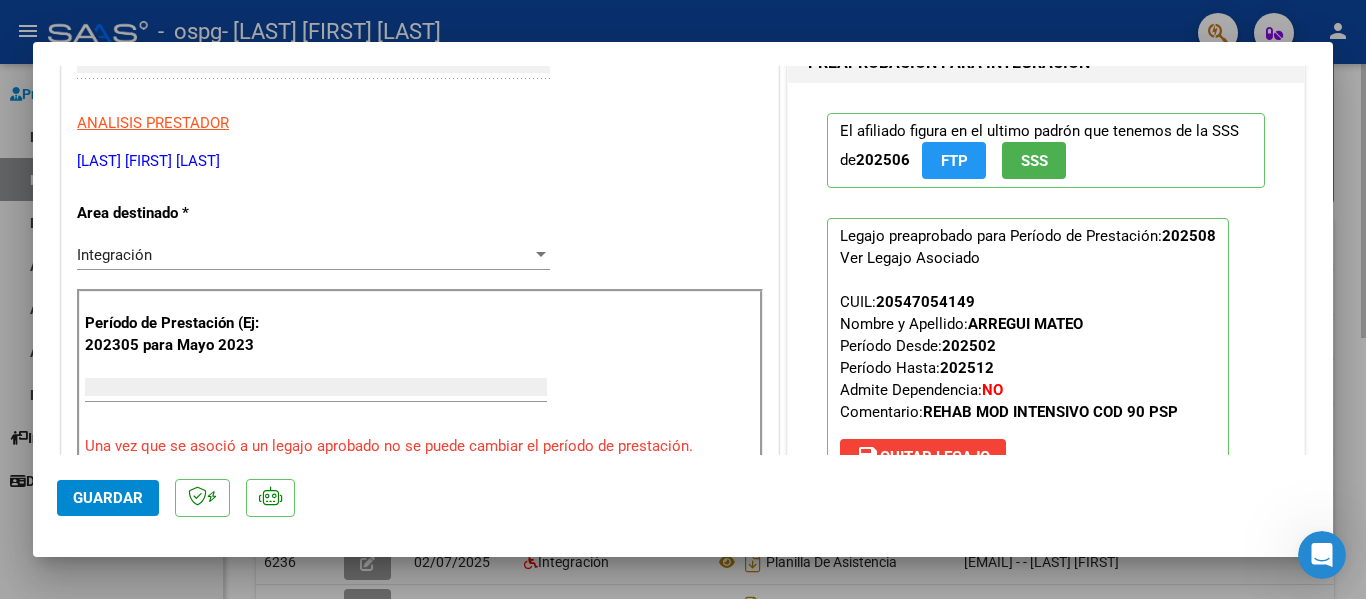 scroll, scrollTop: 0, scrollLeft: 0, axis: both 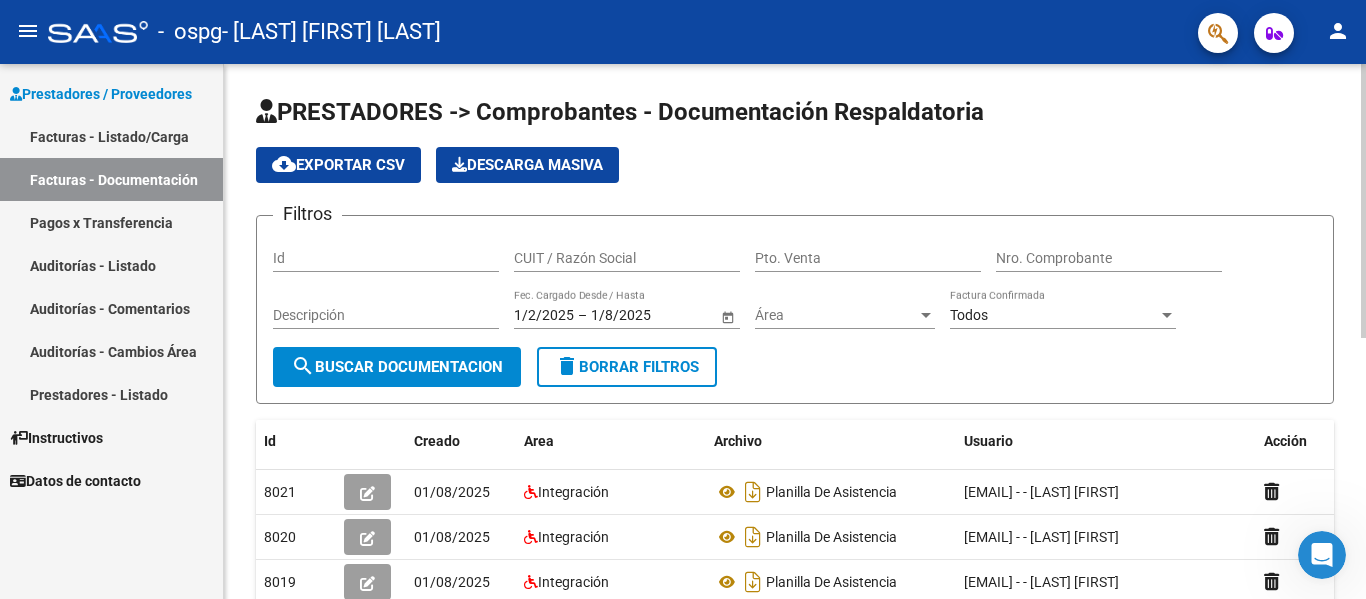 drag, startPoint x: 1344, startPoint y: 1, endPoint x: 975, endPoint y: 364, distance: 517.61957 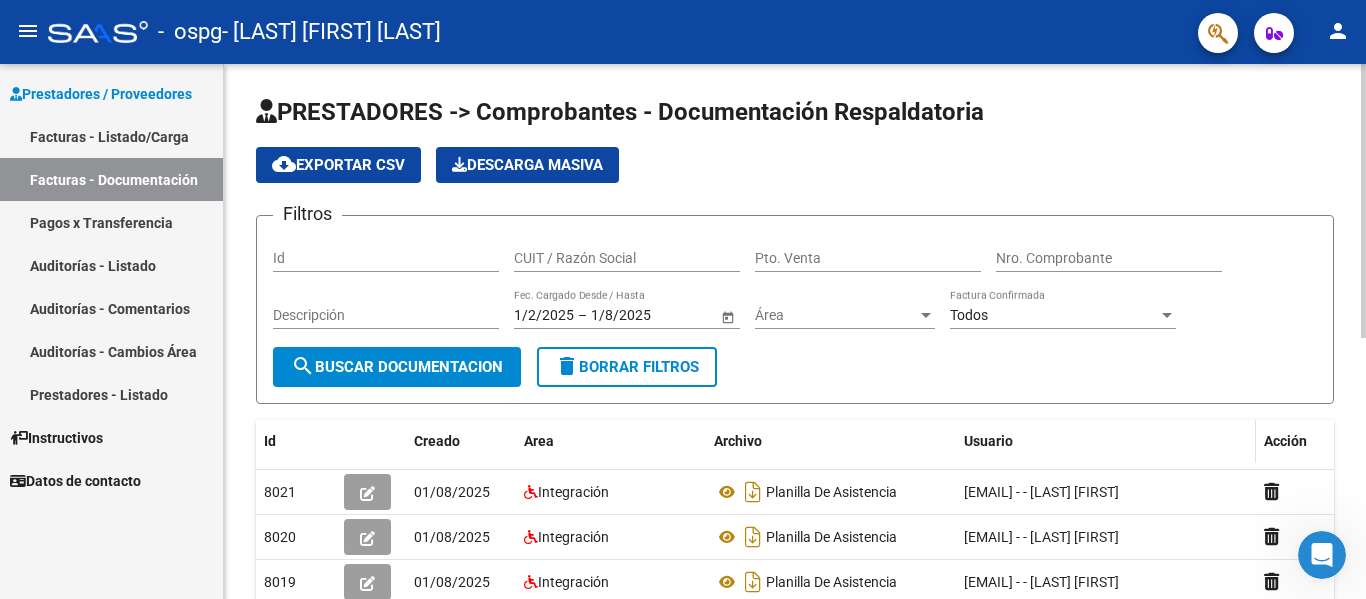 scroll, scrollTop: 100, scrollLeft: 0, axis: vertical 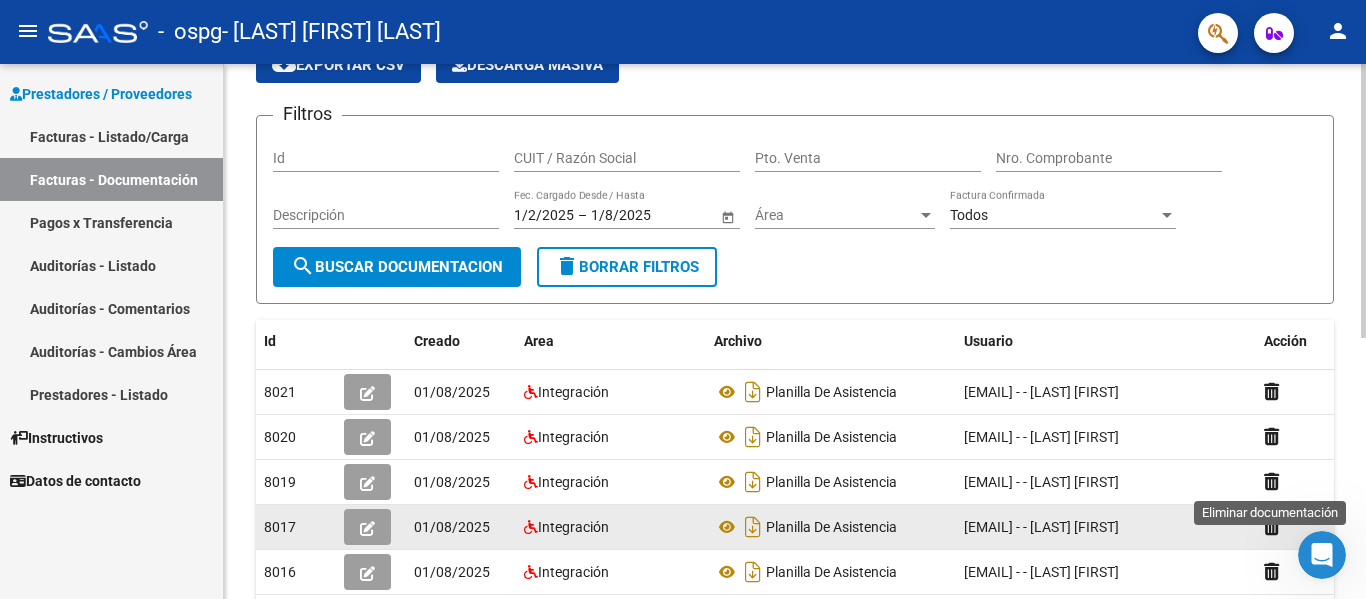 click 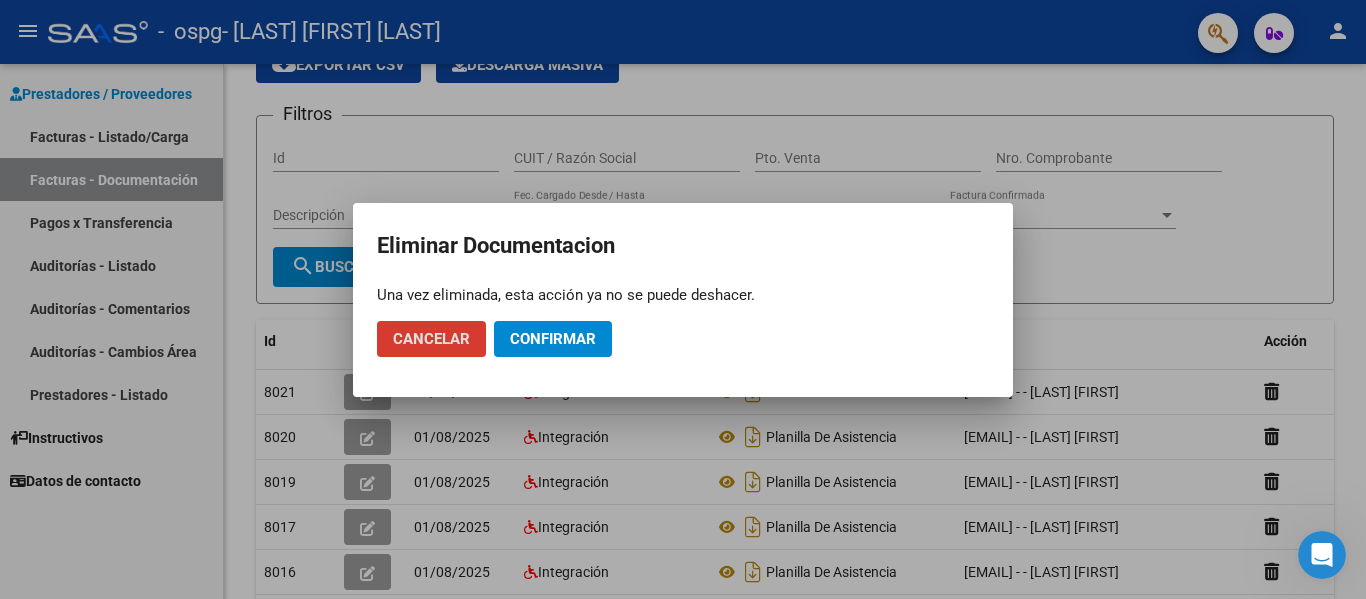 click at bounding box center [683, 299] 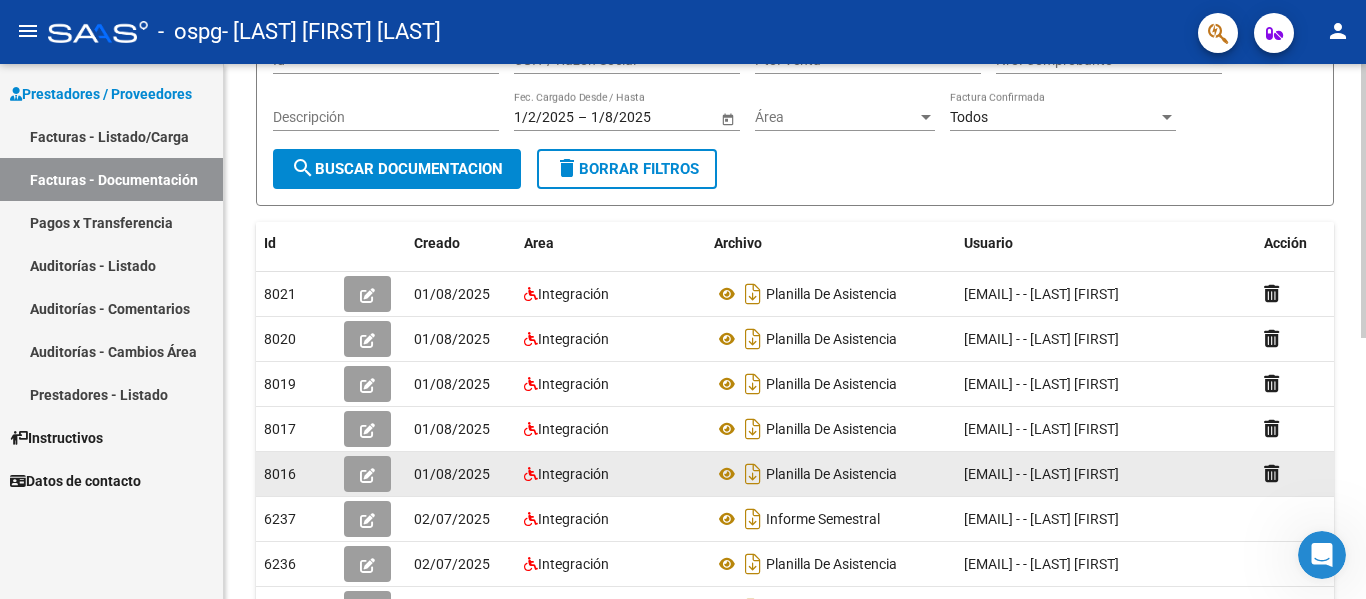 scroll, scrollTop: 200, scrollLeft: 0, axis: vertical 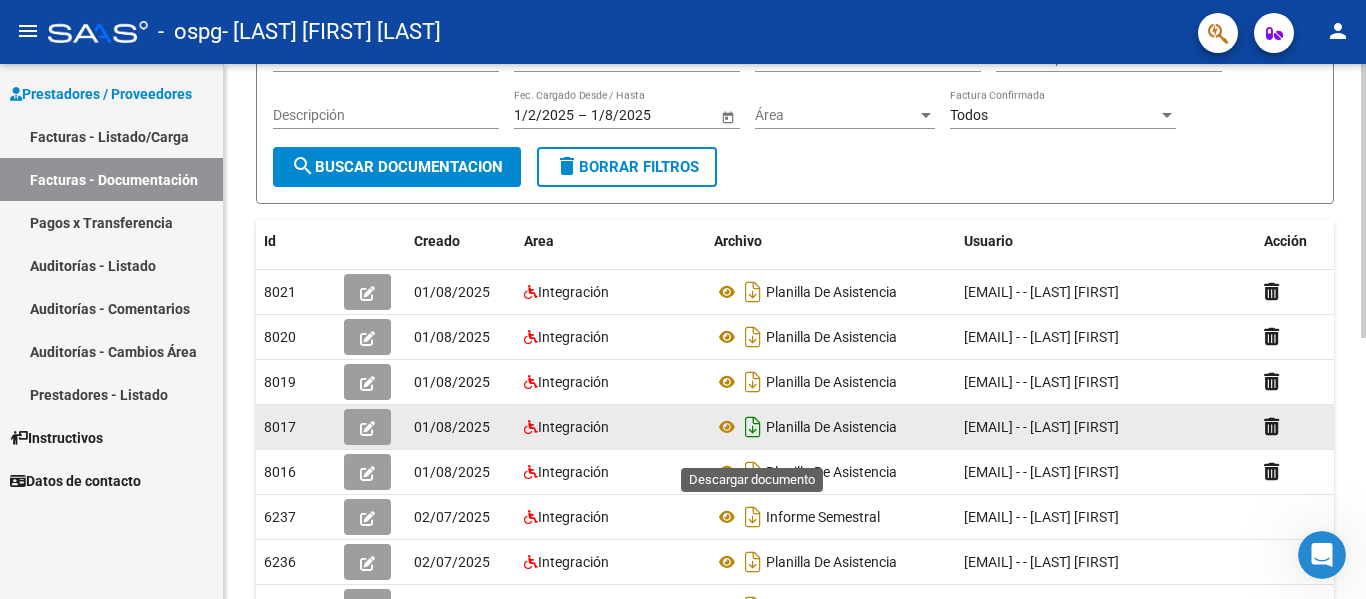 click 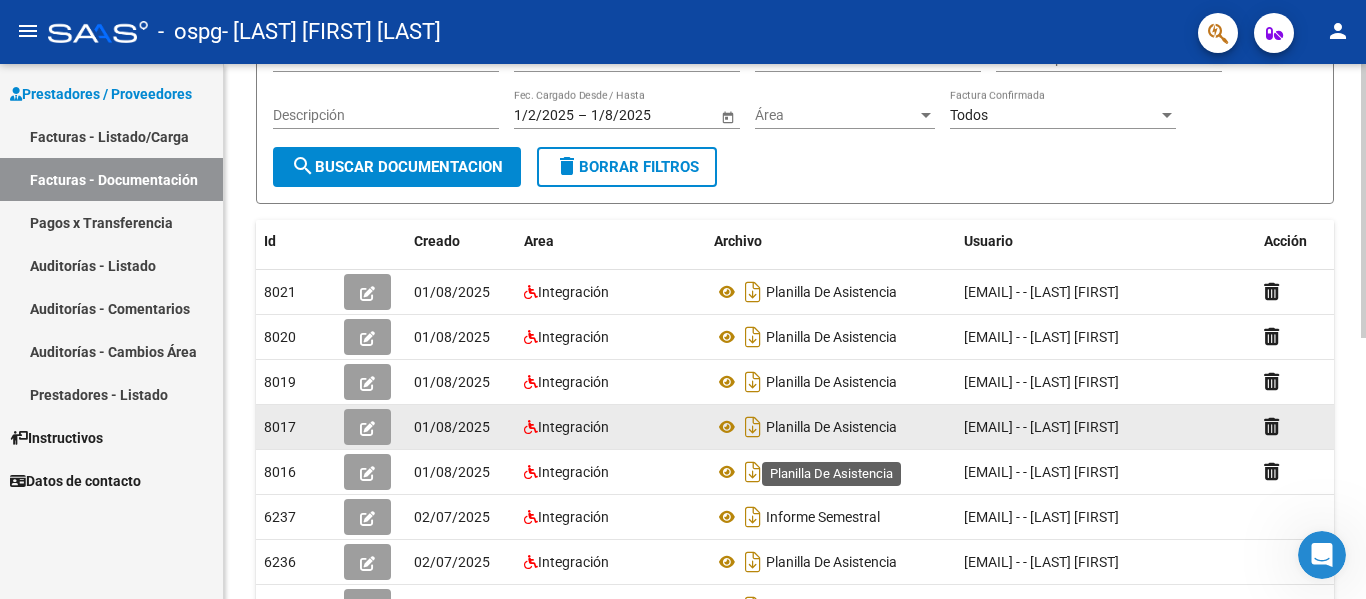 click on "Planilla De Asistencia" 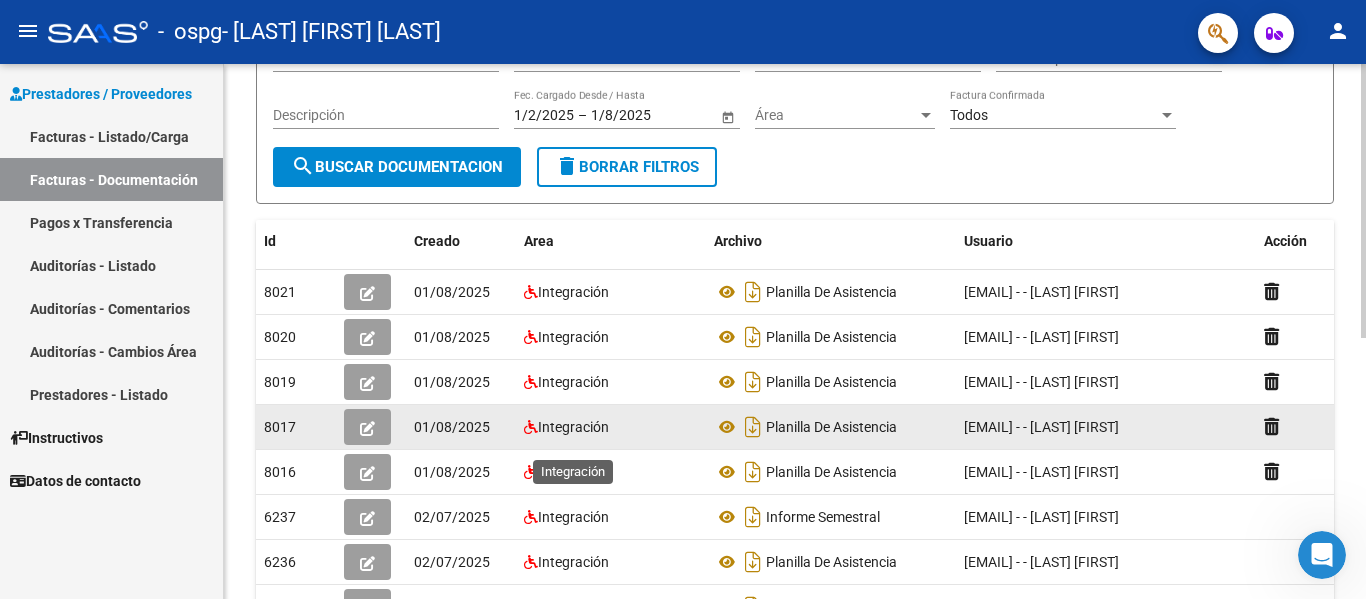 click on "Integración" 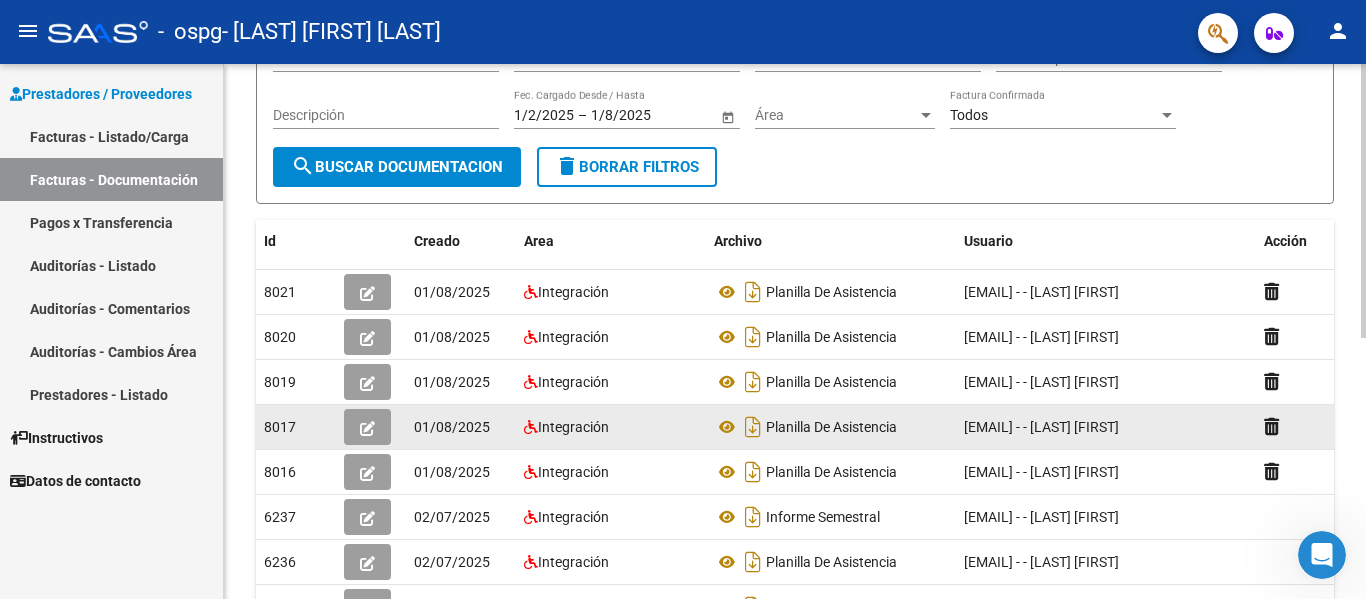 click 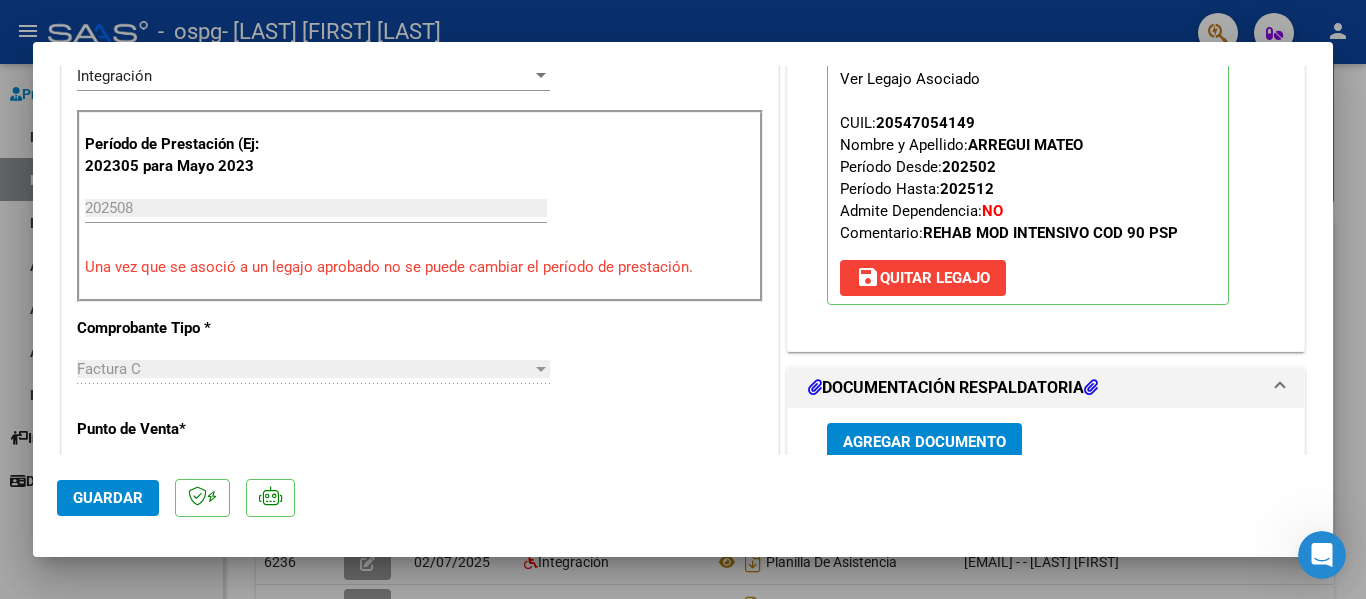 scroll, scrollTop: 600, scrollLeft: 0, axis: vertical 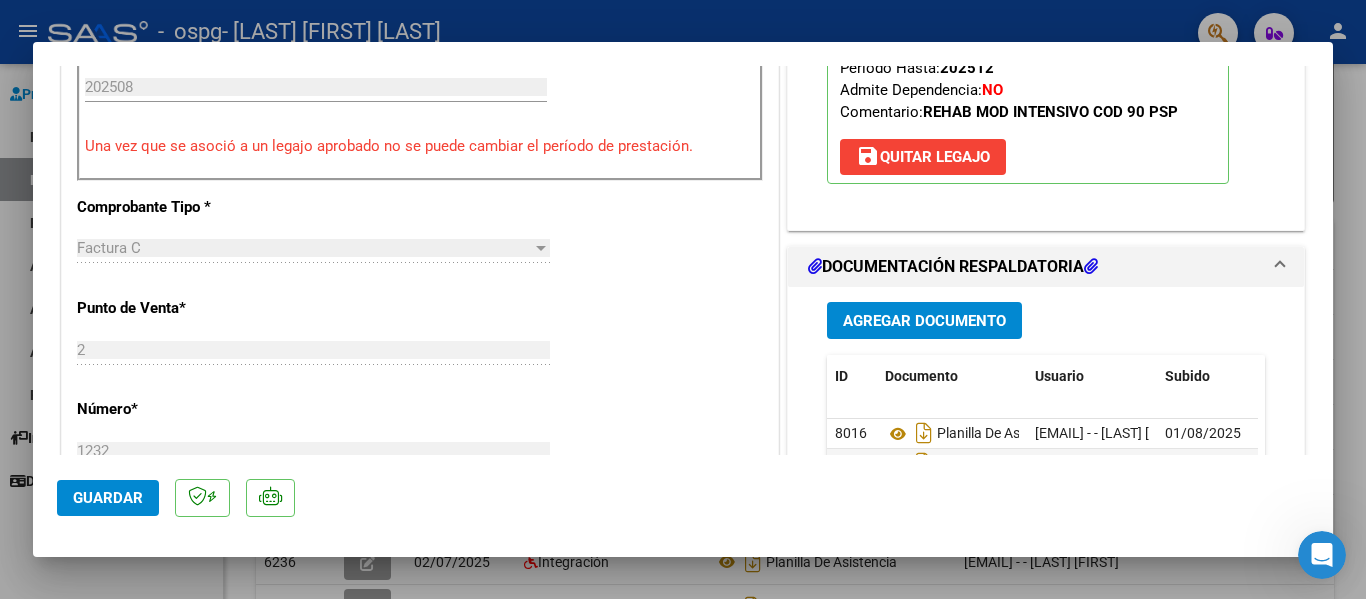click at bounding box center (683, 299) 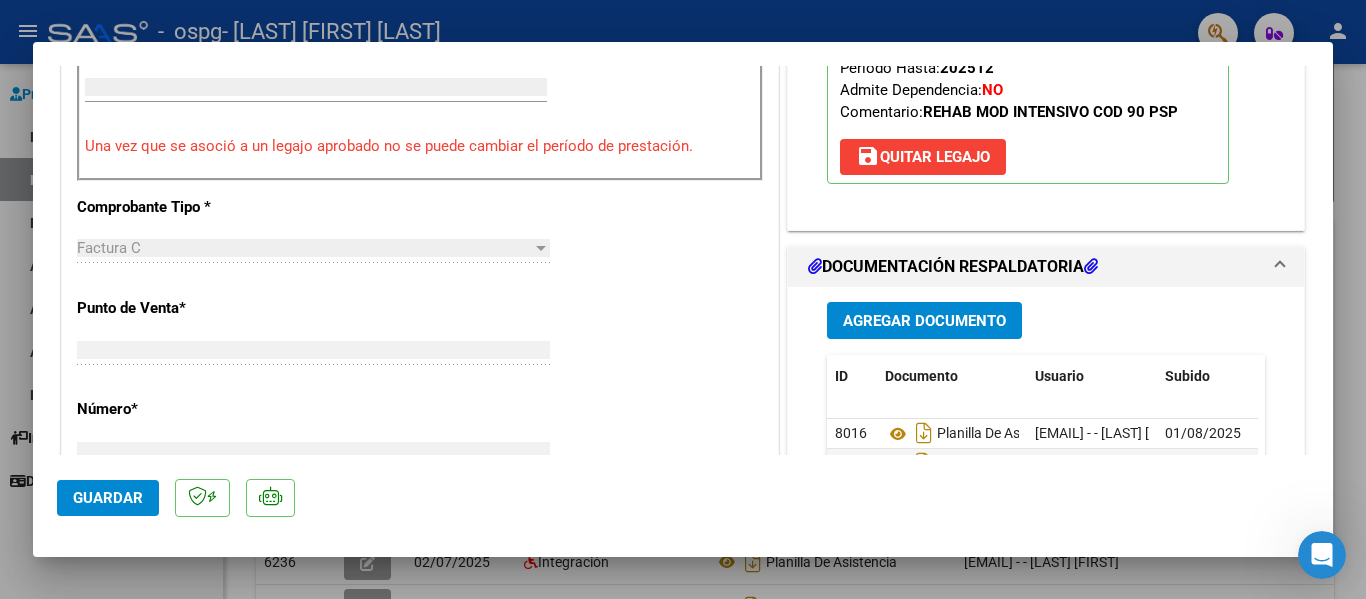 scroll, scrollTop: 0, scrollLeft: 0, axis: both 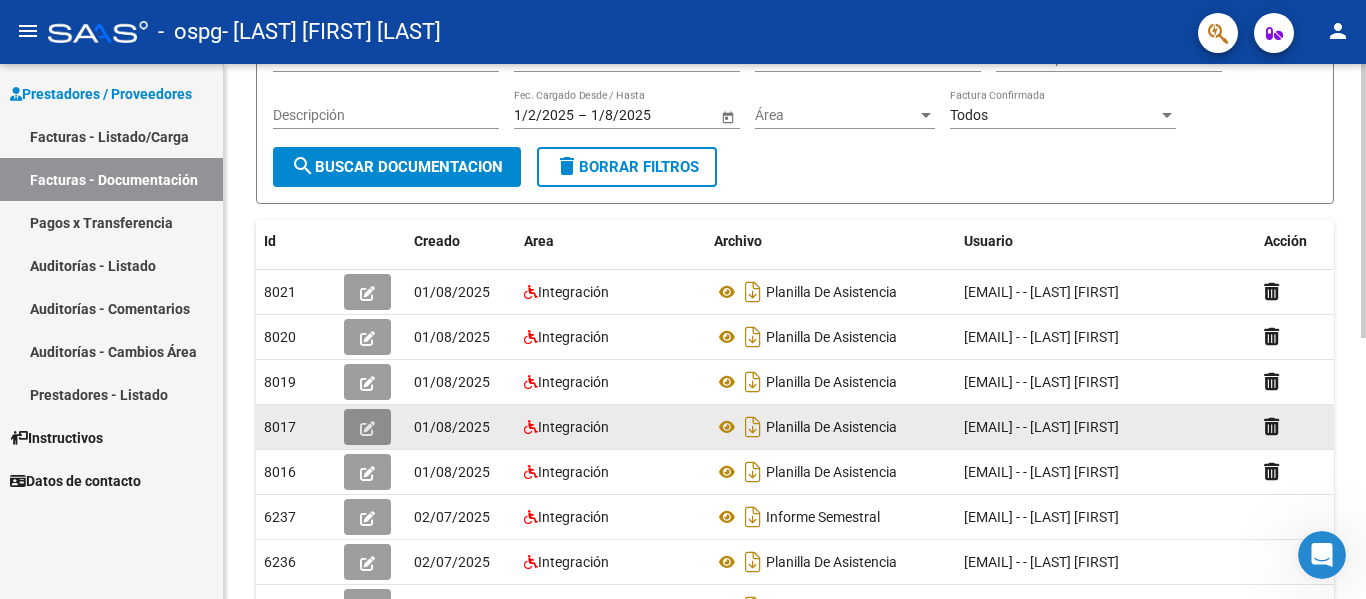 click 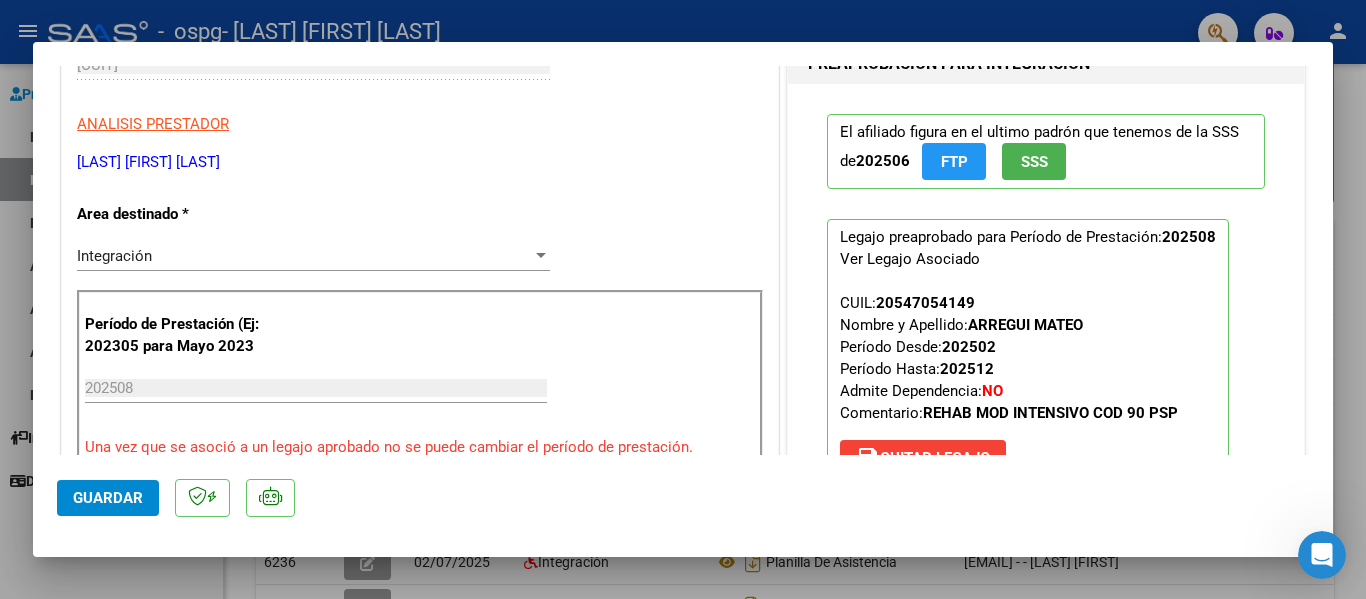 scroll, scrollTop: 400, scrollLeft: 0, axis: vertical 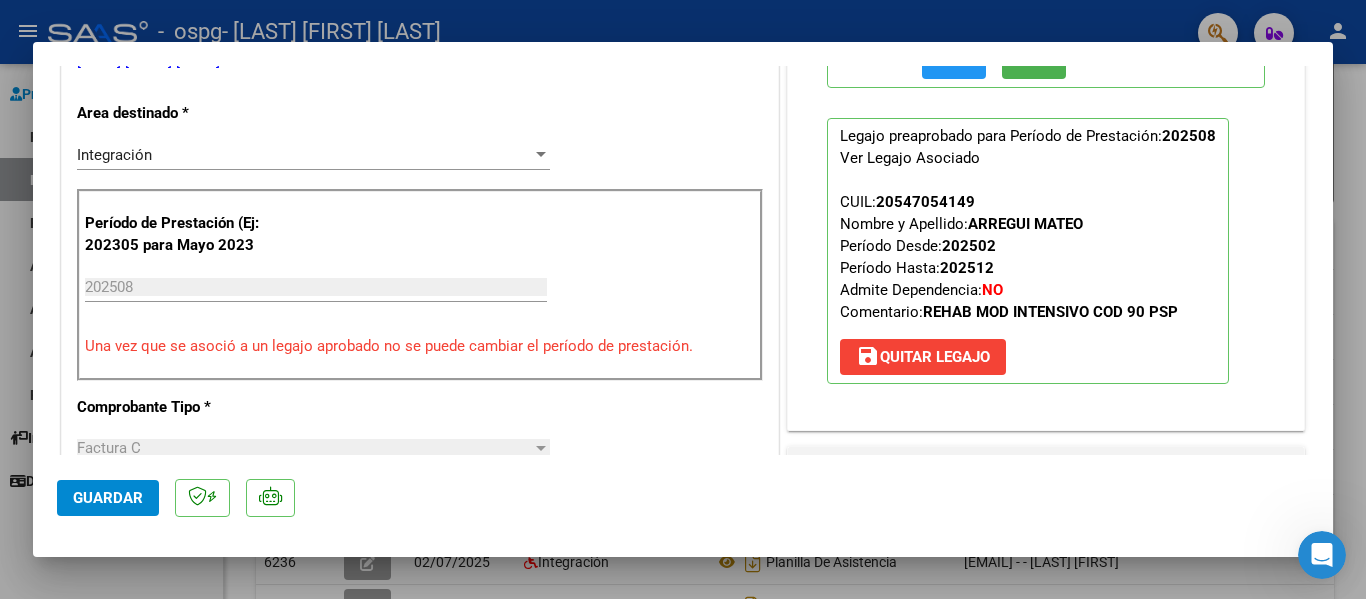 click at bounding box center [683, 299] 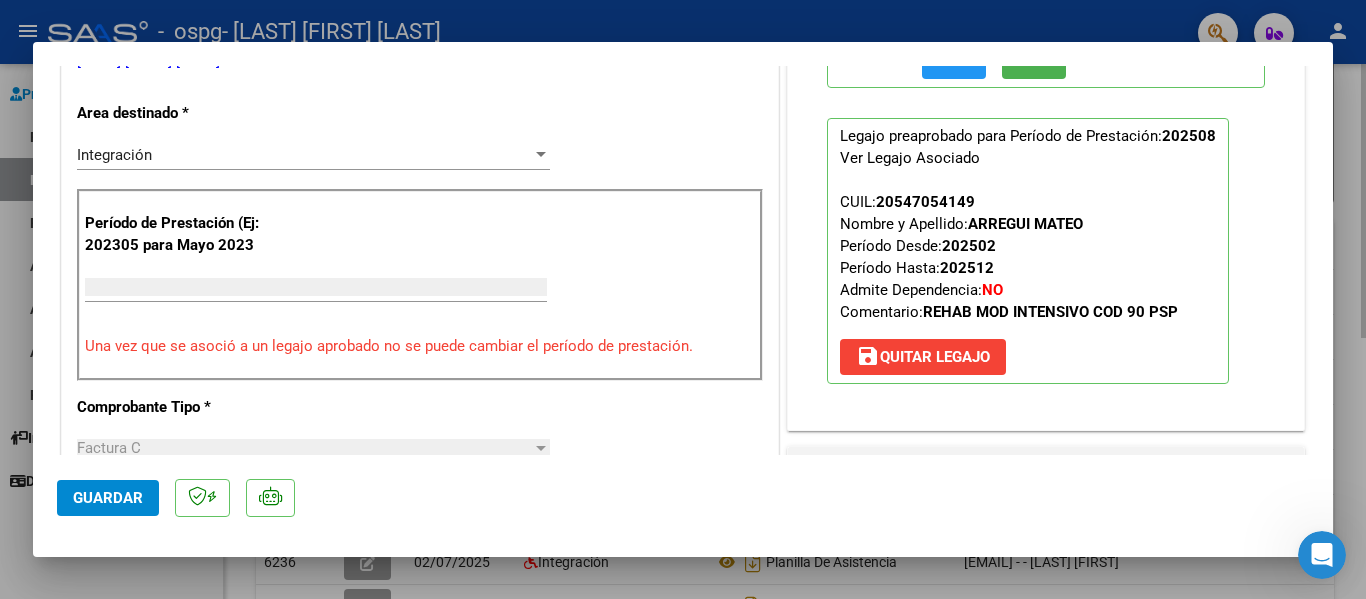scroll, scrollTop: 0, scrollLeft: 0, axis: both 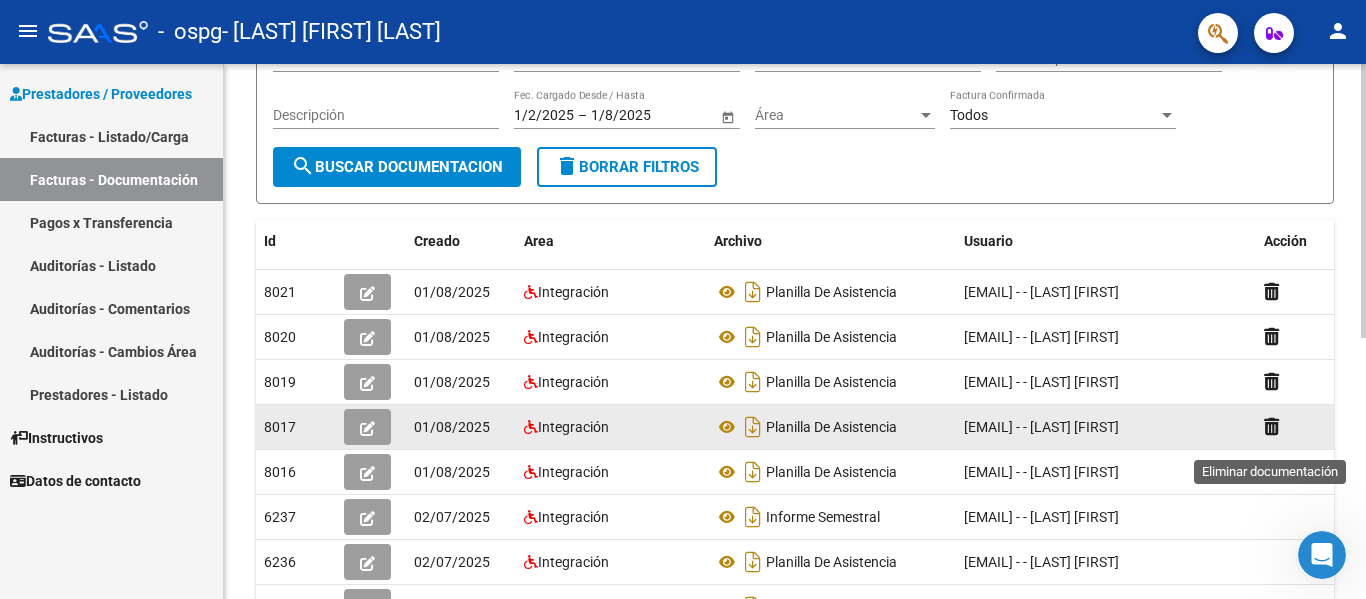 click 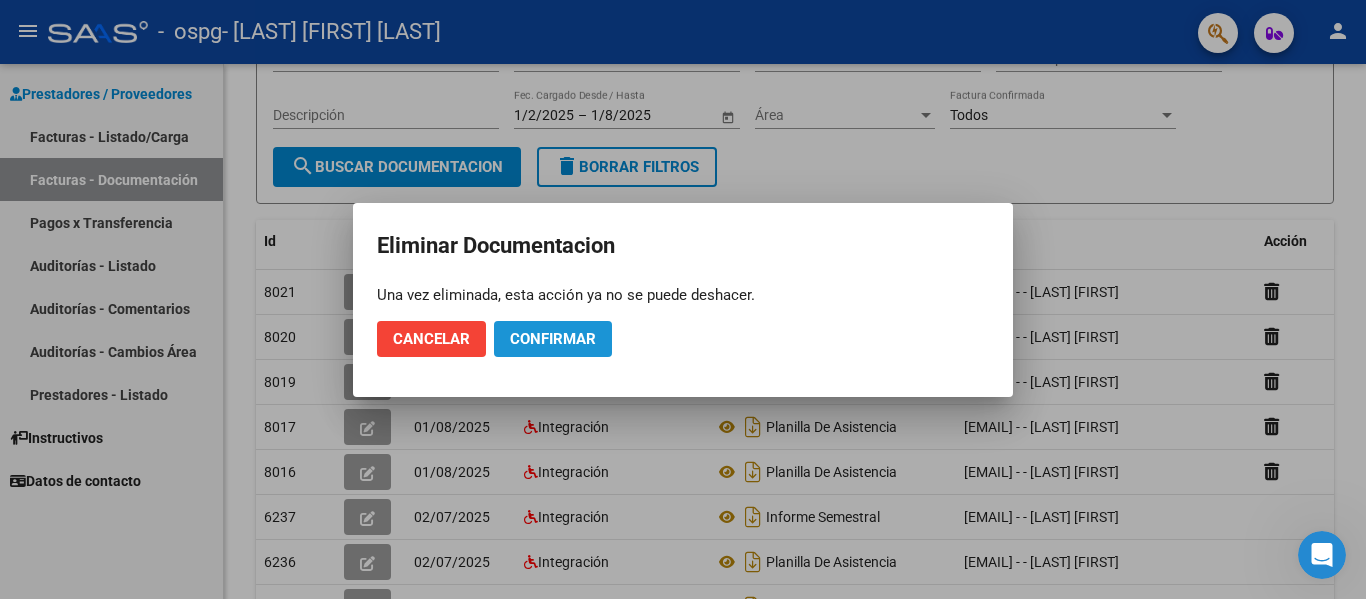 click on "Confirmar" 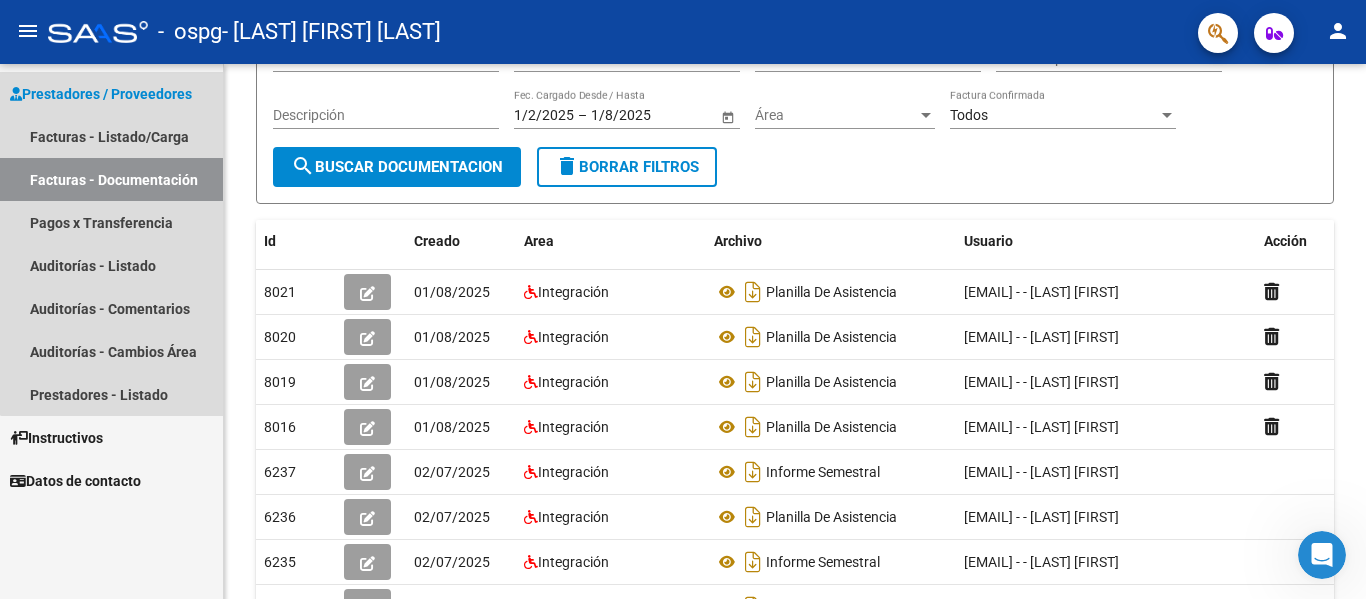click on "Facturas - Documentación" at bounding box center [111, 179] 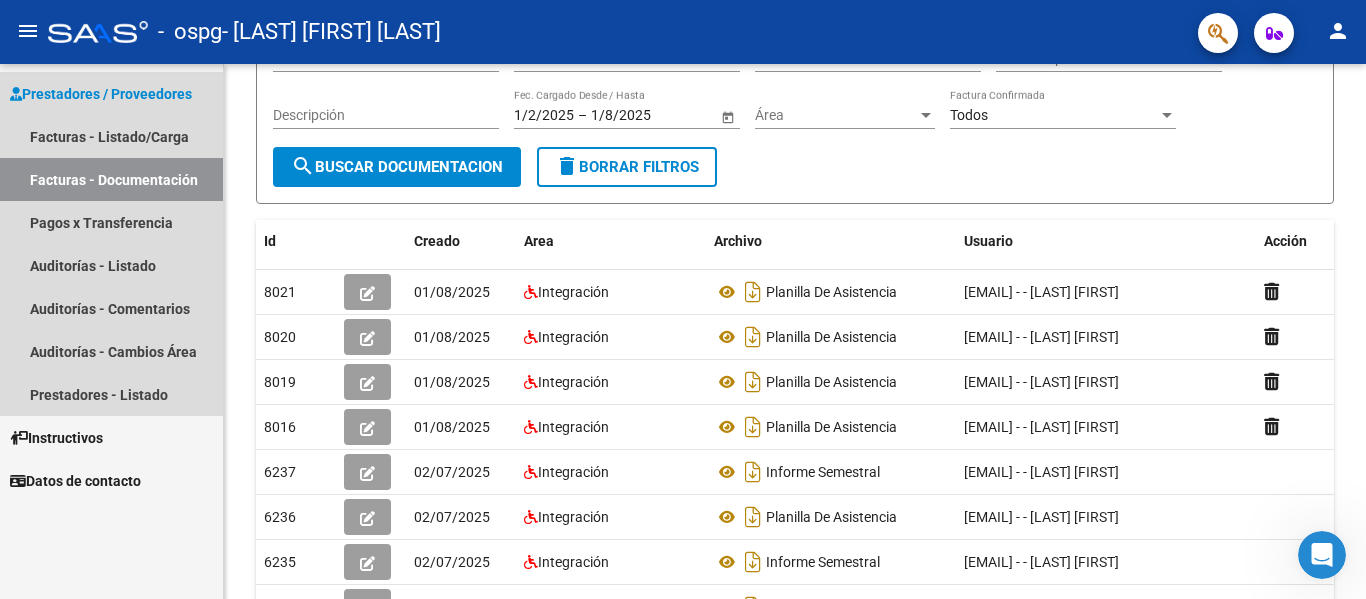 click on "Facturas - Documentación" at bounding box center [111, 179] 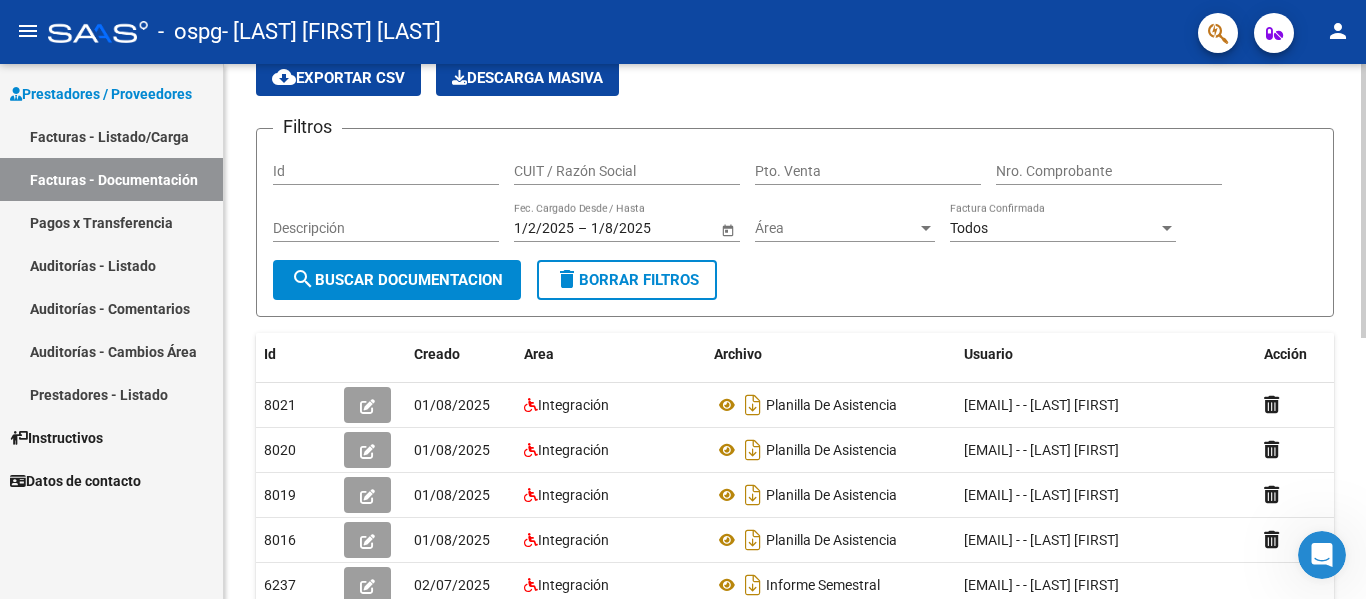 scroll, scrollTop: 0, scrollLeft: 0, axis: both 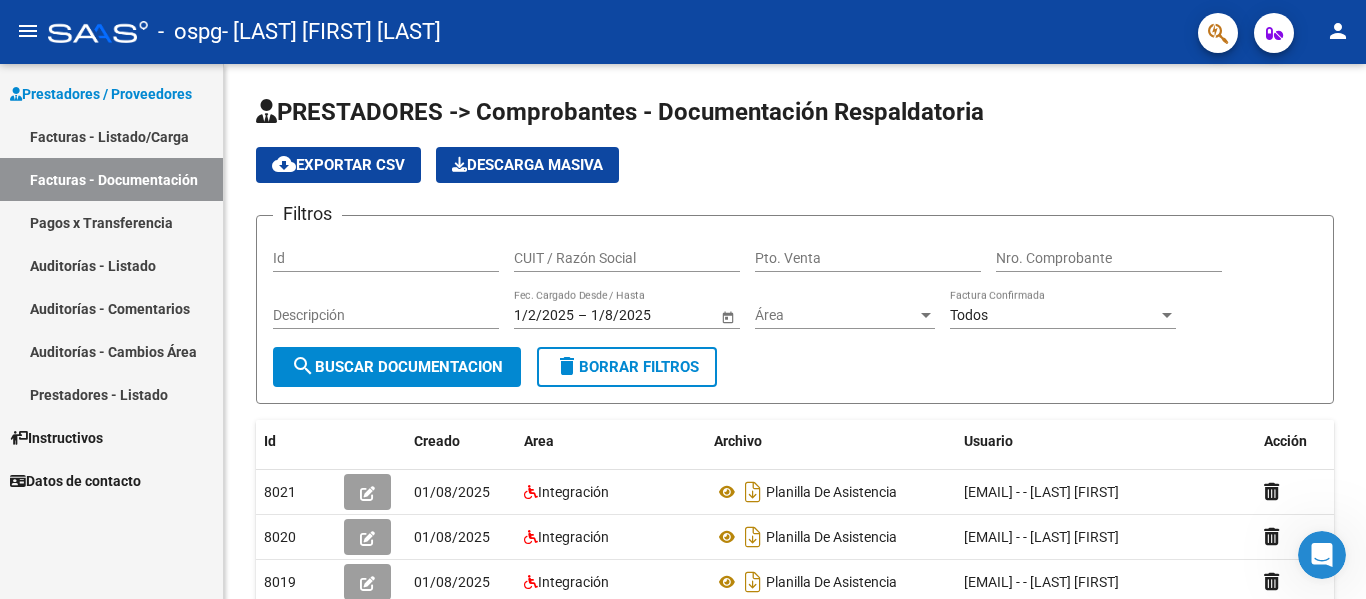 click on "Facturas - Listado/Carga" at bounding box center (111, 136) 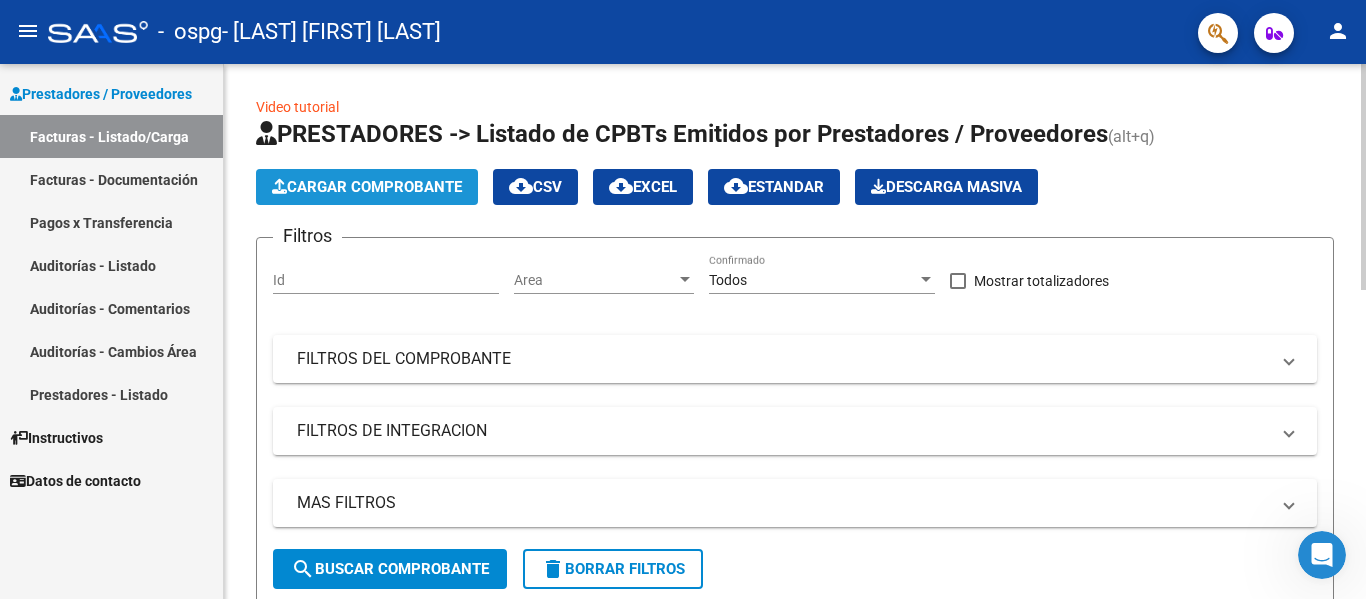 click on "Cargar Comprobante" 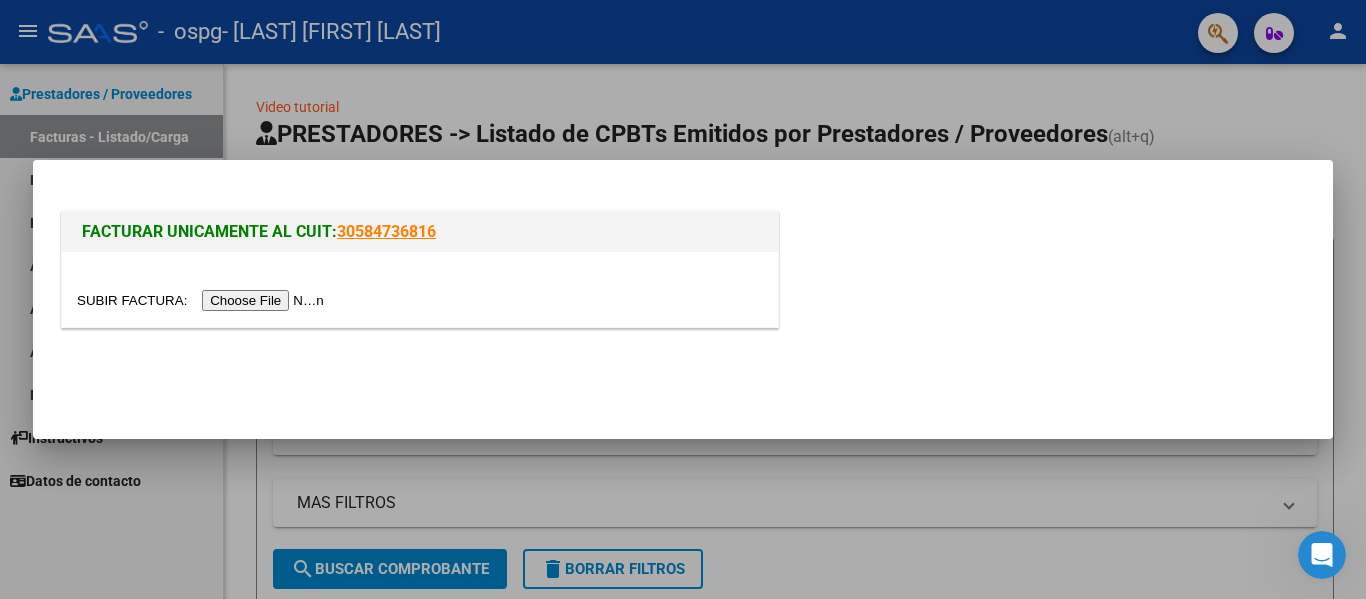 click at bounding box center (203, 300) 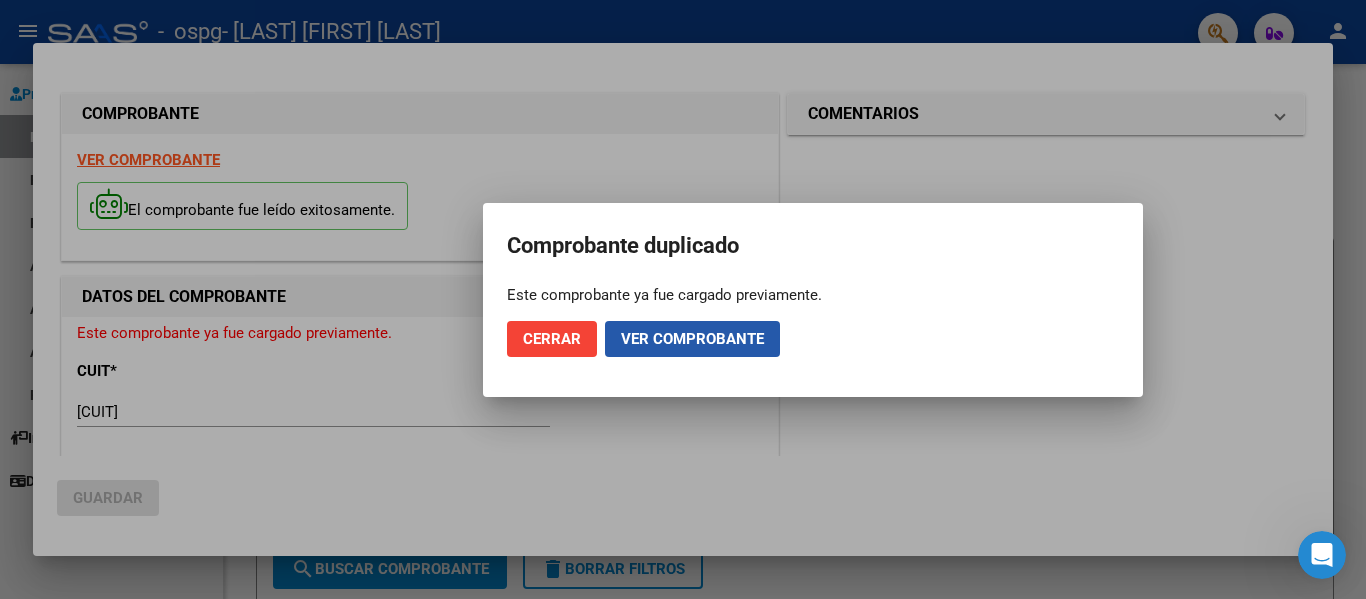 click on "Ver comprobante" 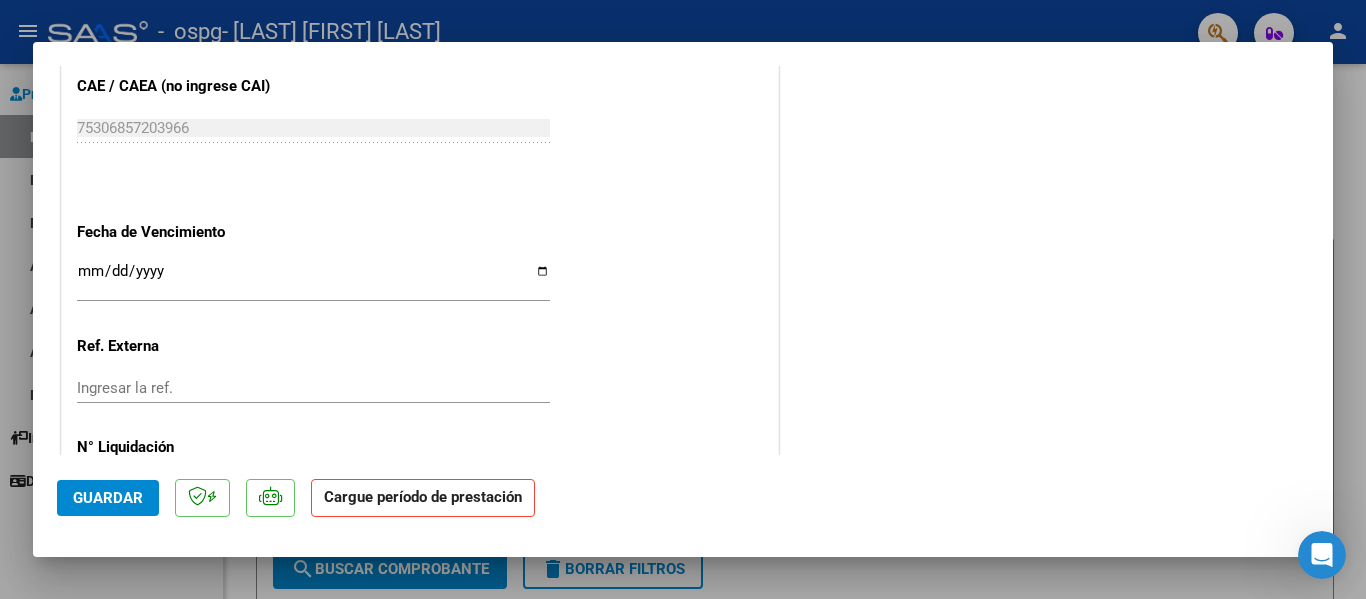 scroll, scrollTop: 1365, scrollLeft: 0, axis: vertical 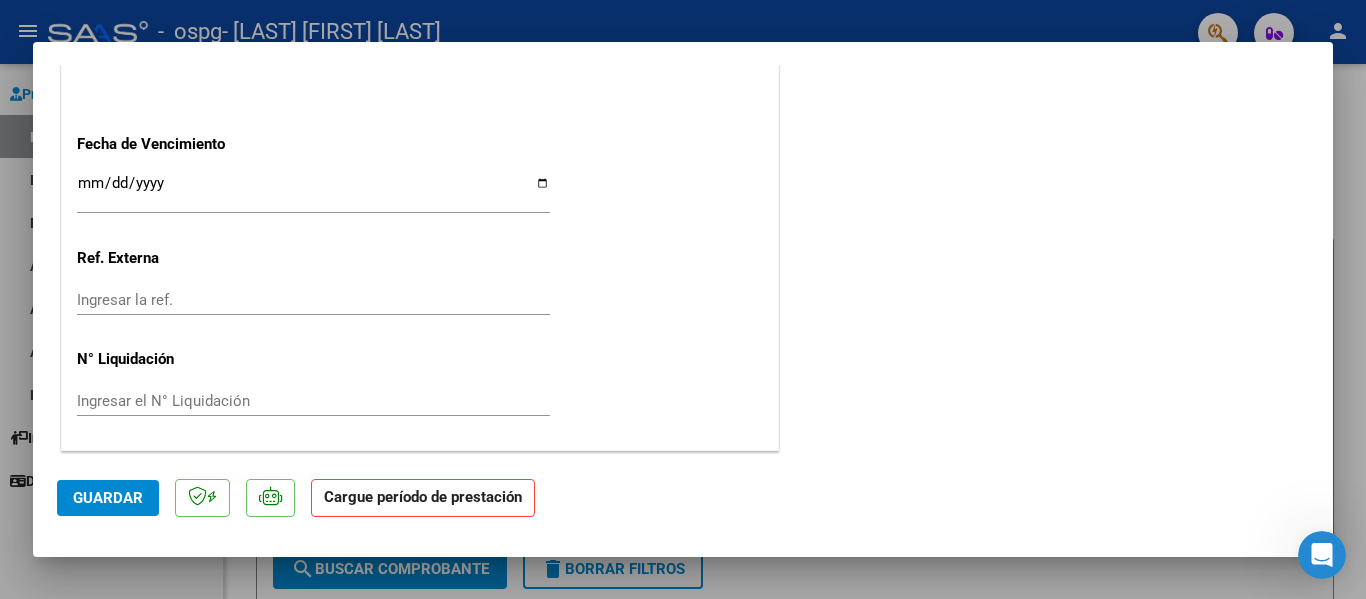 click on "Cargue período de prestación" 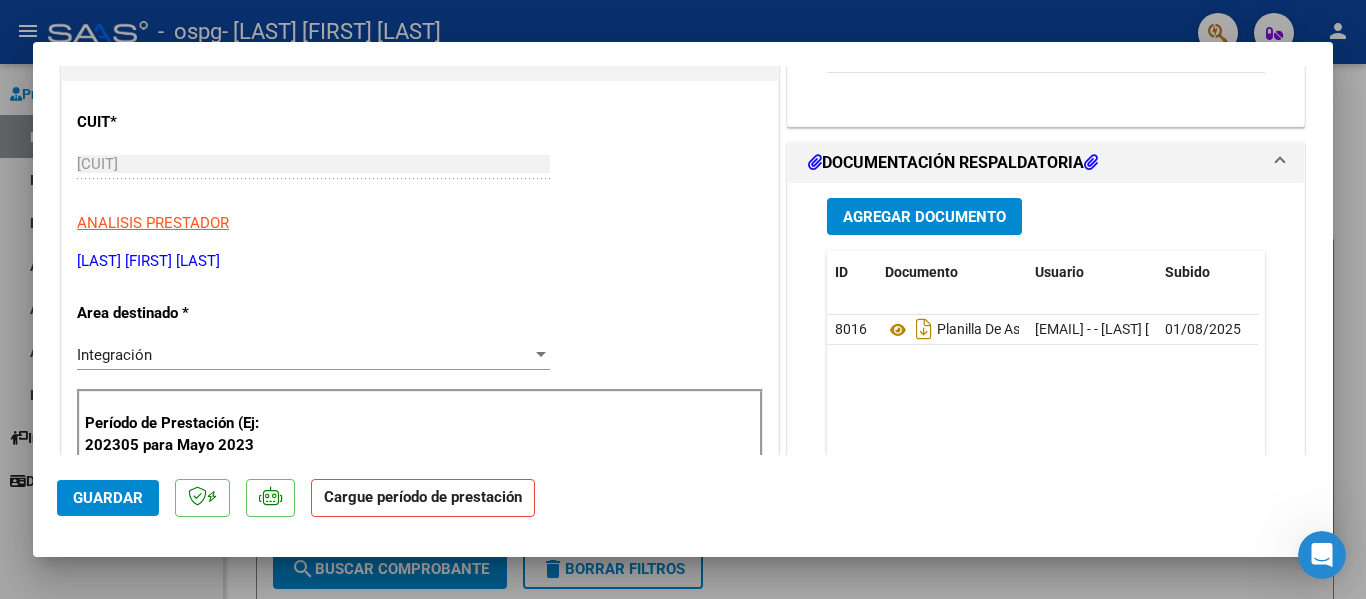 scroll, scrollTop: 300, scrollLeft: 0, axis: vertical 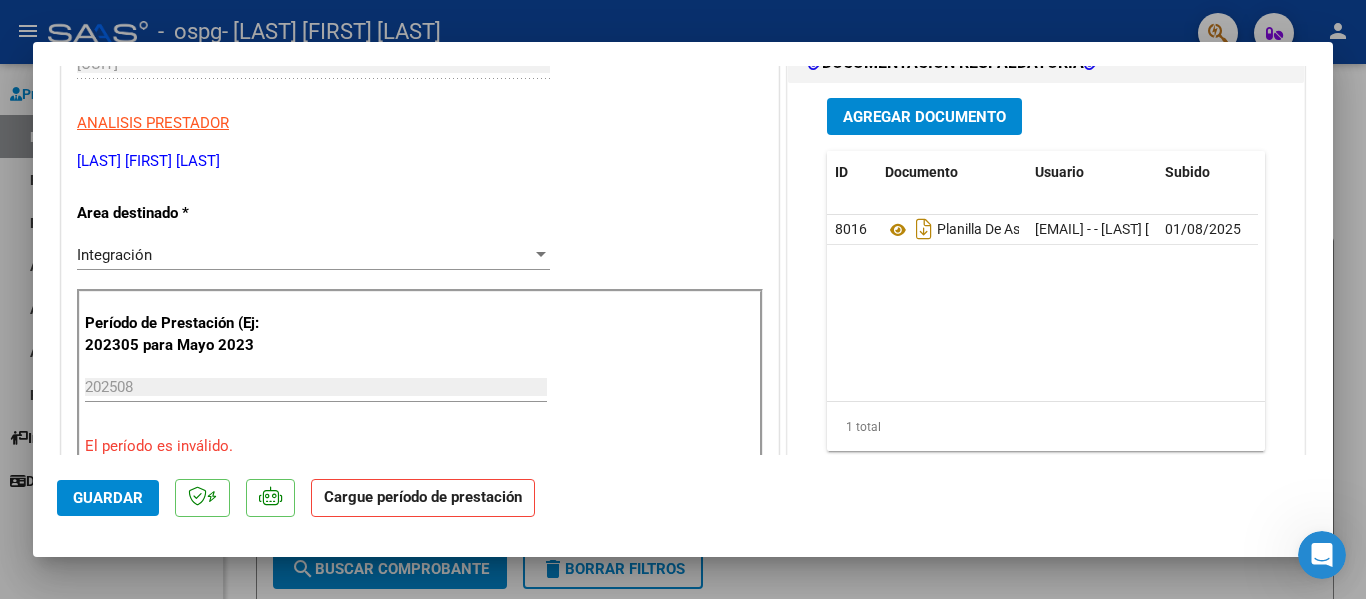 click on "Guardar" 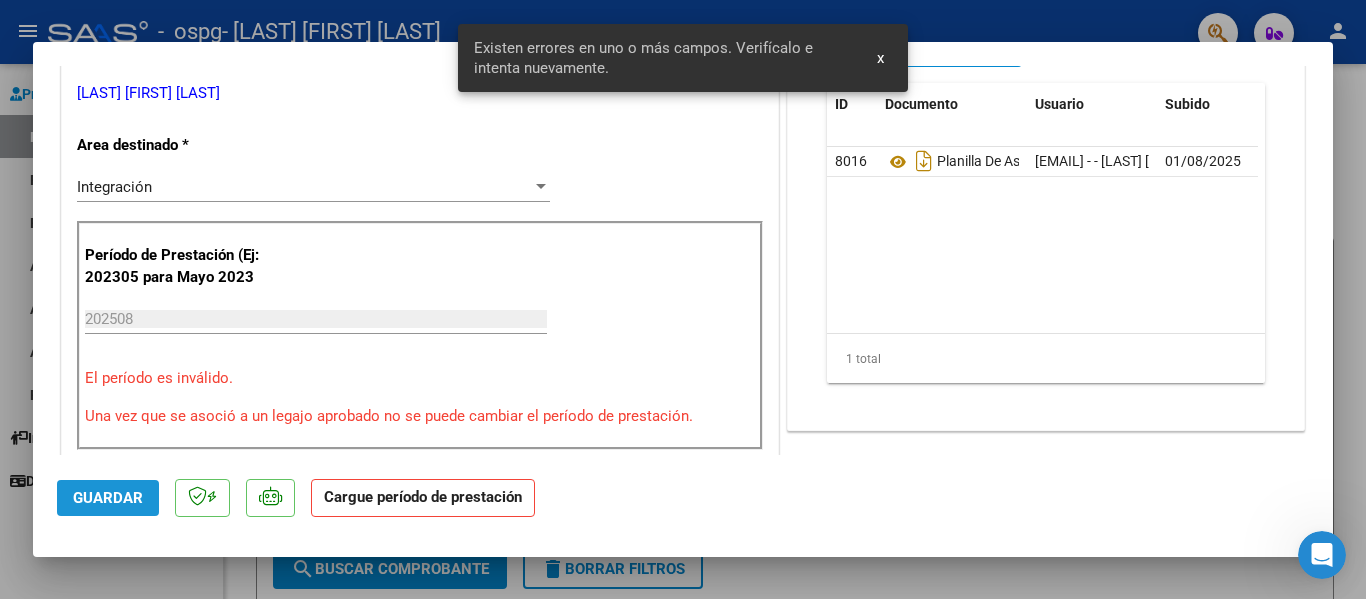 scroll, scrollTop: 406, scrollLeft: 0, axis: vertical 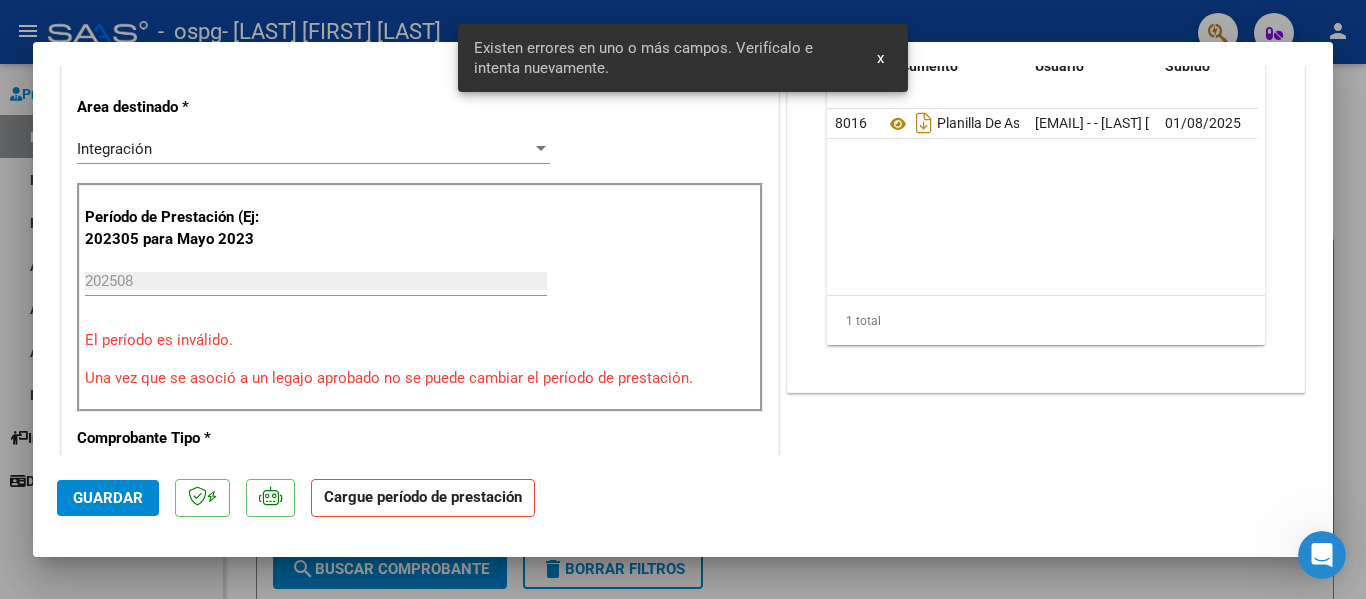 click on "Guardar Cargue período de prestación" 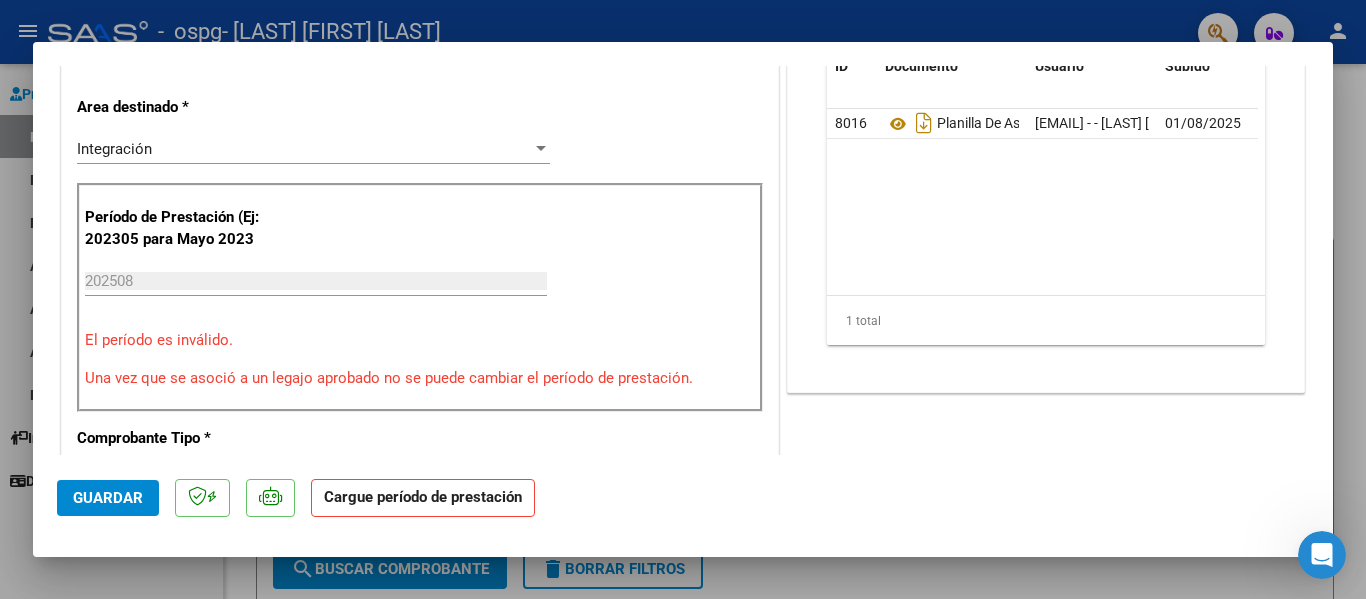 click on "Cargue período de prestación" 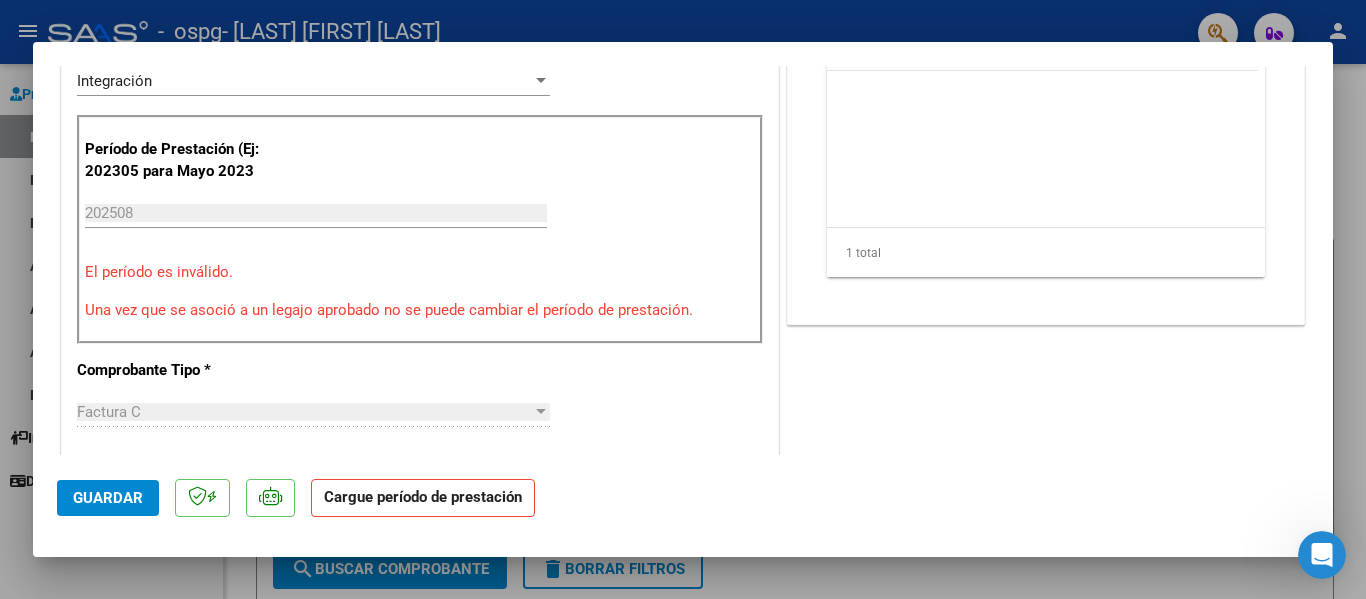 scroll, scrollTop: 465, scrollLeft: 0, axis: vertical 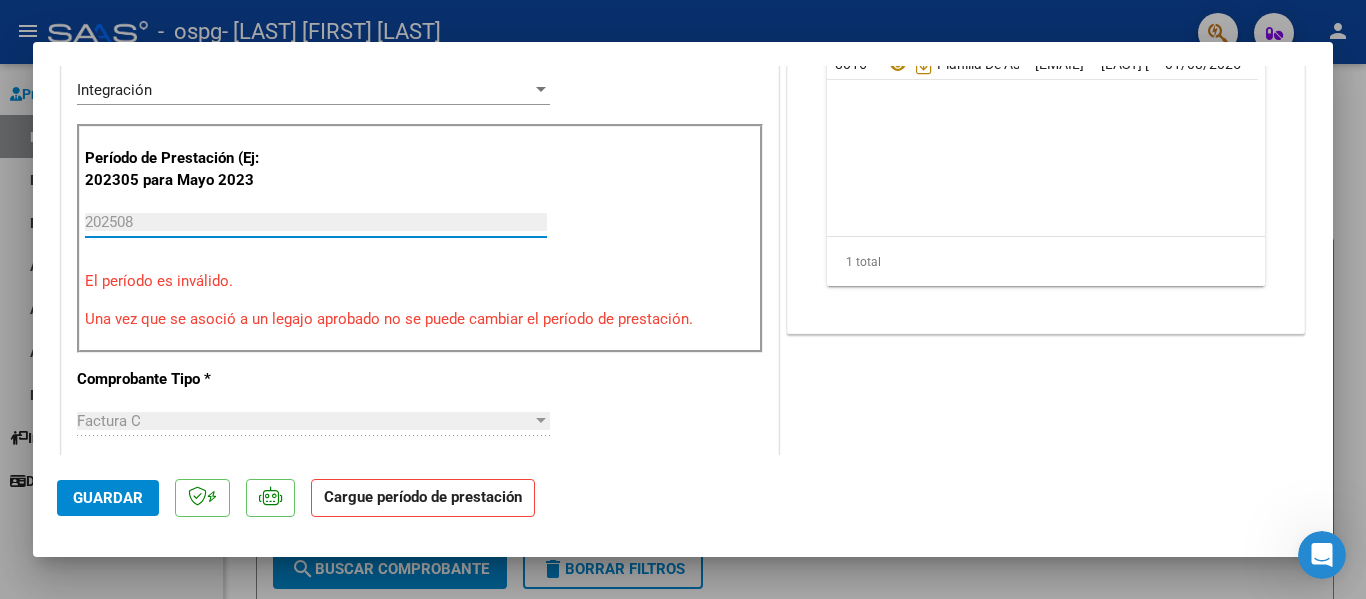 click on "202508" at bounding box center [316, 222] 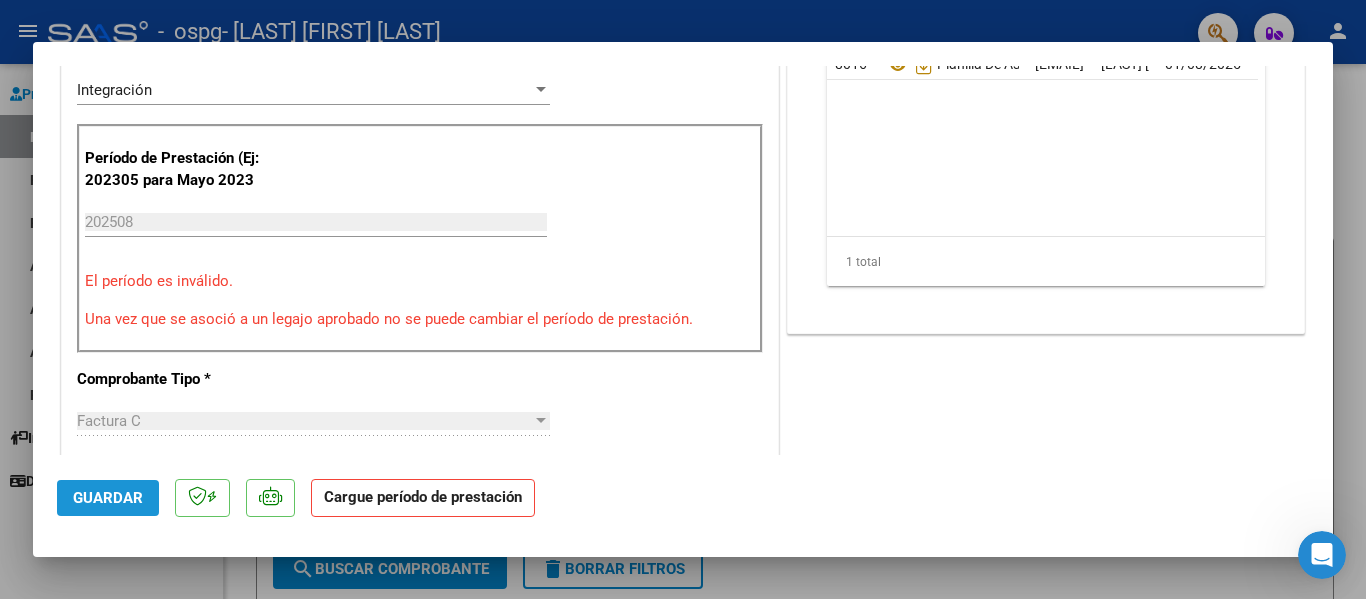 click on "Guardar" 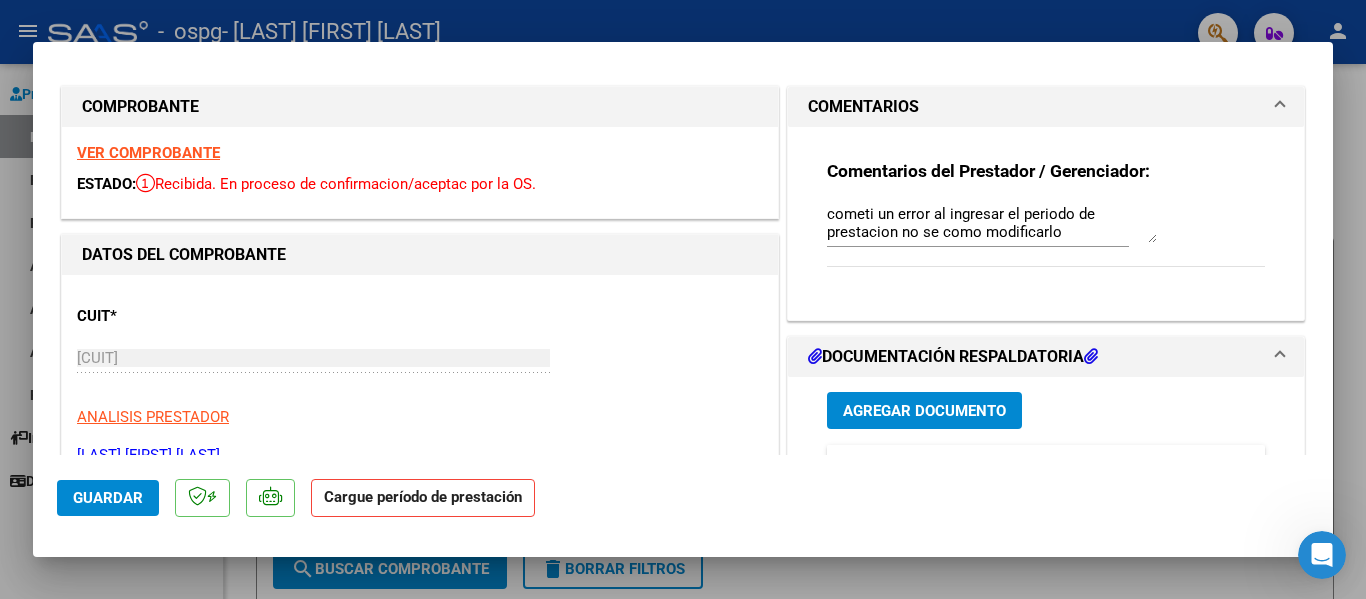 scroll, scrollTop: 0, scrollLeft: 0, axis: both 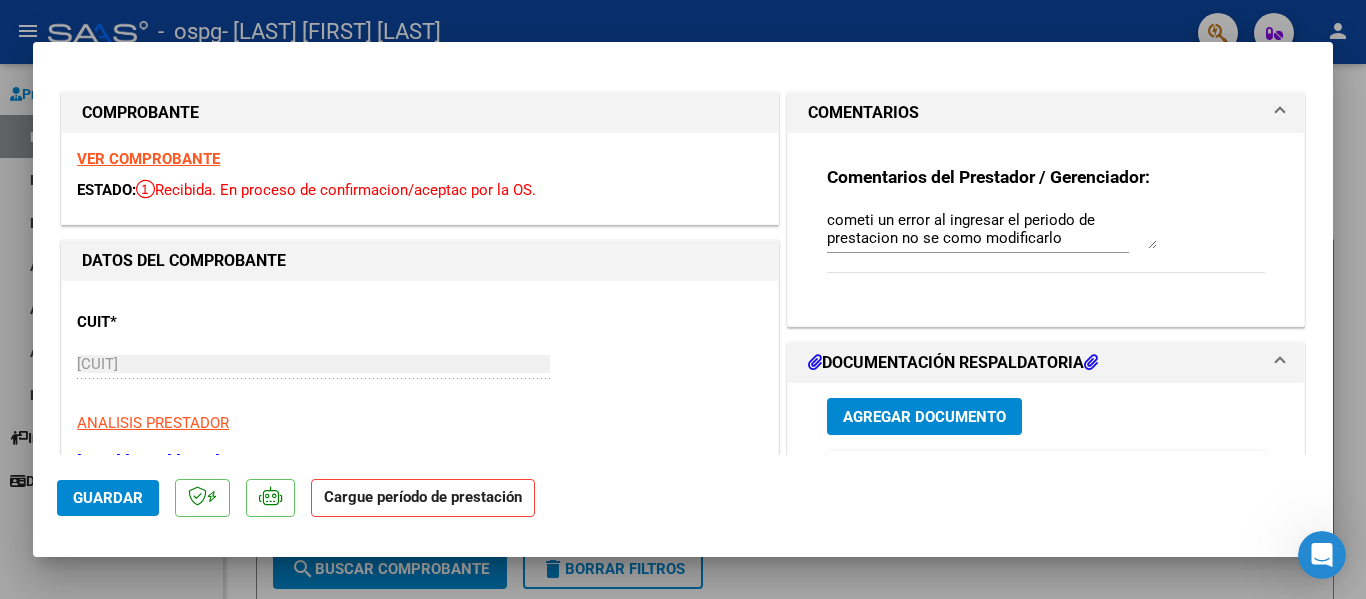 click on "VER COMPROBANTE" at bounding box center [148, 159] 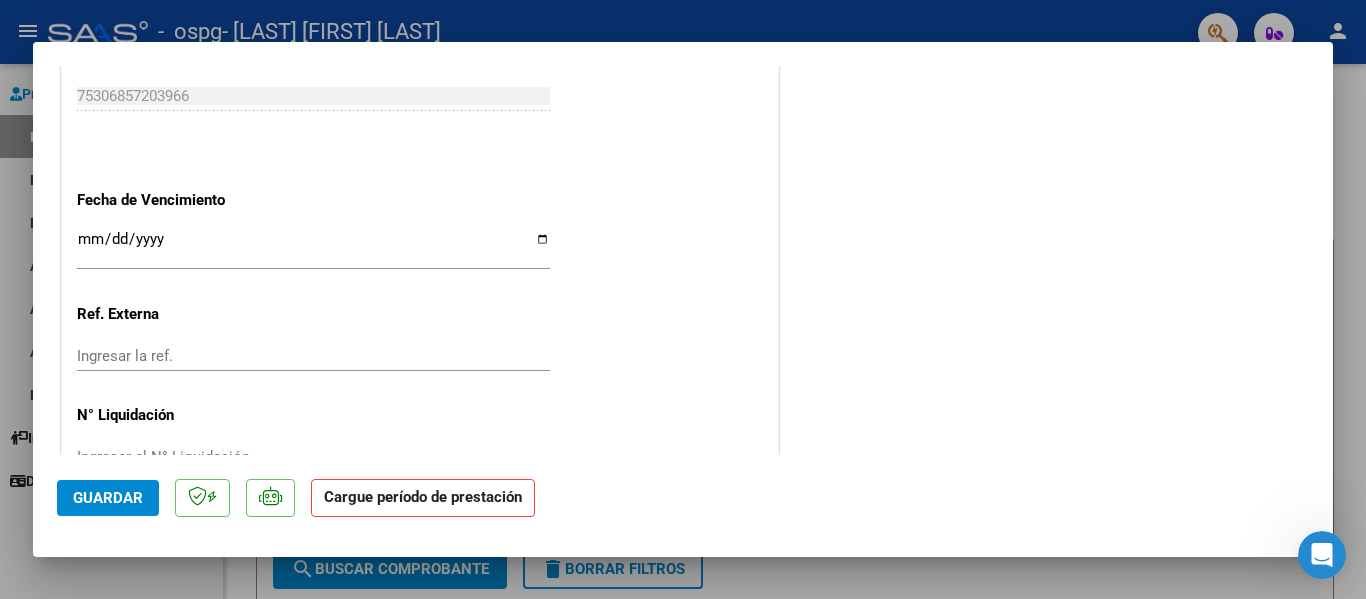 scroll, scrollTop: 1365, scrollLeft: 0, axis: vertical 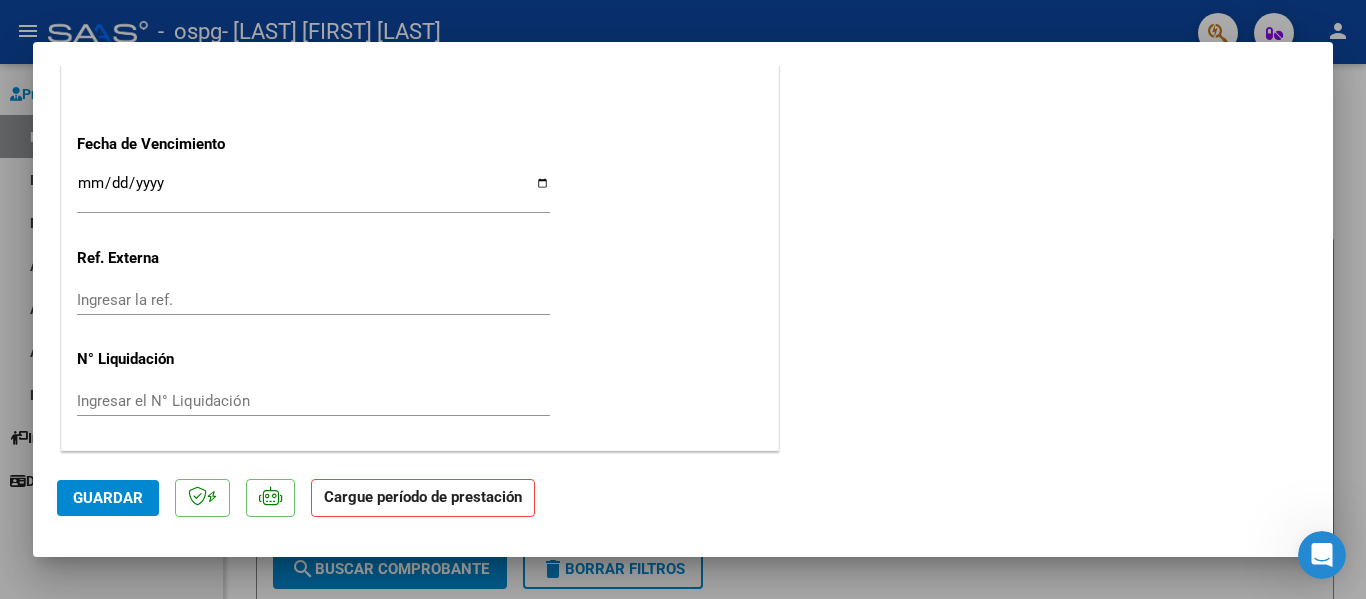 click on "Guardar" 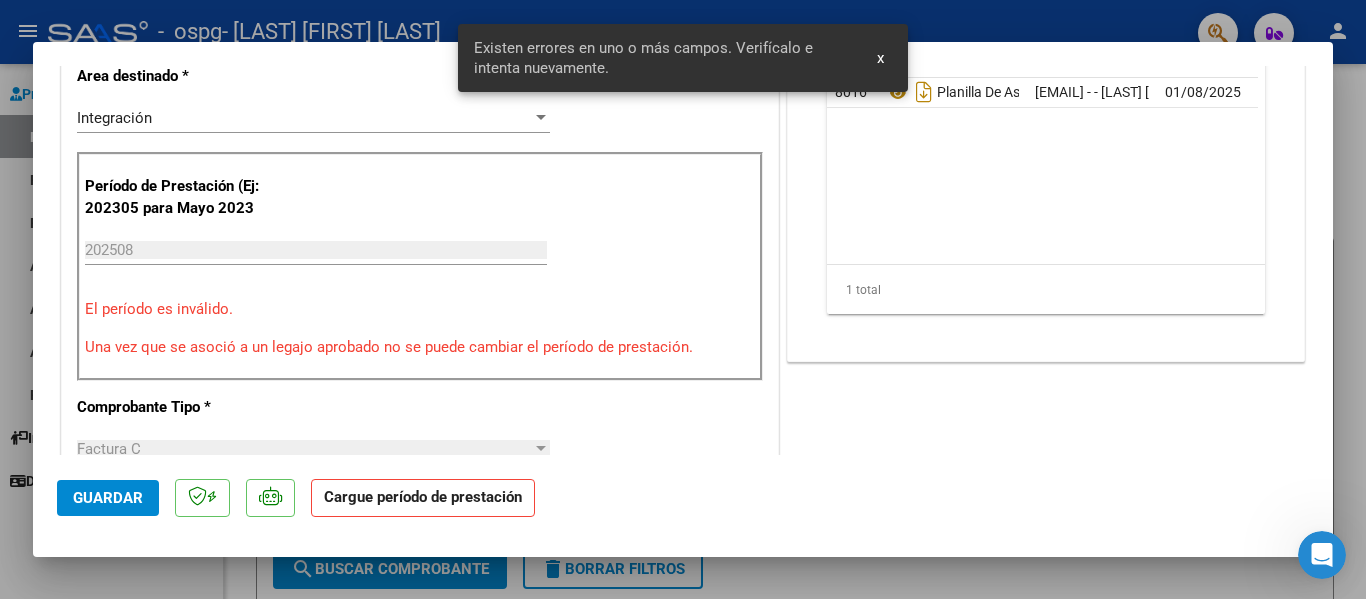 scroll, scrollTop: 406, scrollLeft: 0, axis: vertical 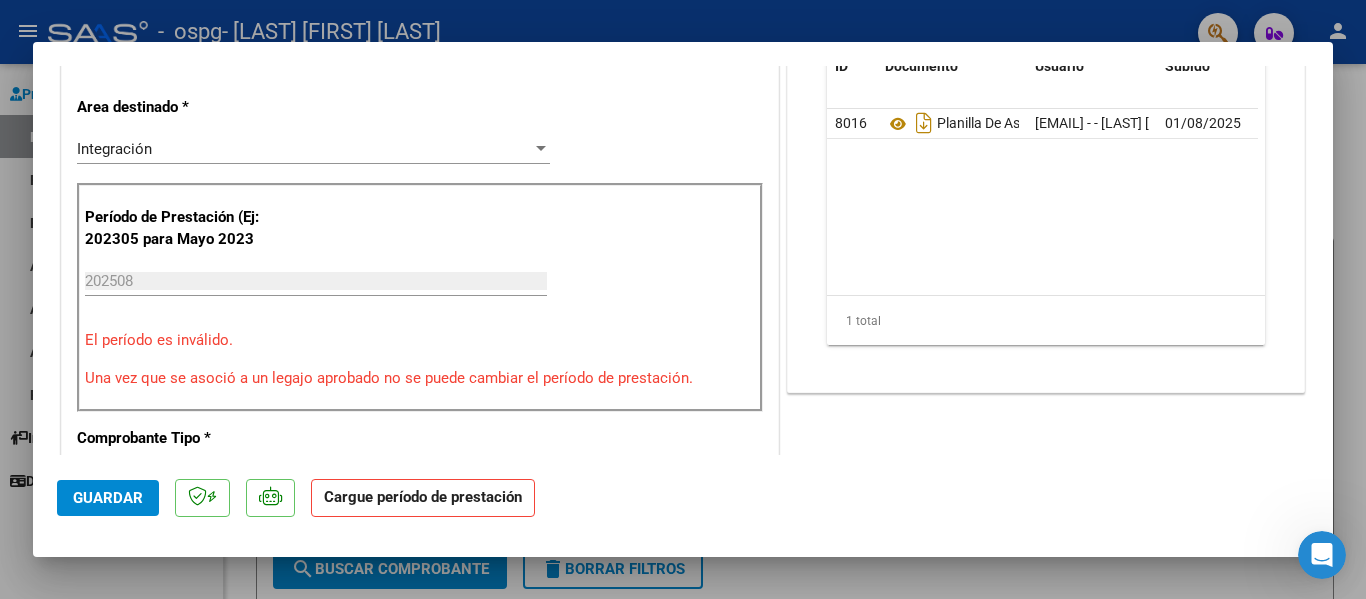 click at bounding box center [683, 299] 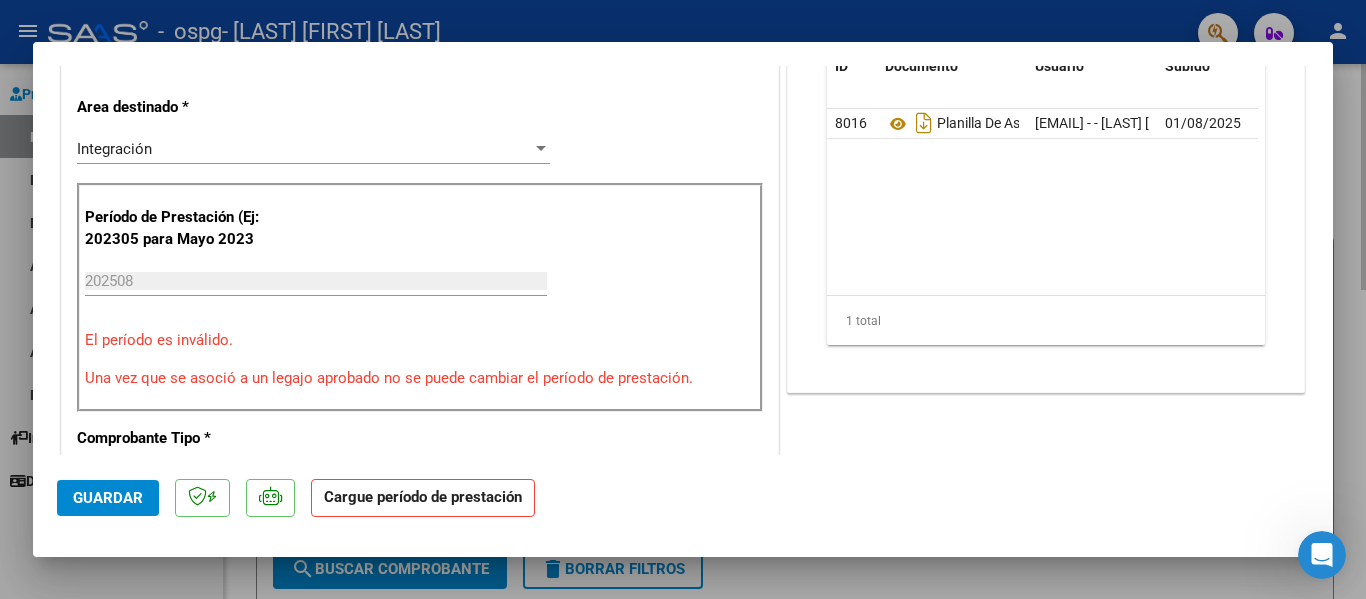 type 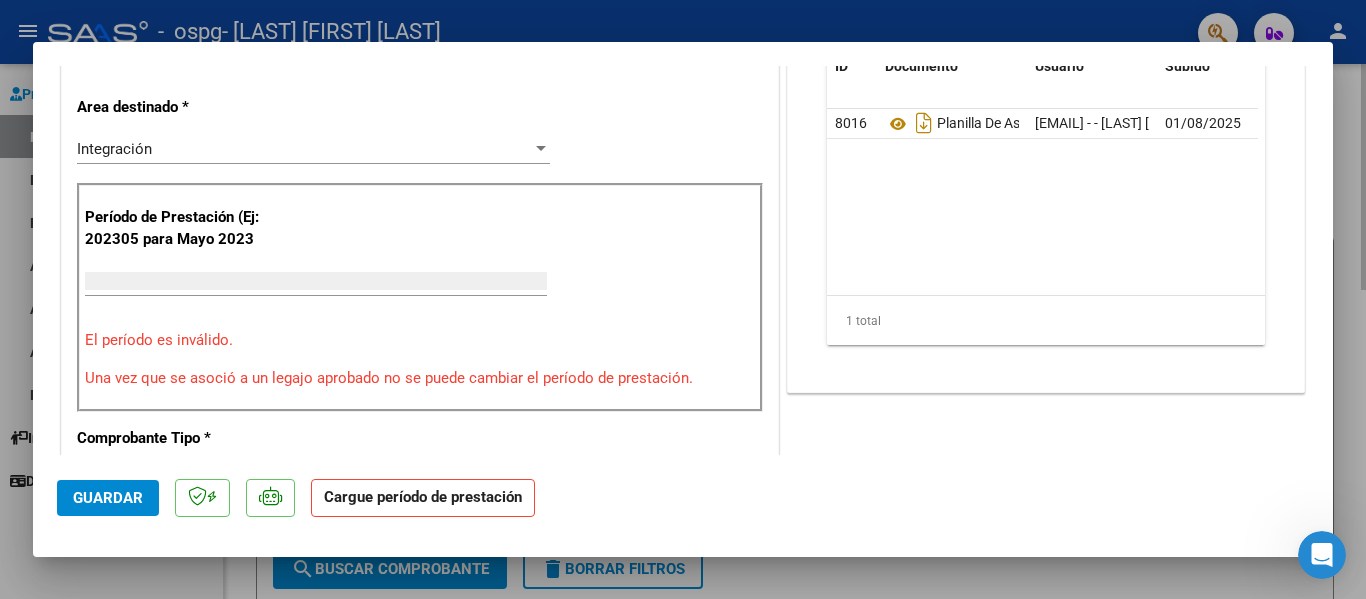 scroll, scrollTop: 0, scrollLeft: 0, axis: both 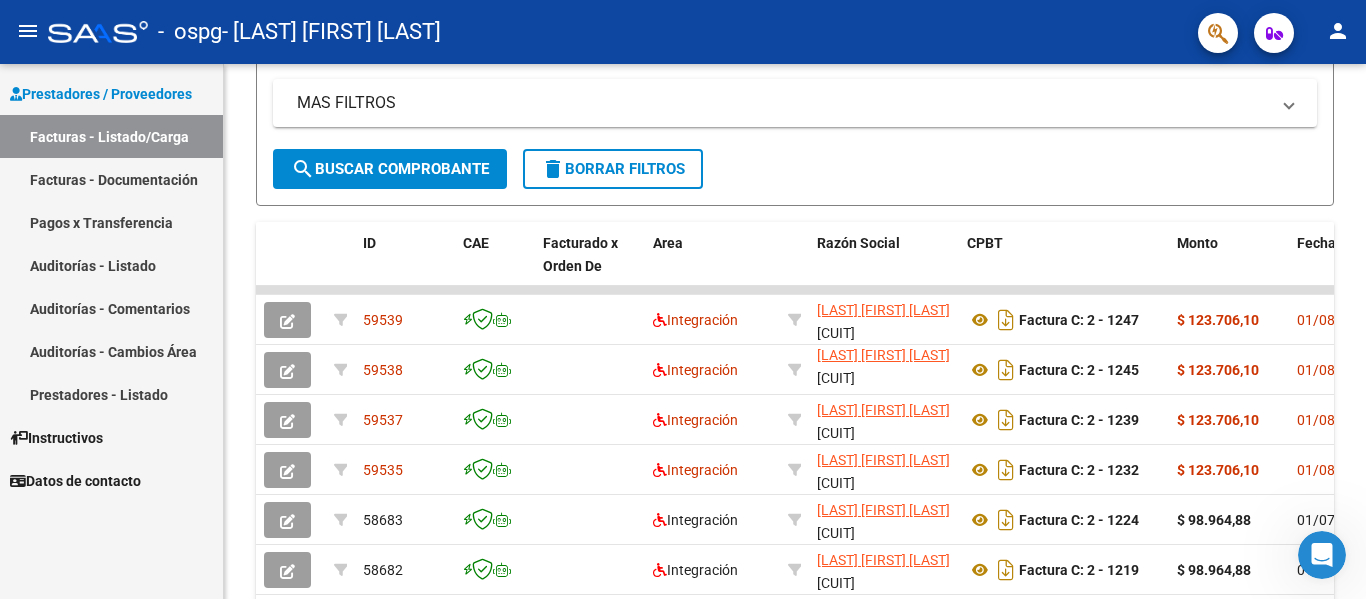 click on "Facturas - Listado/Carga" at bounding box center [111, 136] 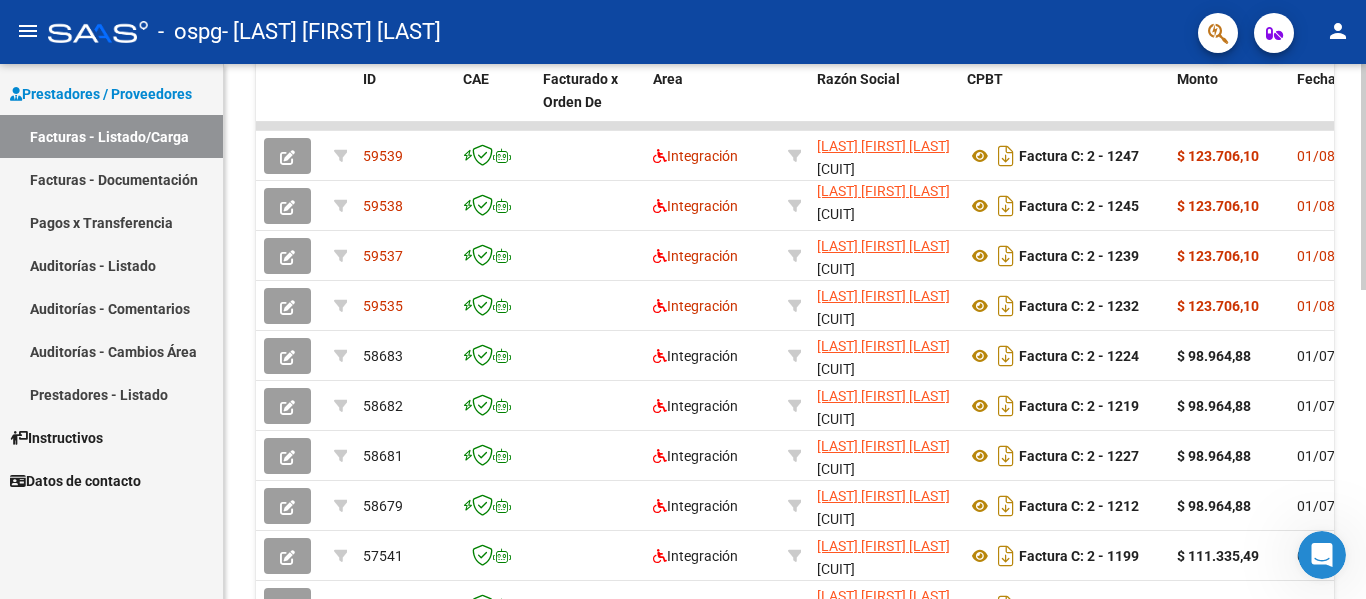 scroll, scrollTop: 573, scrollLeft: 0, axis: vertical 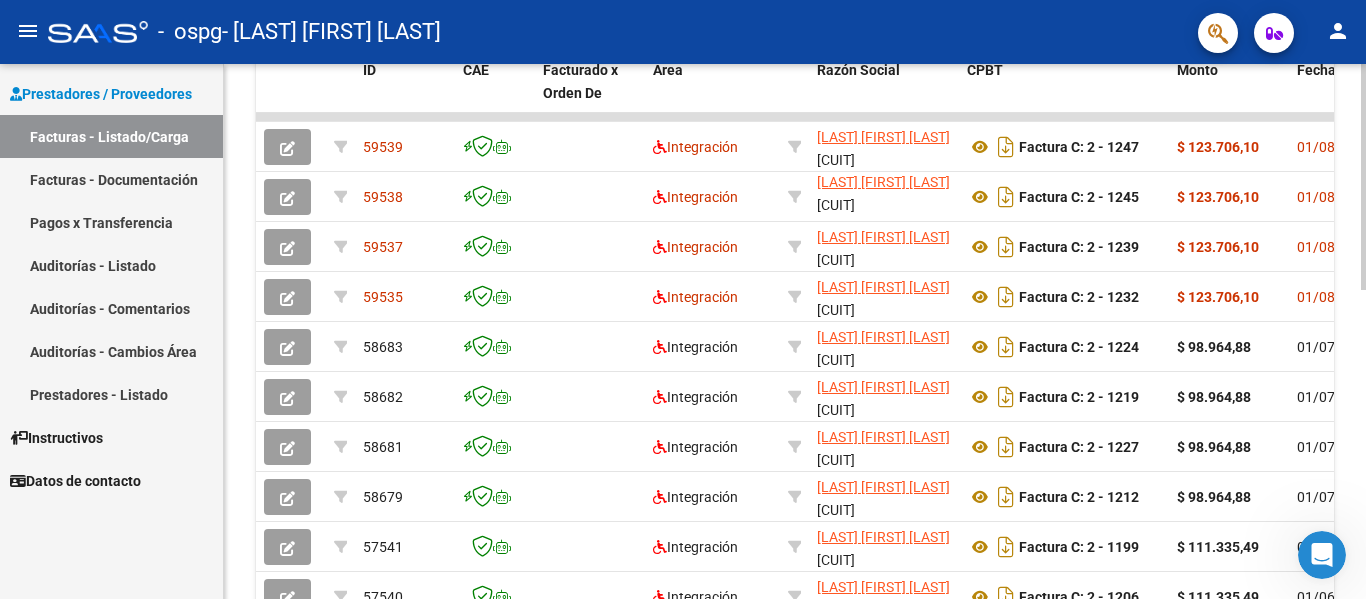 click 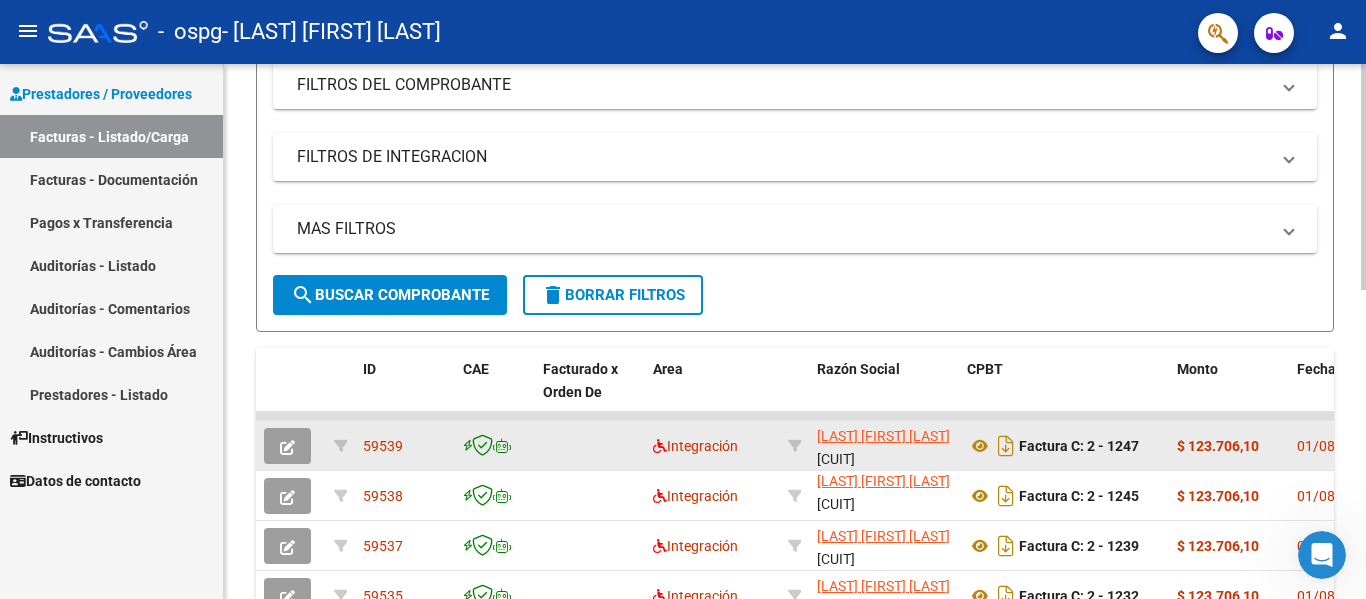 scroll, scrollTop: 400, scrollLeft: 0, axis: vertical 